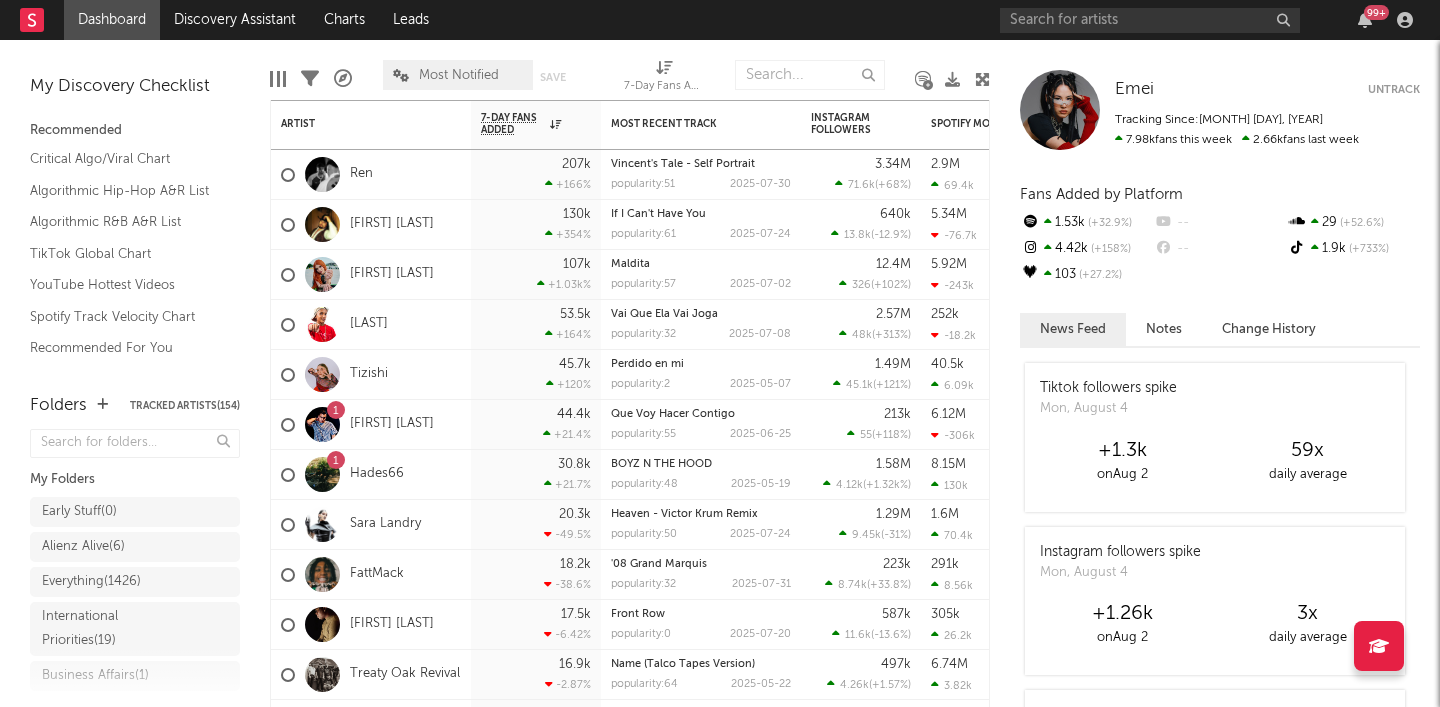 scroll, scrollTop: 0, scrollLeft: 0, axis: both 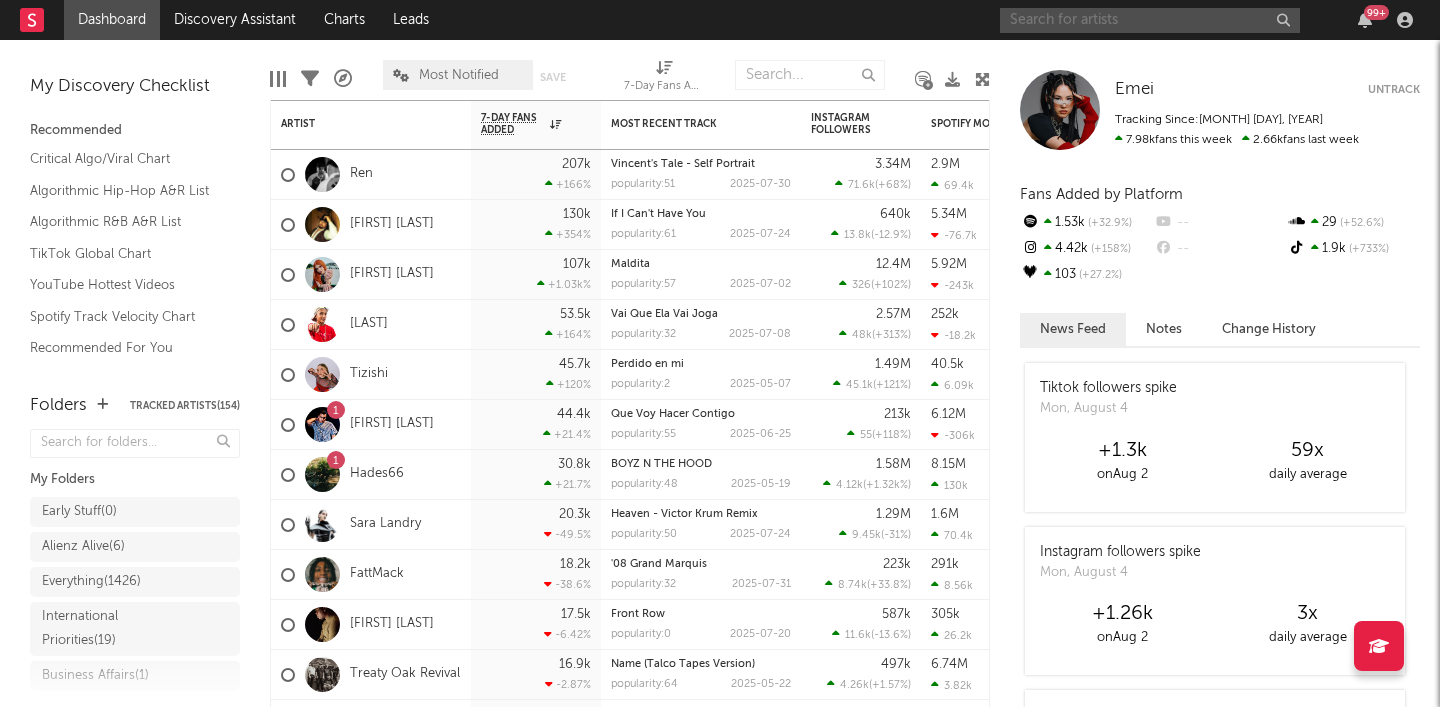click at bounding box center (1150, 20) 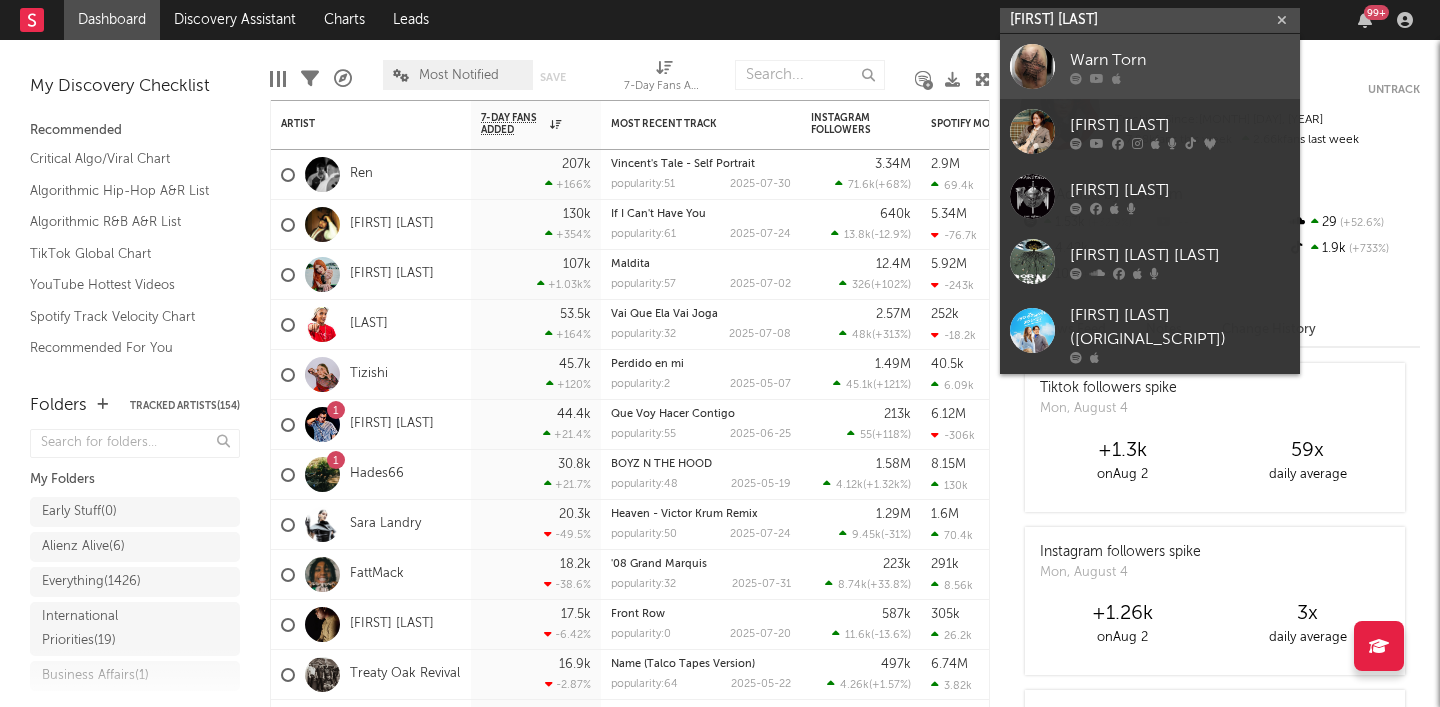 type on "warn torn" 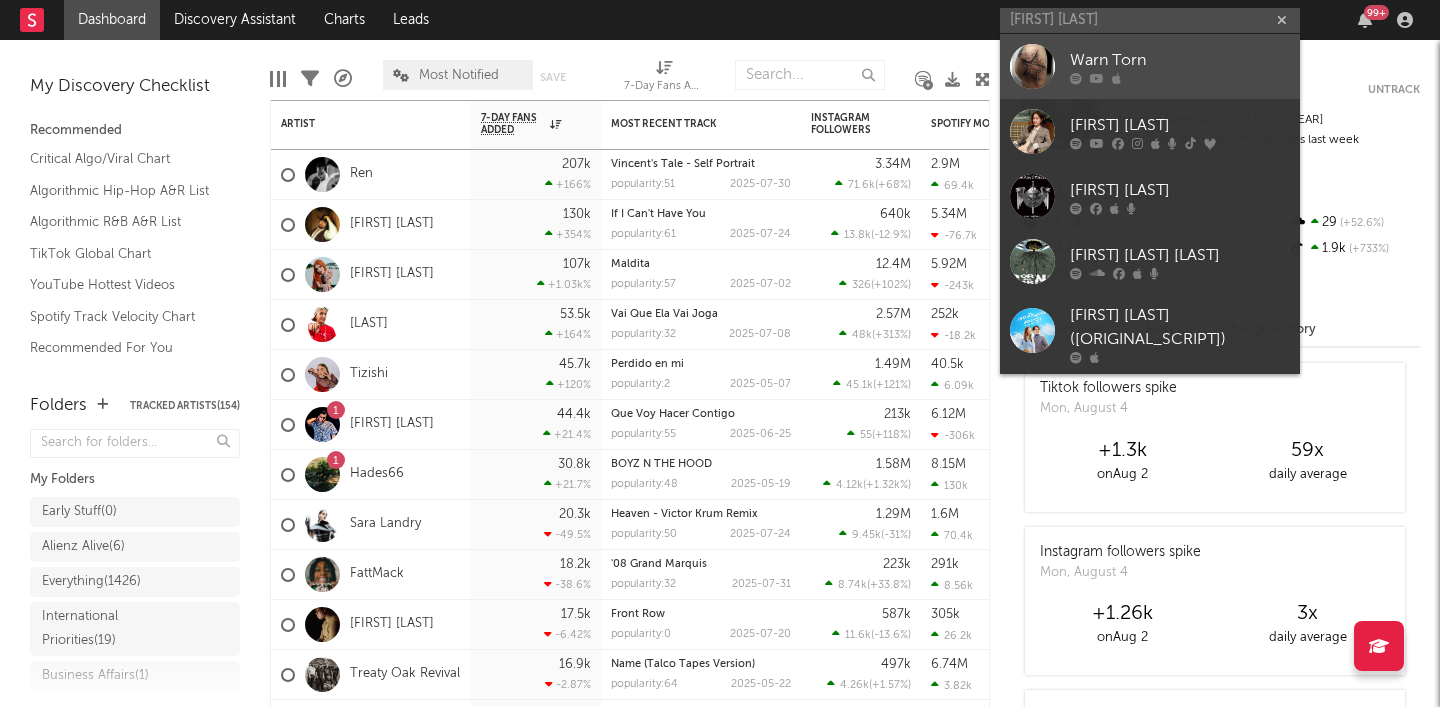 click on "Warn Torn" at bounding box center [1180, 60] 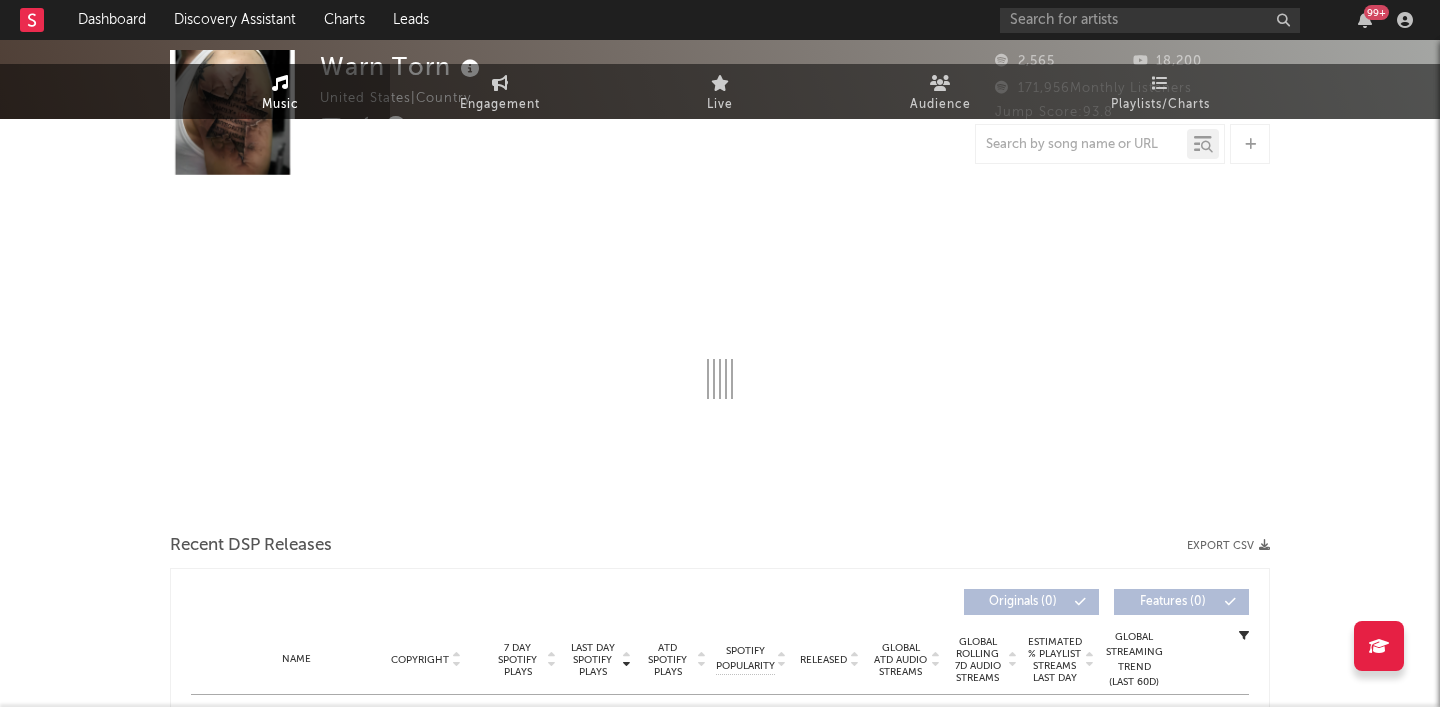 select on "1w" 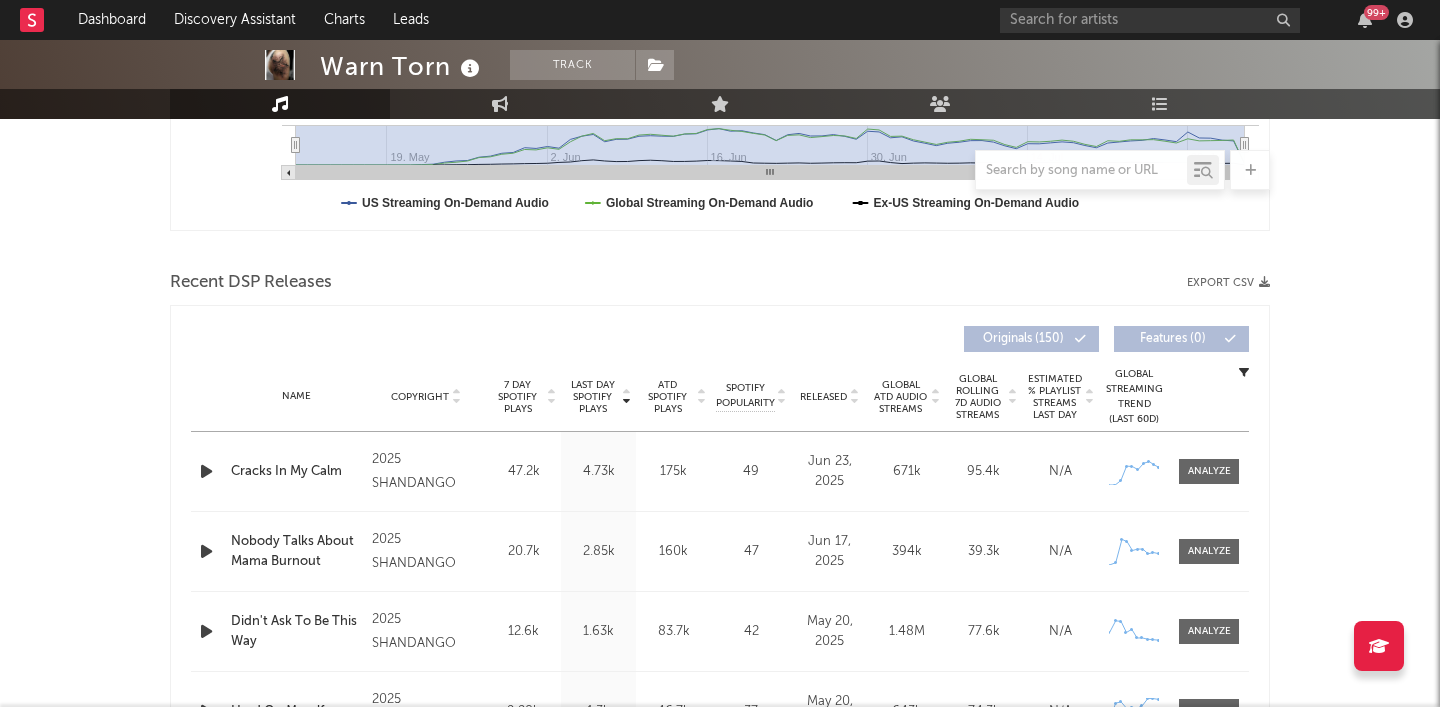 scroll, scrollTop: 572, scrollLeft: 0, axis: vertical 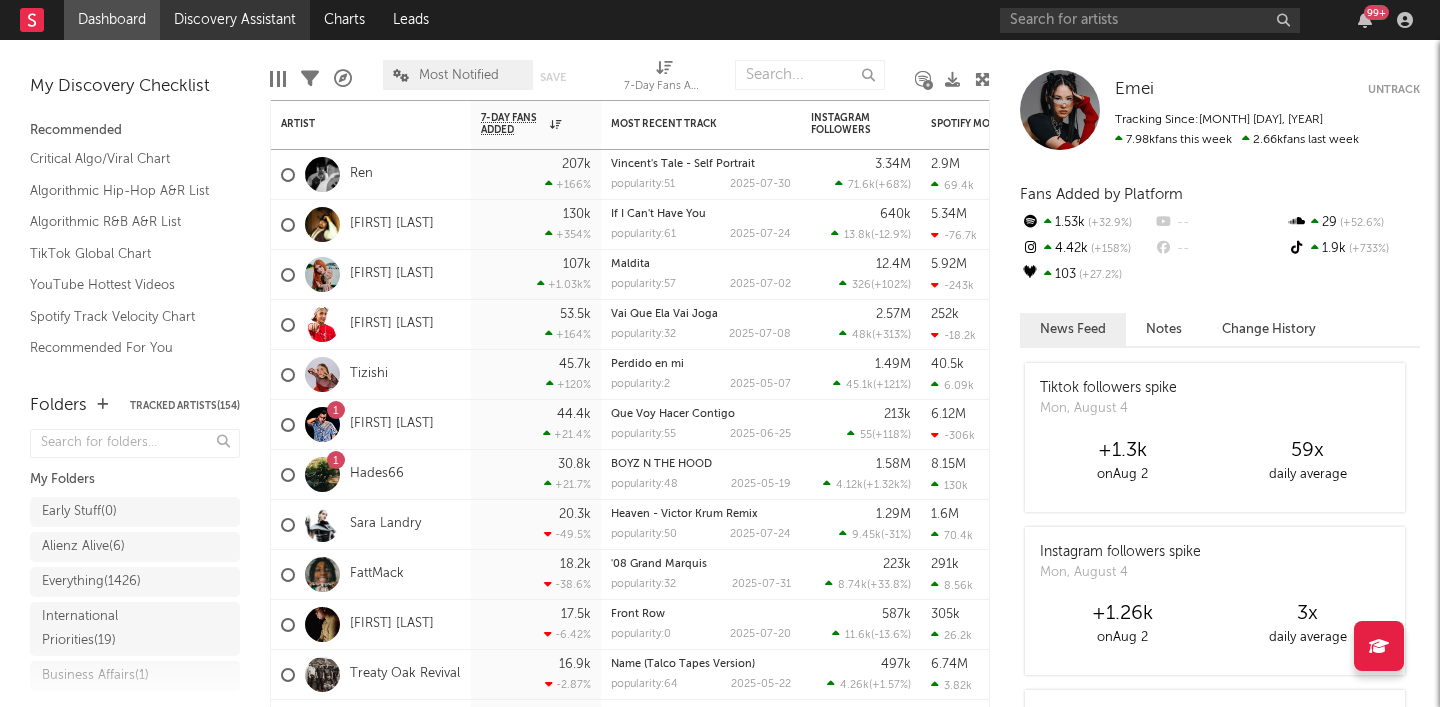 click on "Discovery Assistant" at bounding box center [235, 20] 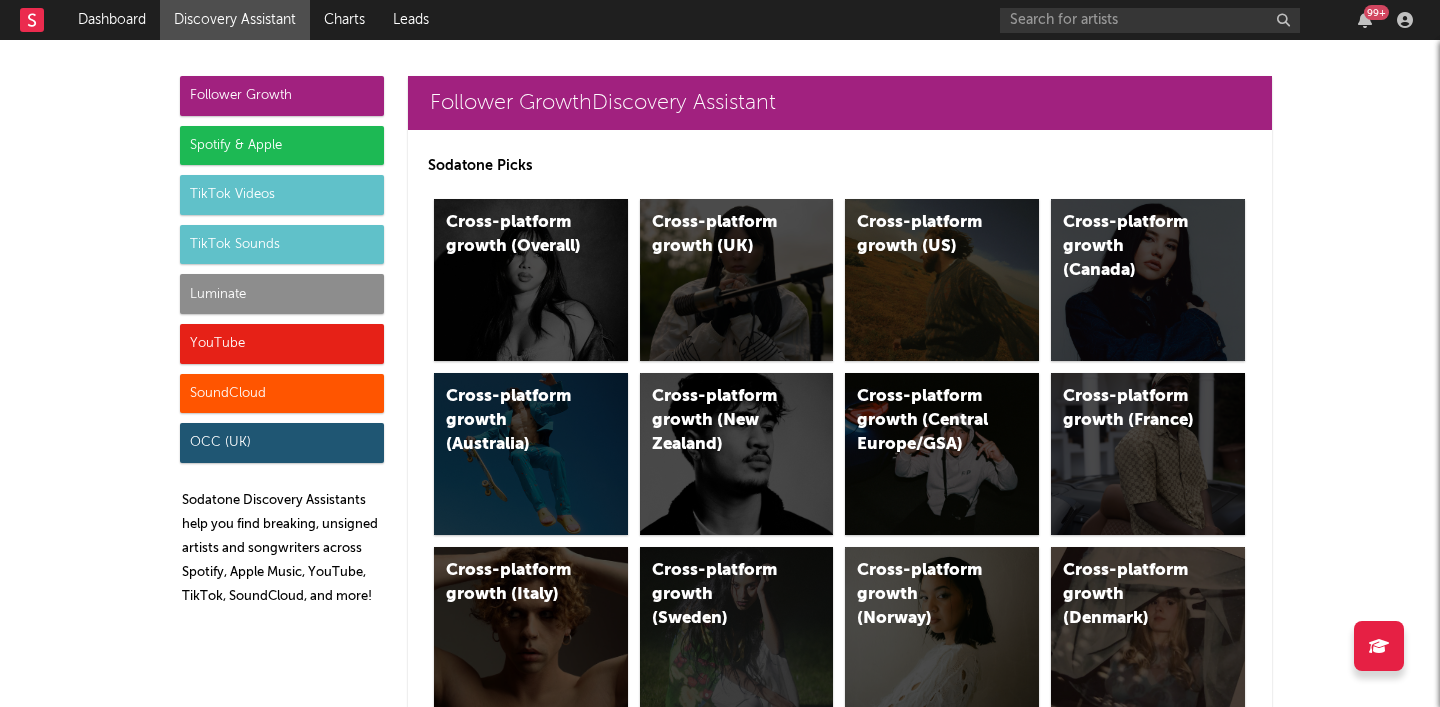 click on "Luminate" at bounding box center [282, 294] 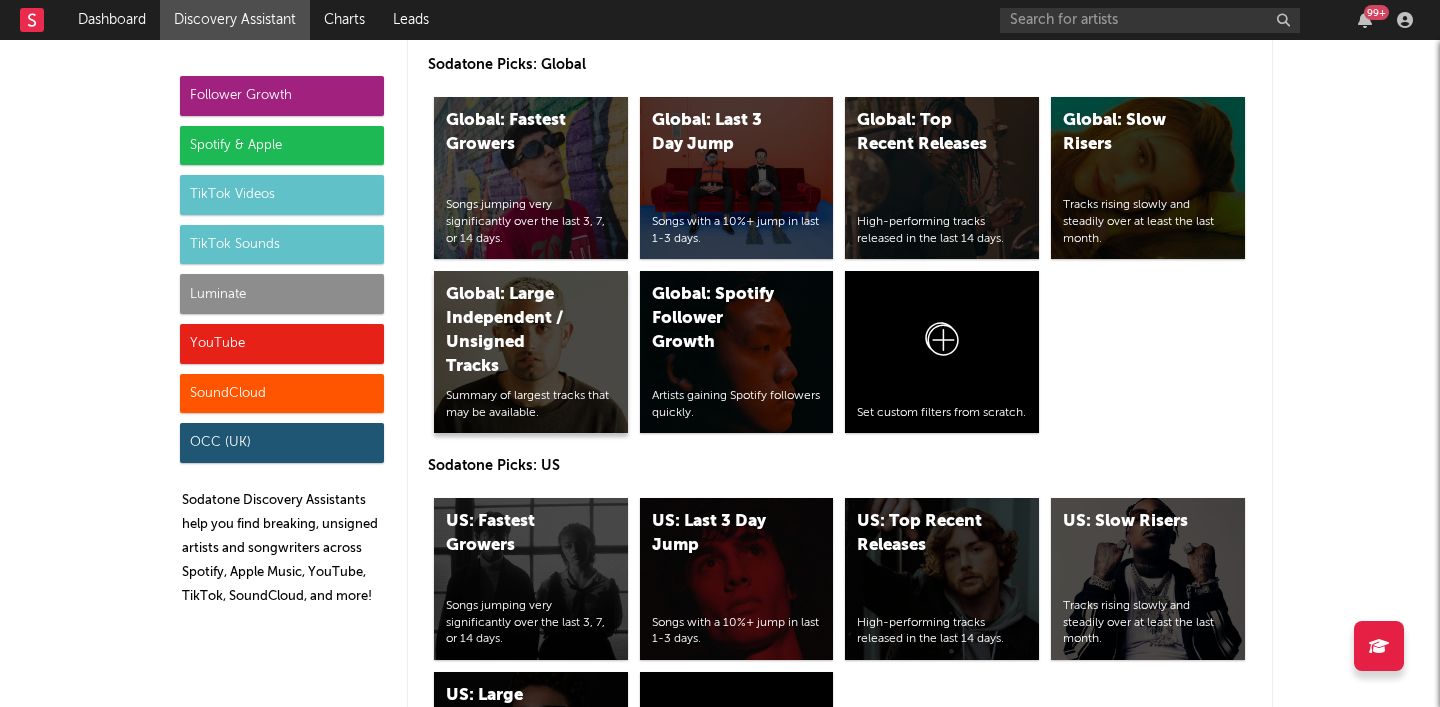 scroll, scrollTop: 9604, scrollLeft: 0, axis: vertical 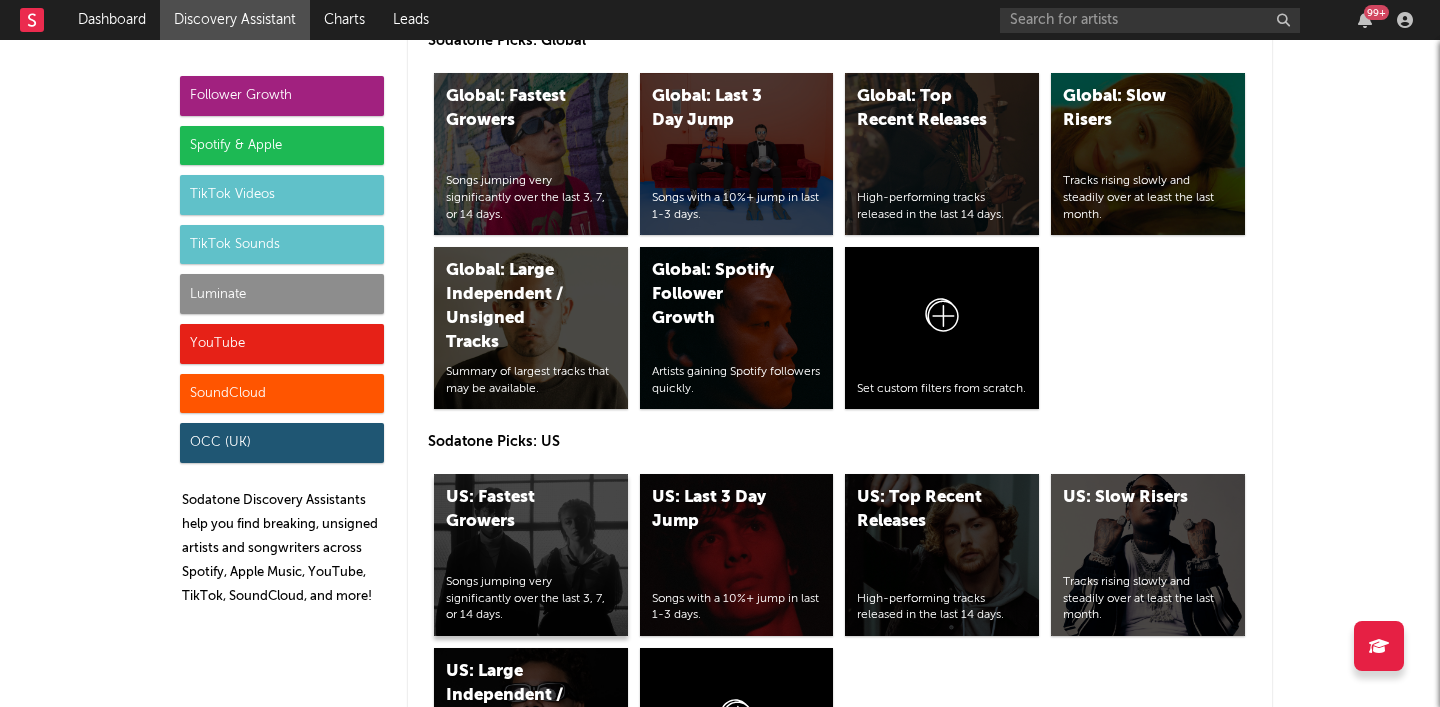 click on "US: Fastest Growers Songs jumping very significantly over the last 3, 7, or 14 days." at bounding box center [531, 555] 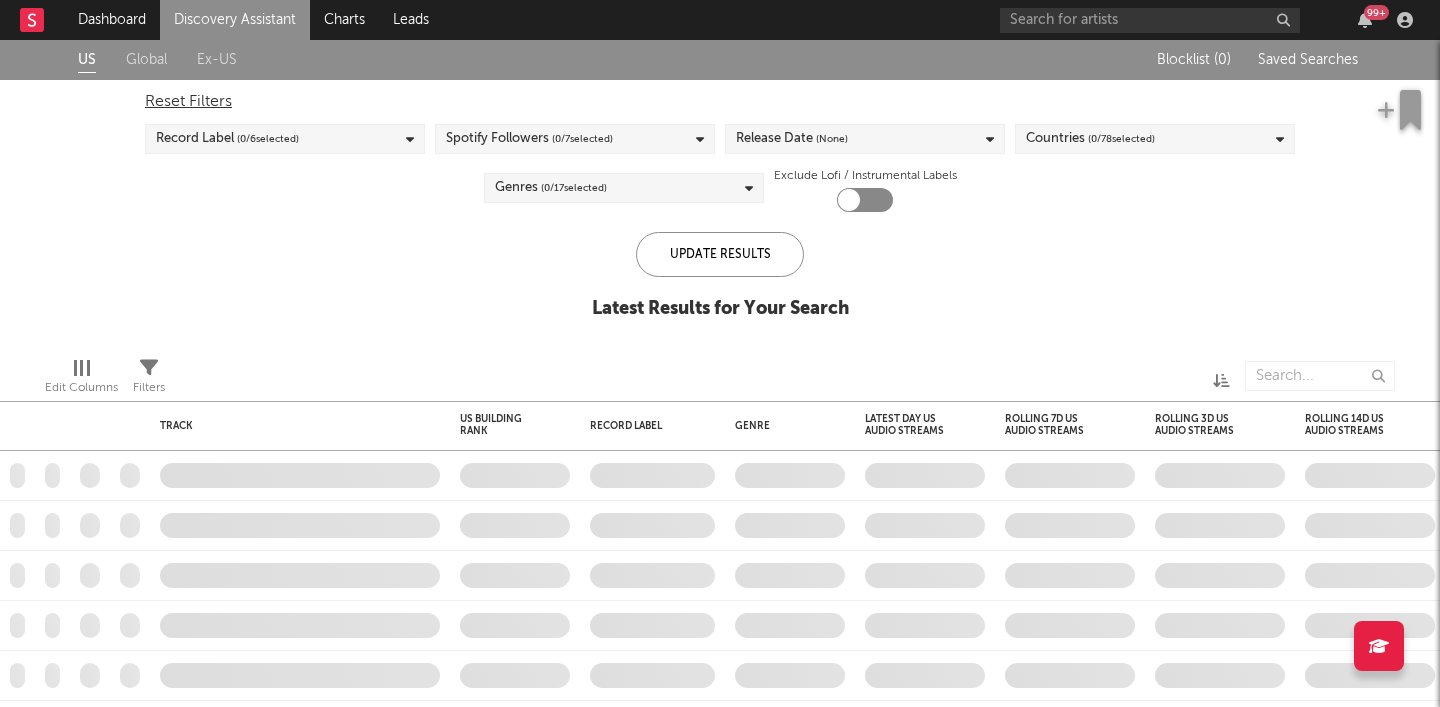 checkbox on "true" 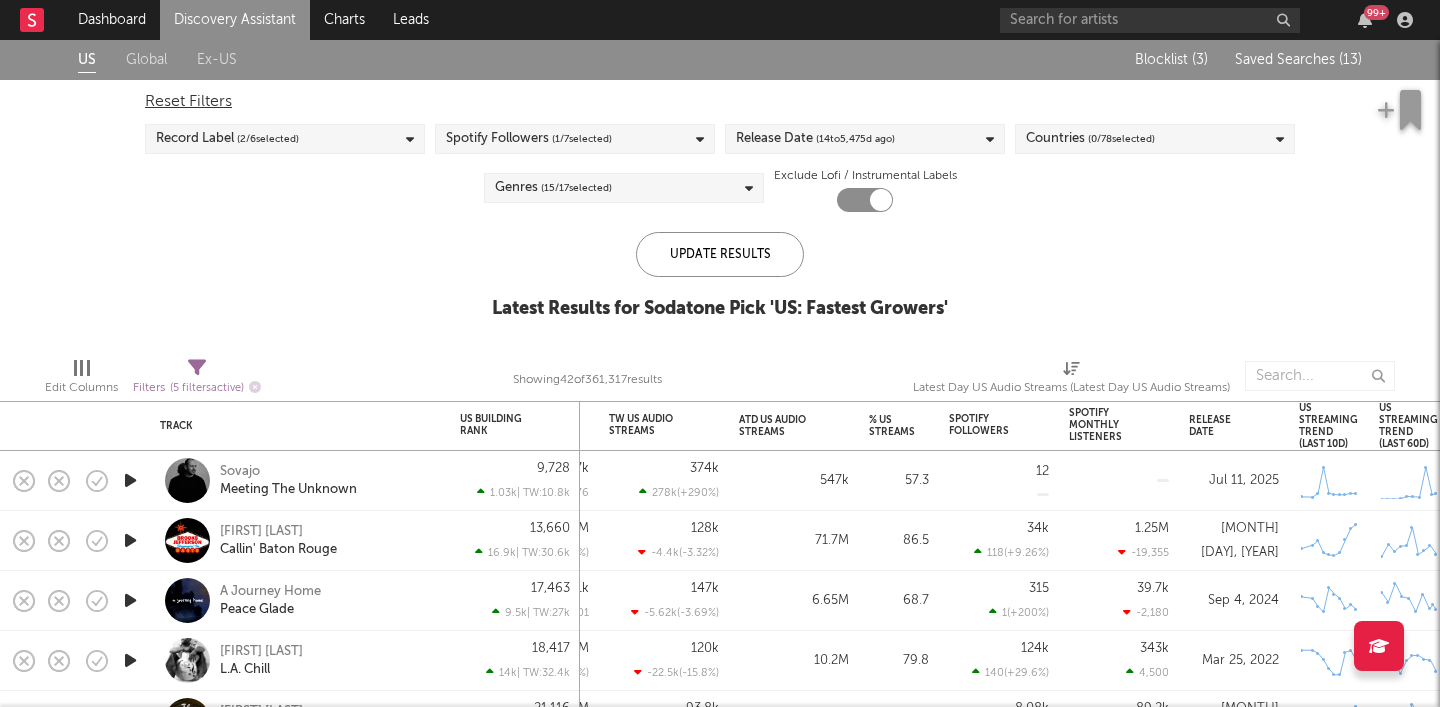click on "Saved Searches   ( 13 )" at bounding box center (1298, 60) 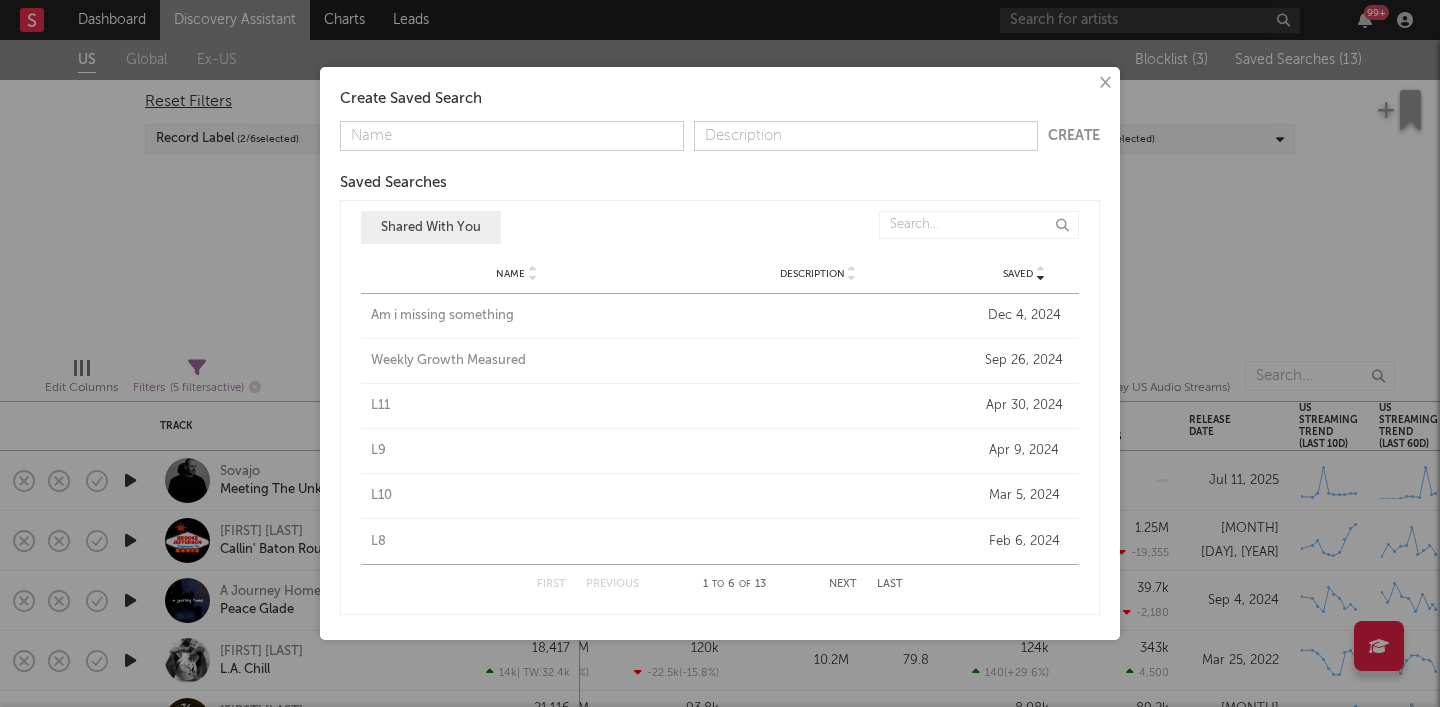 click on "× Create Saved Search Create Saved Searches Saved Name Description Saved Shared With You Name Description Saved Name Am i missing something Description Saved Dec 4, 2024 Name Weekly Growth Measured Description Saved Sep 26, 2024 Name L11 Description Saved Apr 30, 2024 Name L9 Description Saved Apr 9, 2024 Name L10 Description Saved Mar 5, 2024 Name L8 Description Saved Feb 6, 2024 First Previous 1   to   6   of   13 Next Last" at bounding box center (720, 353) 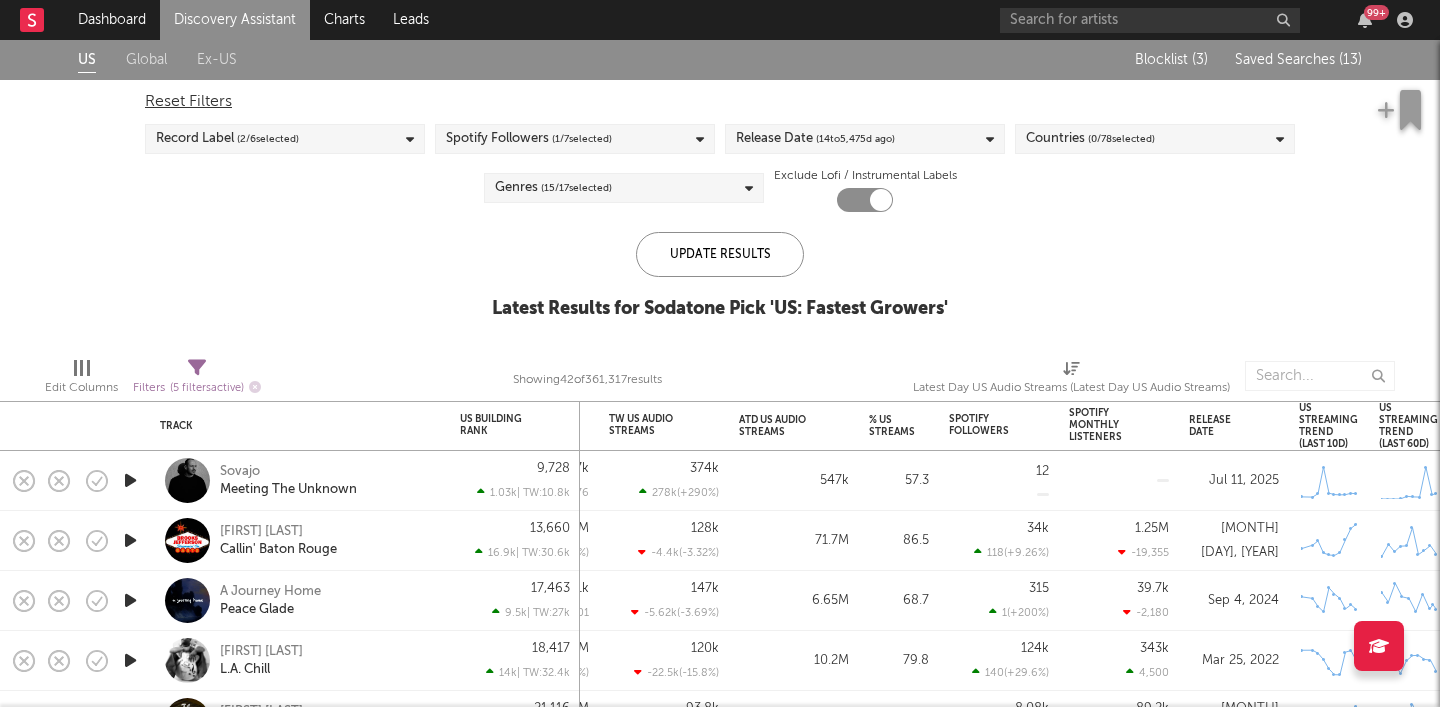 click on "Discovery Assistant" at bounding box center [235, 20] 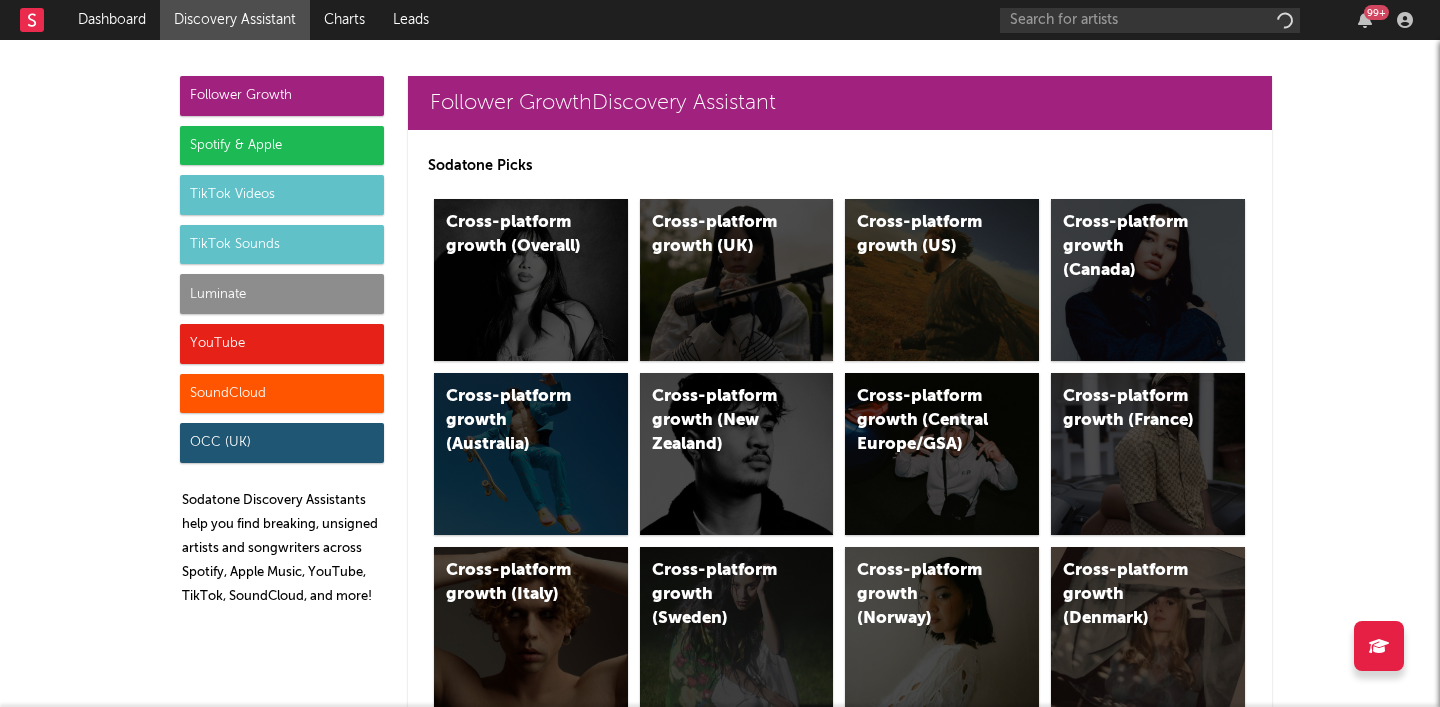 click on "YouTube" at bounding box center (282, 344) 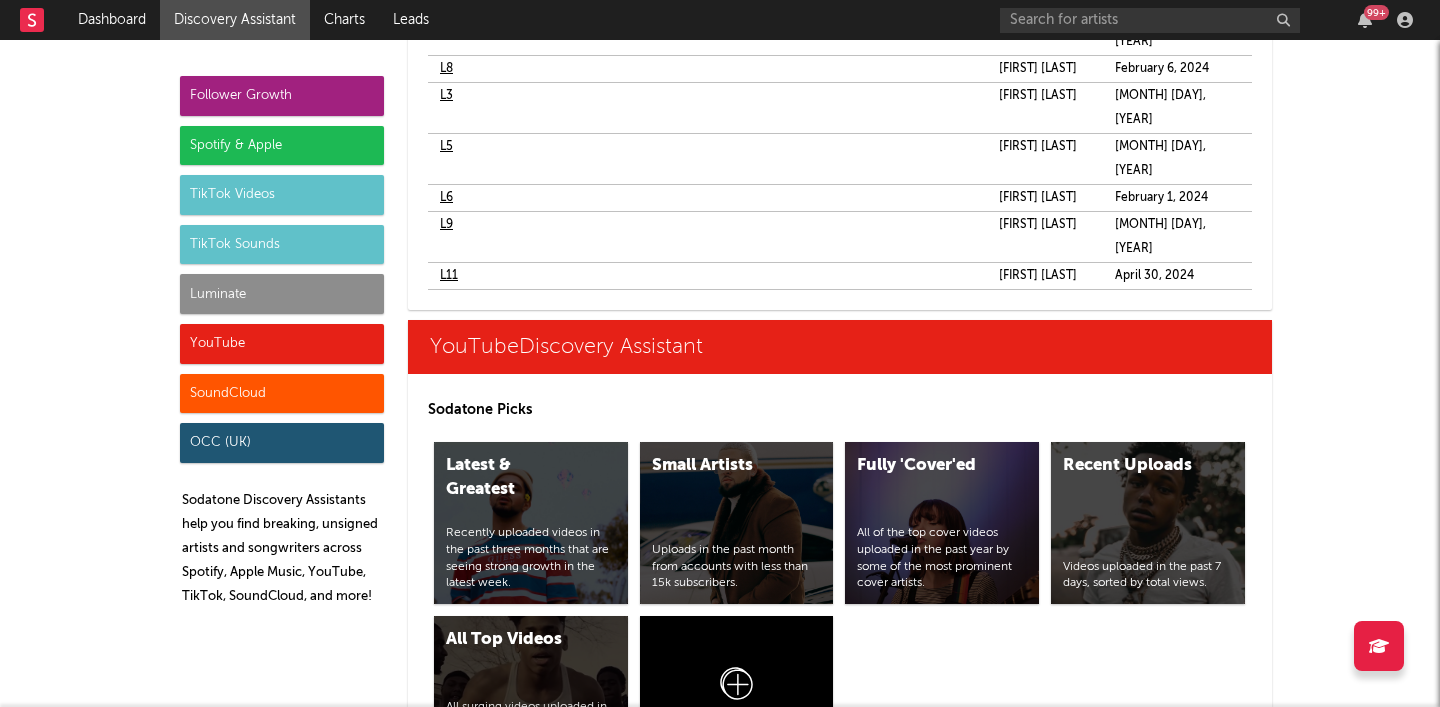 click on "Luminate" at bounding box center (282, 294) 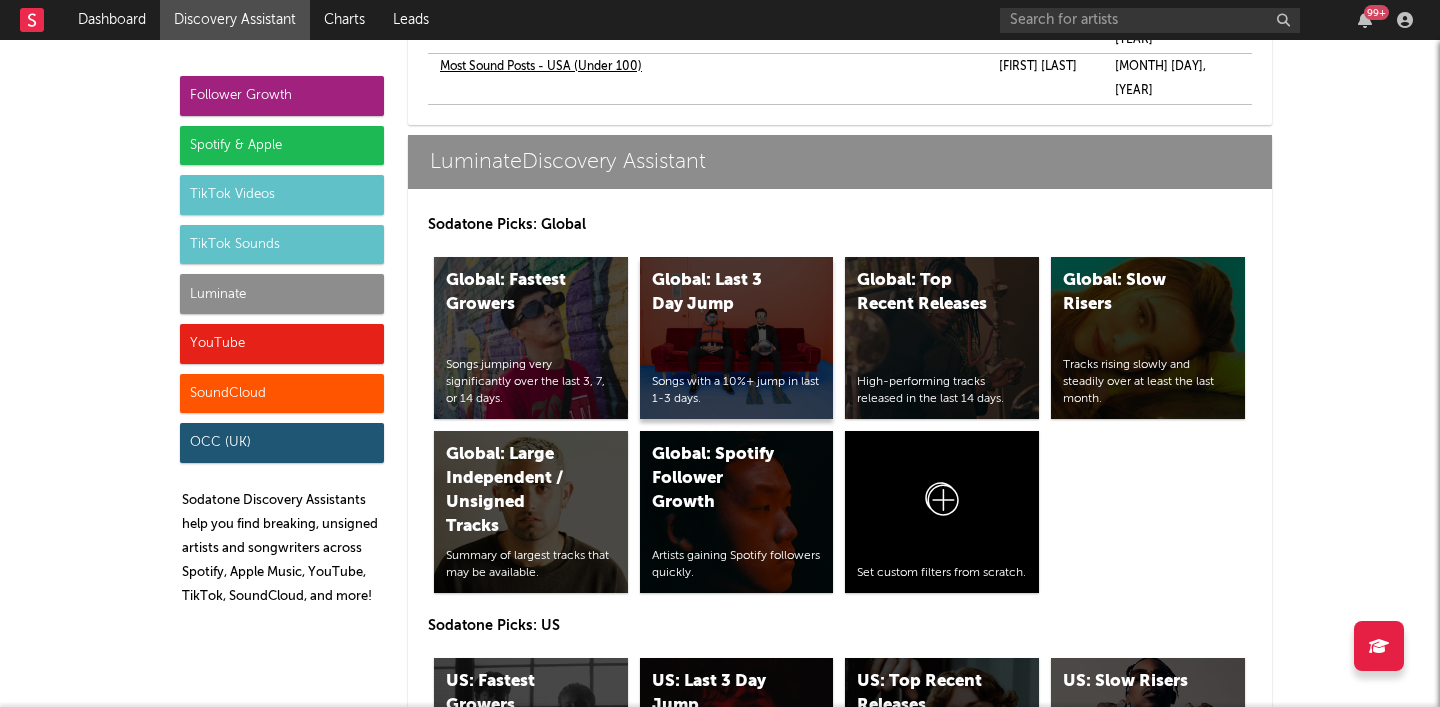 scroll, scrollTop: 9379, scrollLeft: 0, axis: vertical 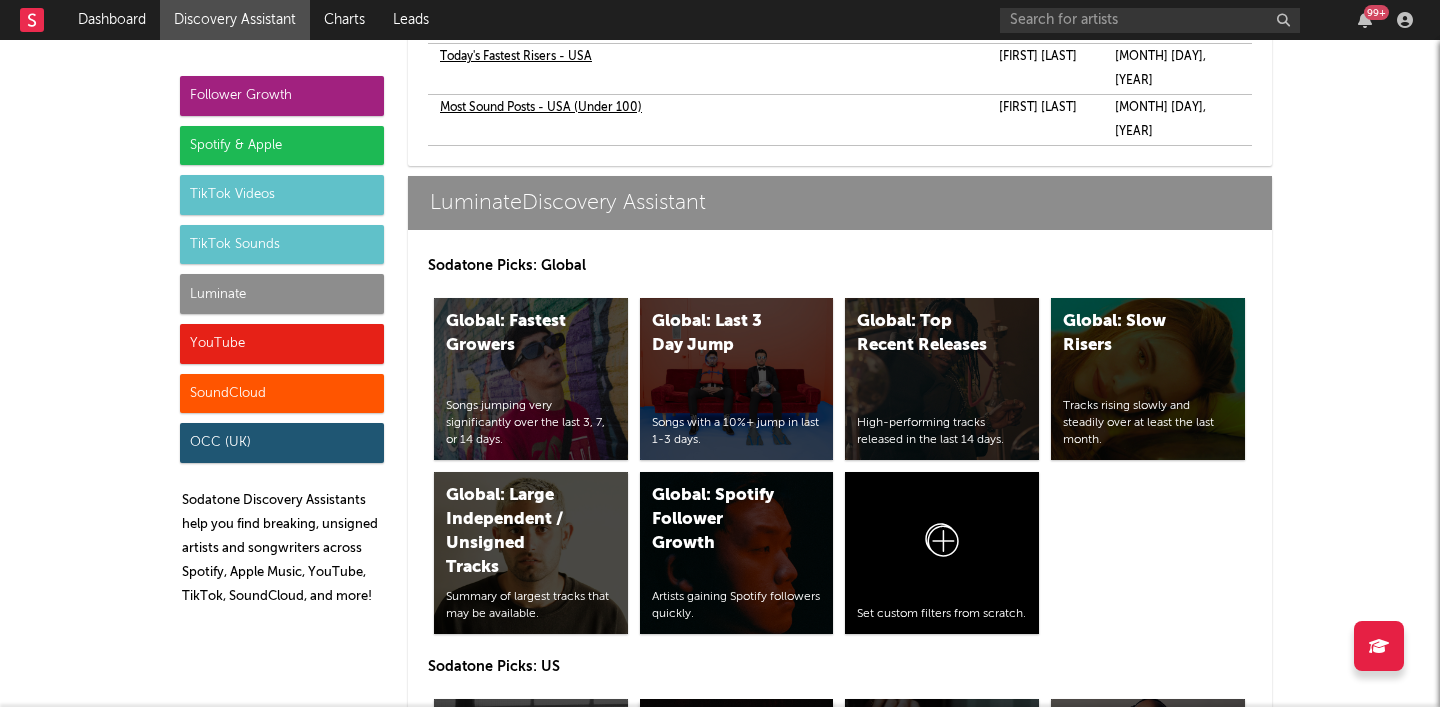 click on "US: Last 3 Day Jump Songs with a 10%+ jump in last 1-3 days." at bounding box center [737, 780] 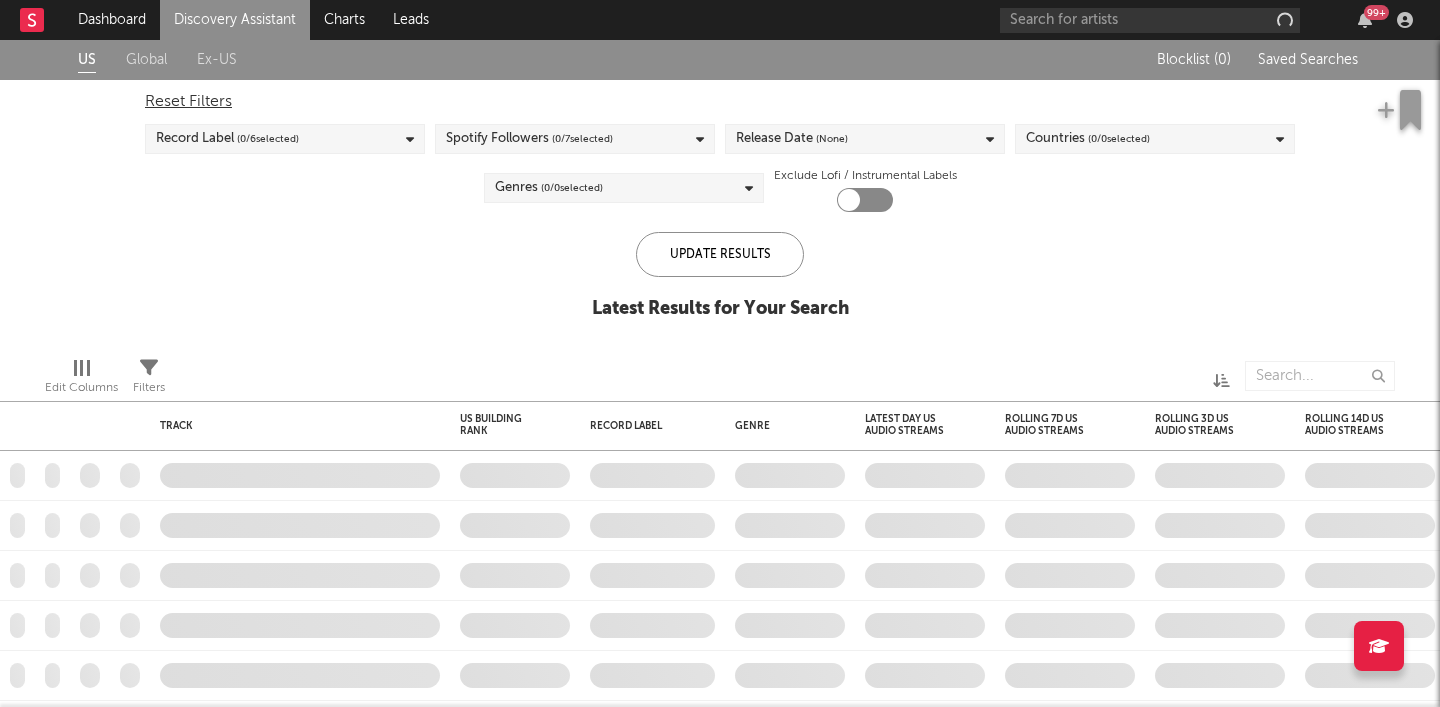 checkbox on "true" 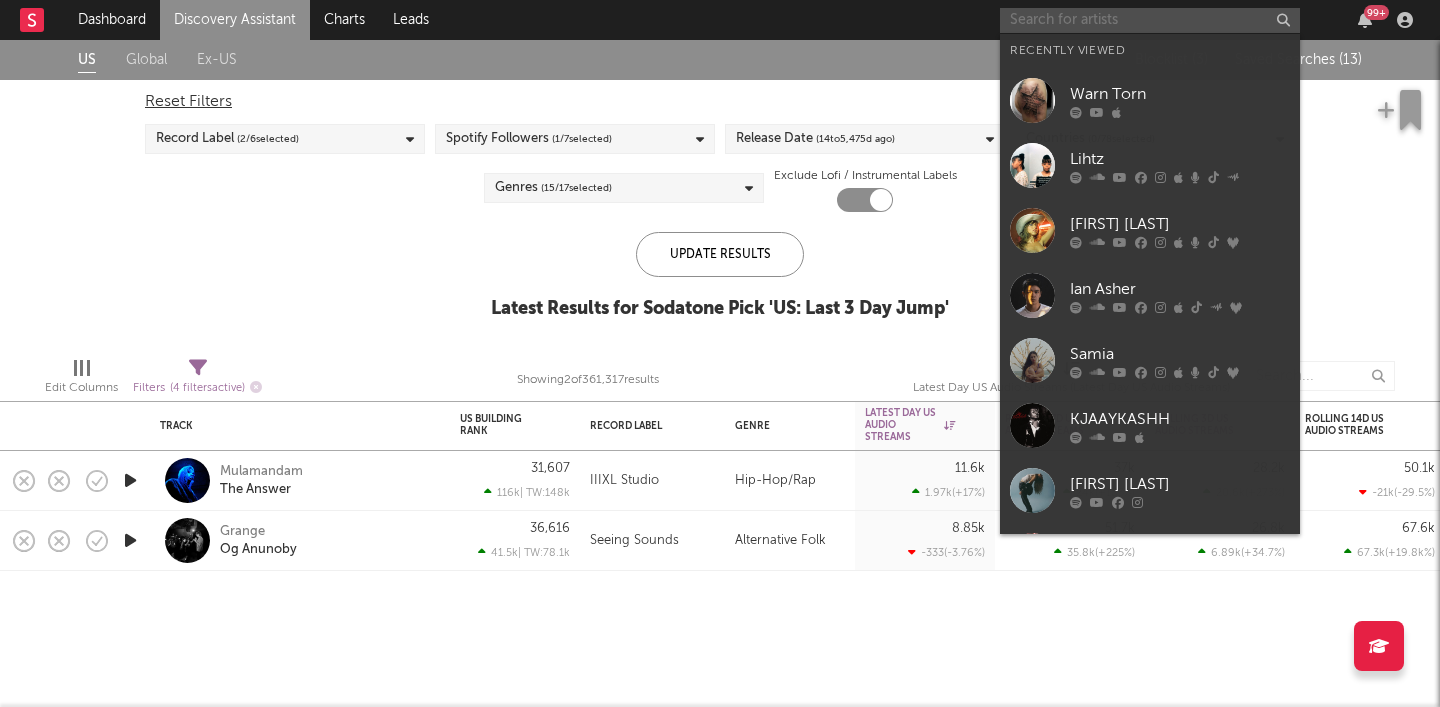 click at bounding box center (1150, 20) 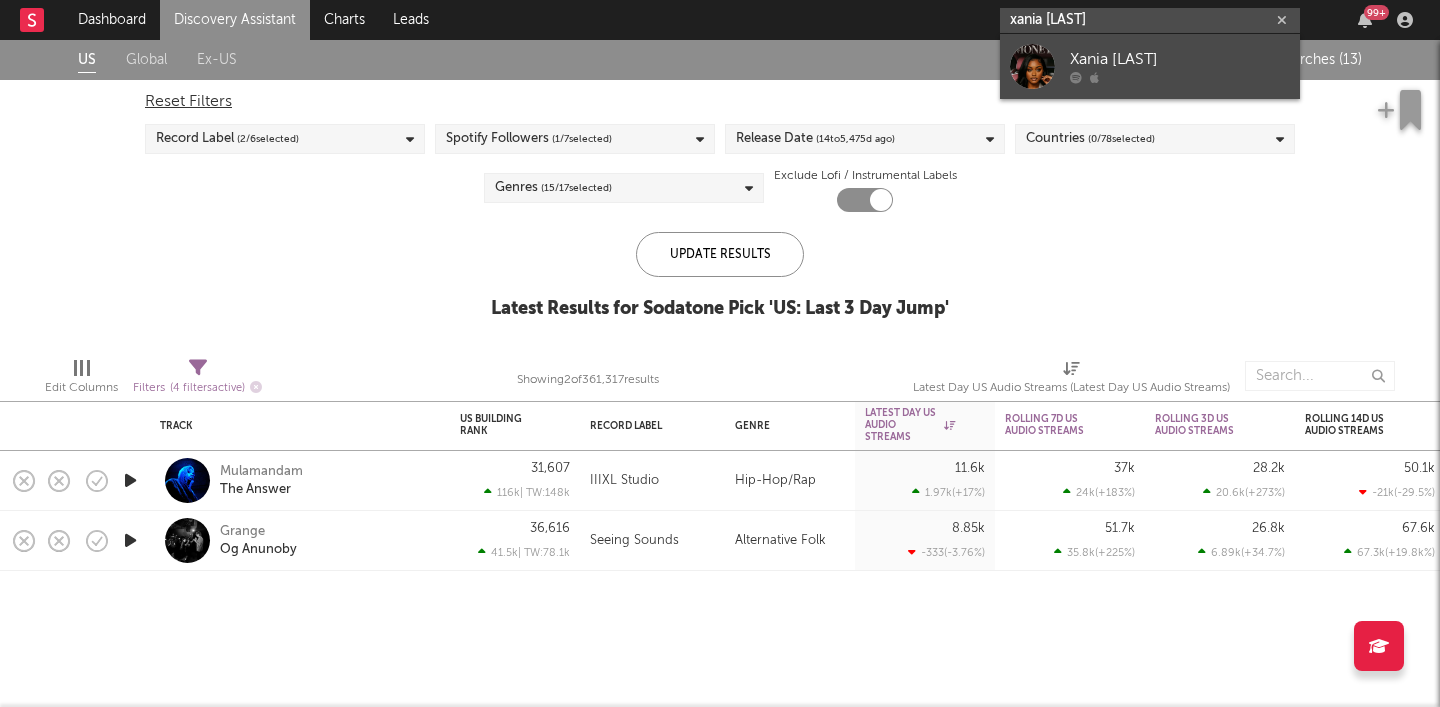 type on "xania monet" 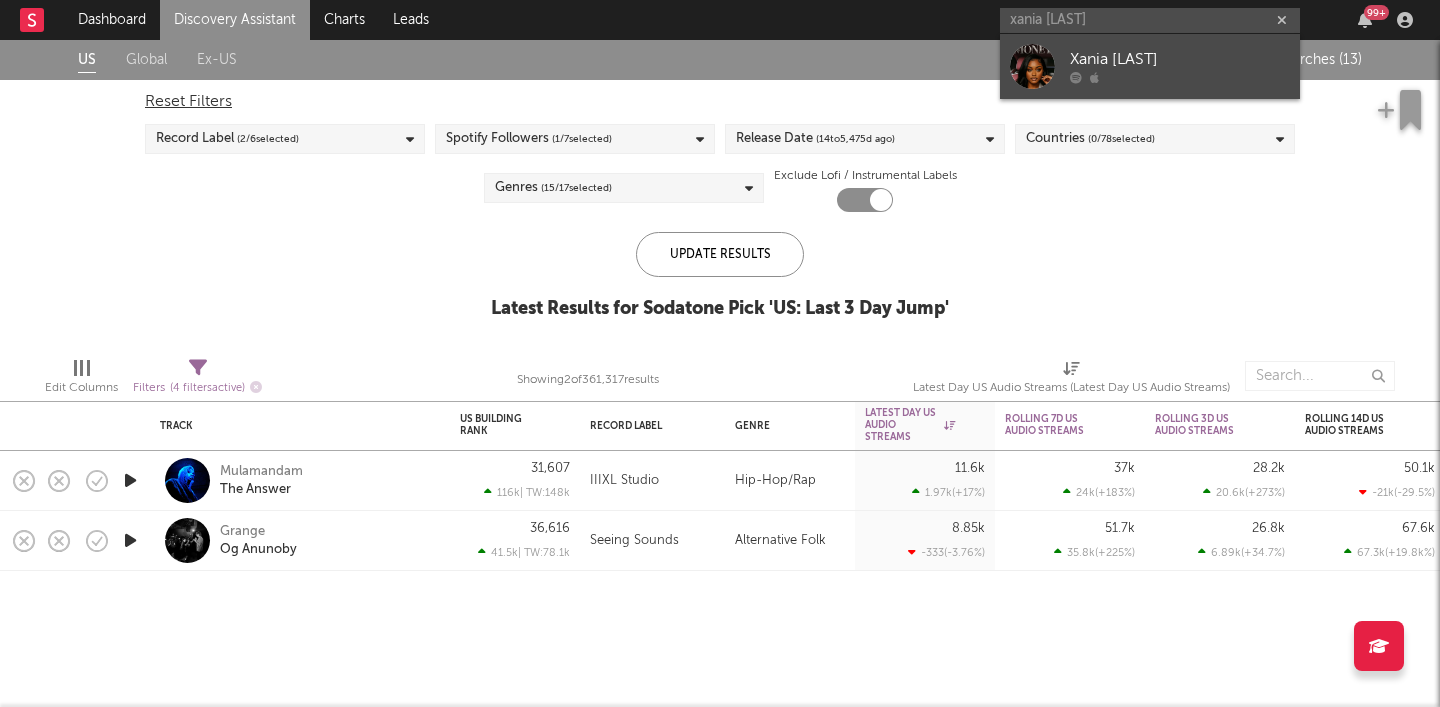 click on "Xania Monet" at bounding box center [1180, 60] 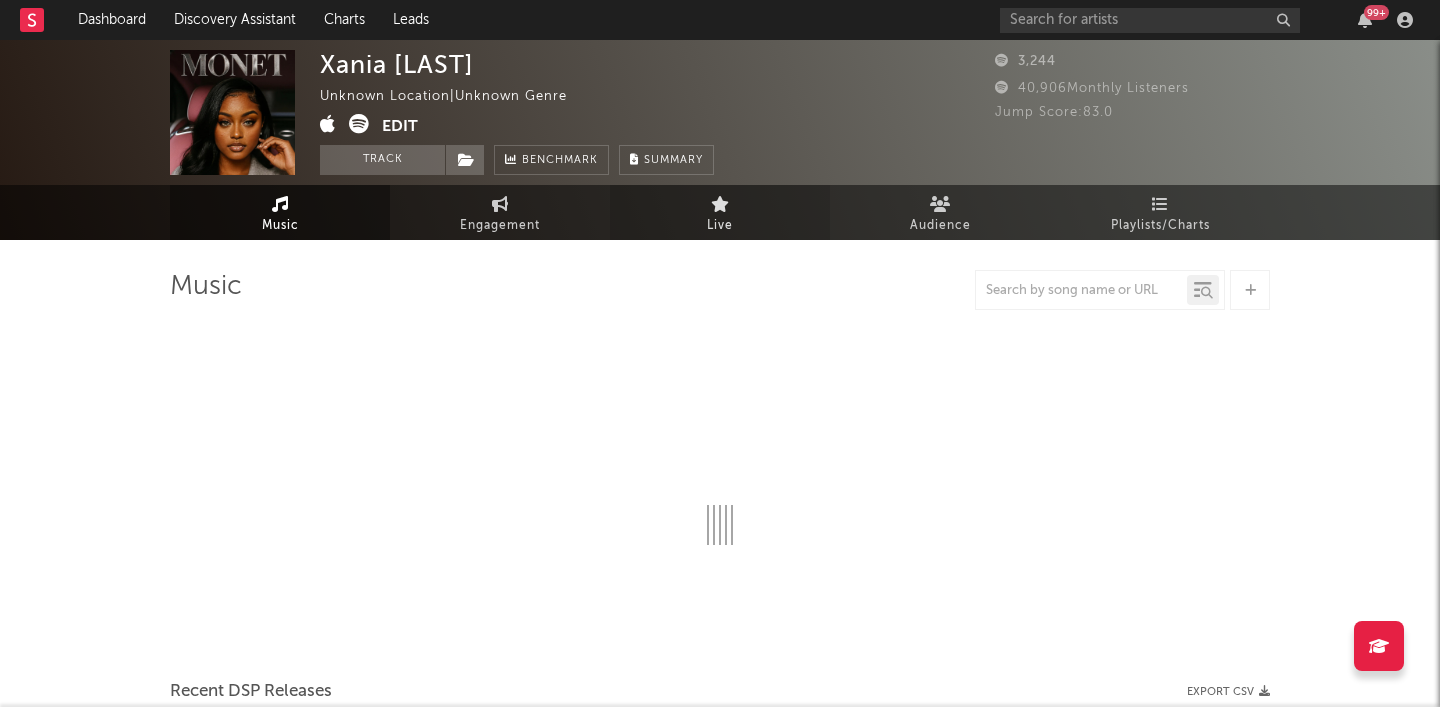 select on "1w" 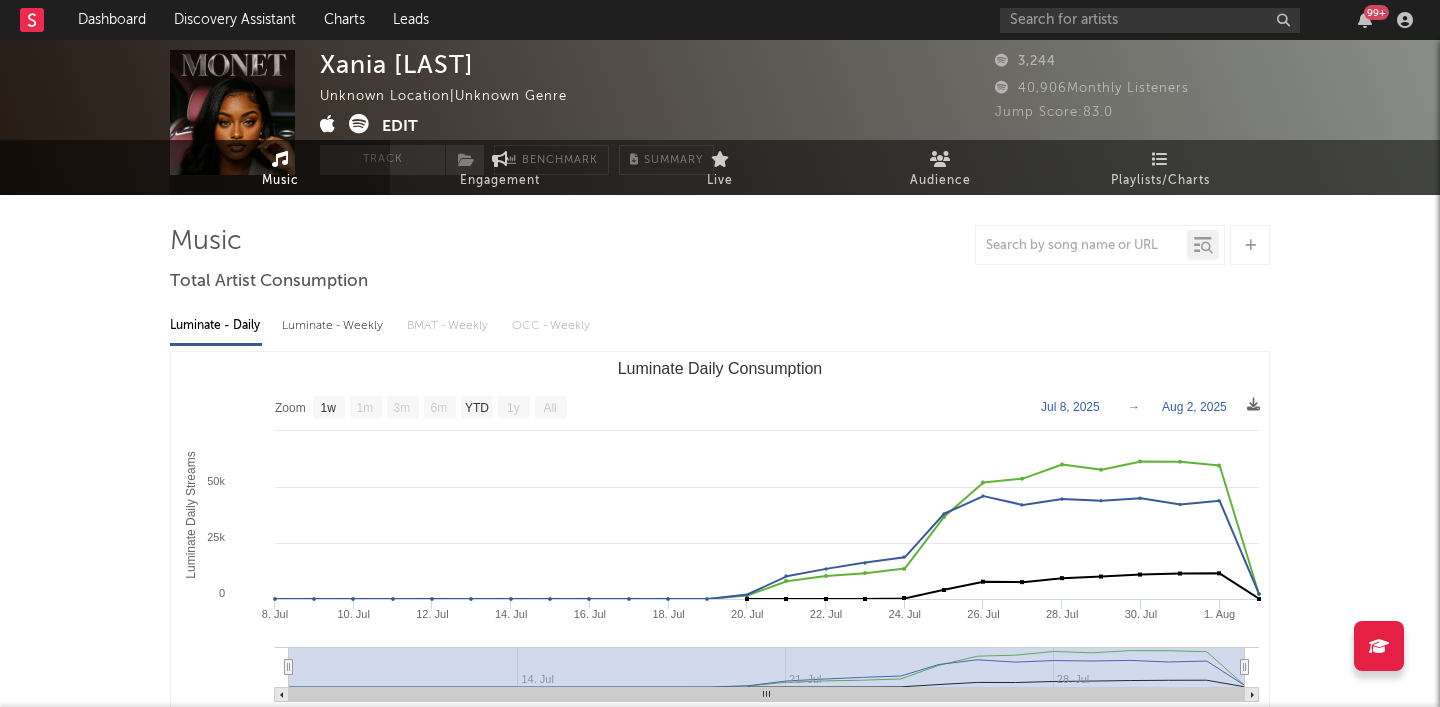 scroll, scrollTop: 0, scrollLeft: 0, axis: both 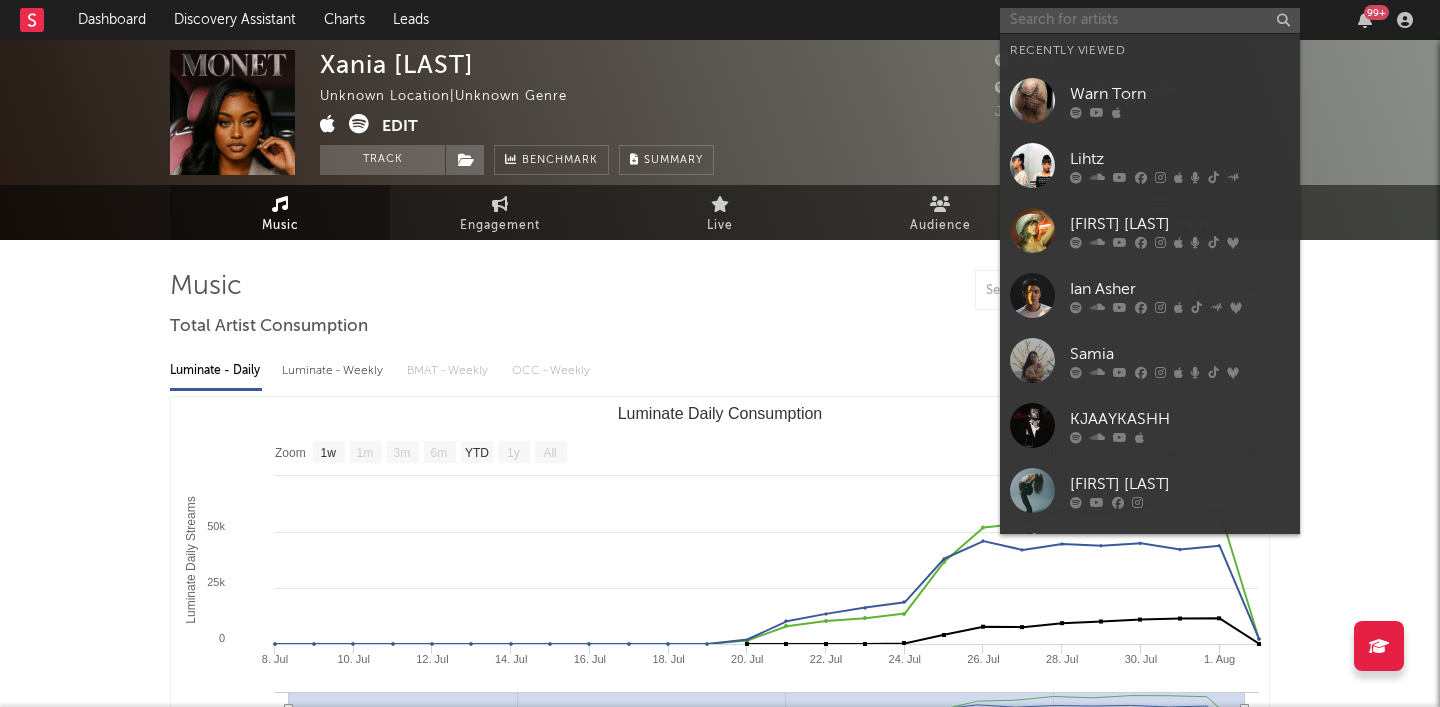 click at bounding box center (1150, 20) 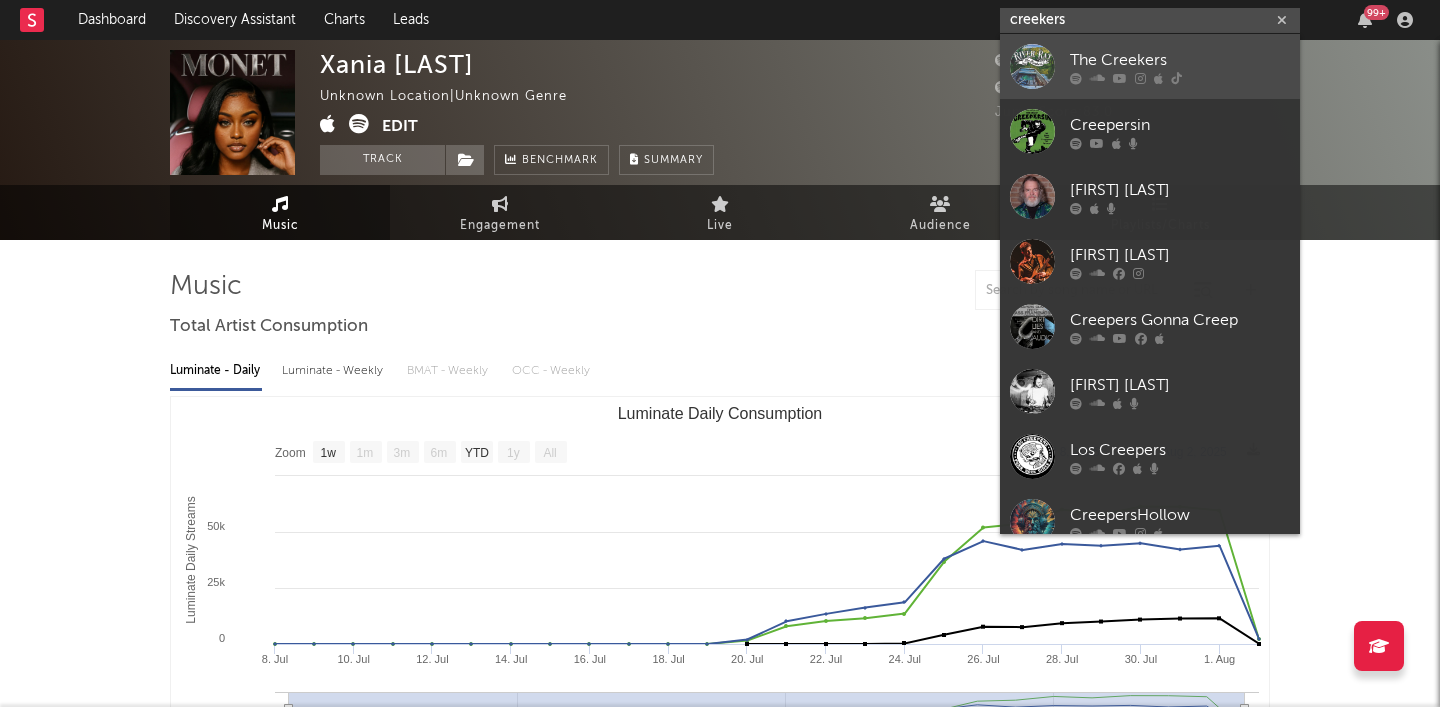 type on "creekers" 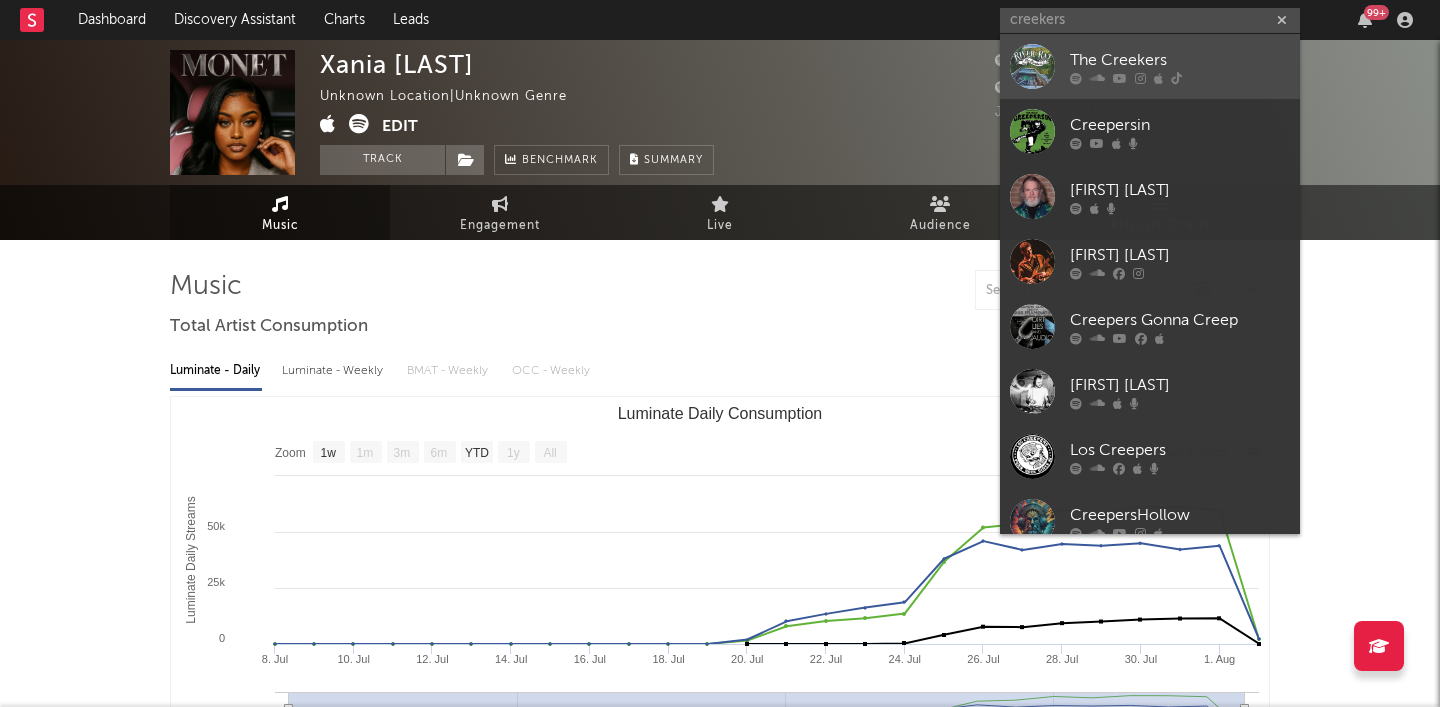 click on "The Creekers" at bounding box center [1180, 60] 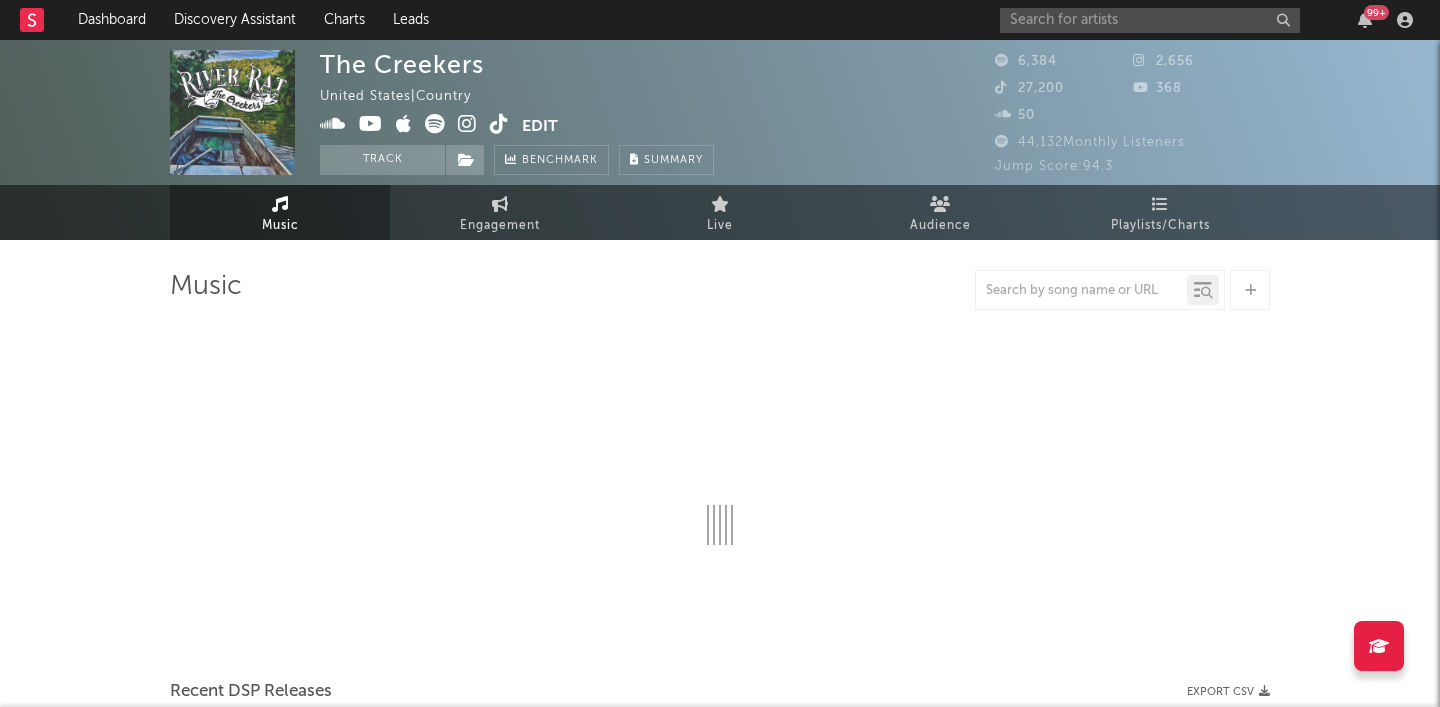select on "1w" 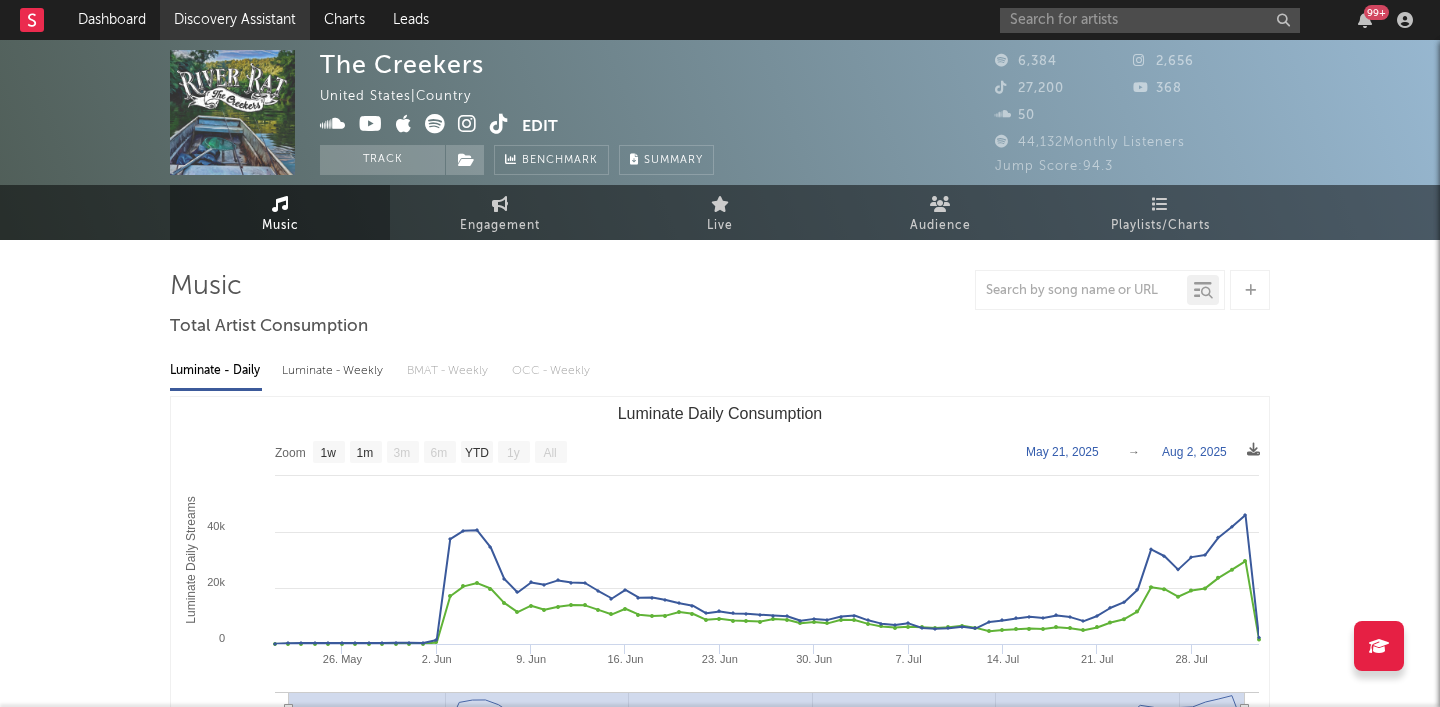 click on "Discovery Assistant" at bounding box center [235, 20] 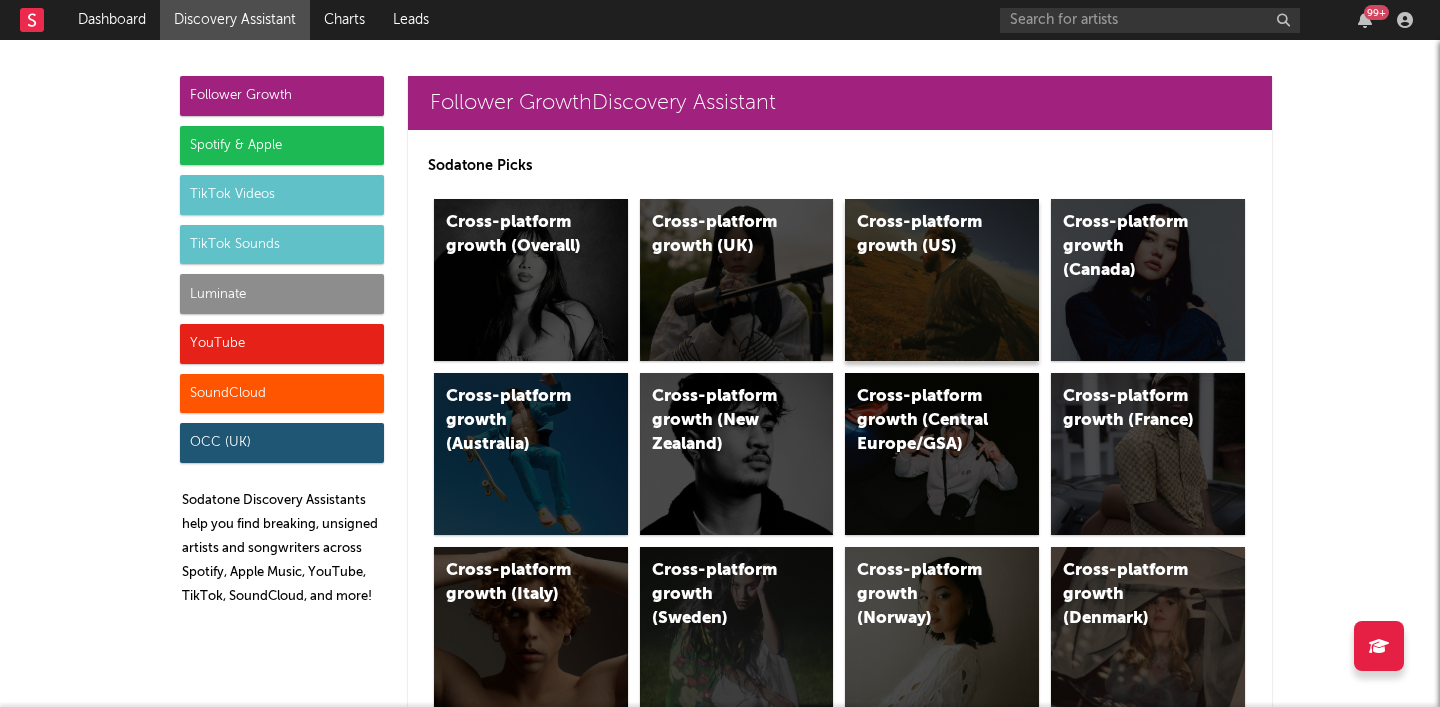 click on "Cross-platform growth (US)" at bounding box center (942, 280) 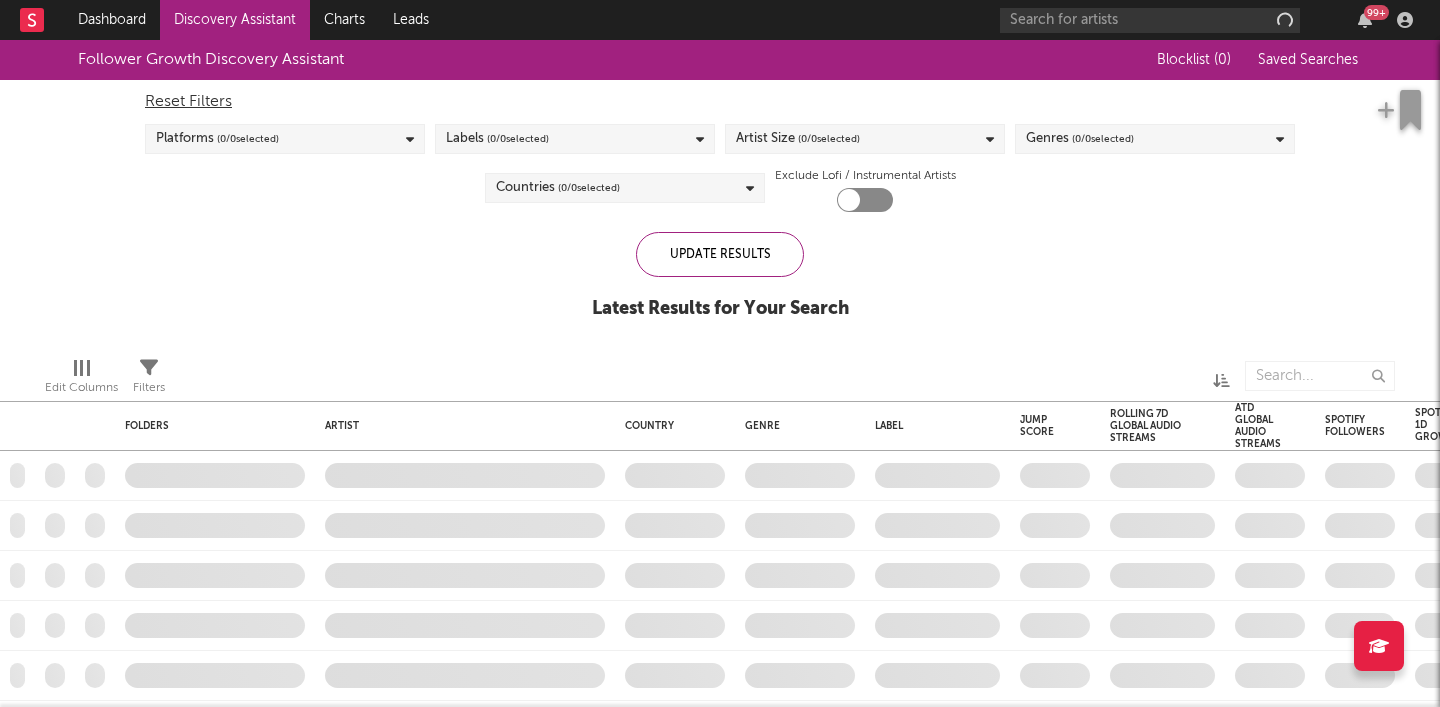 checkbox on "true" 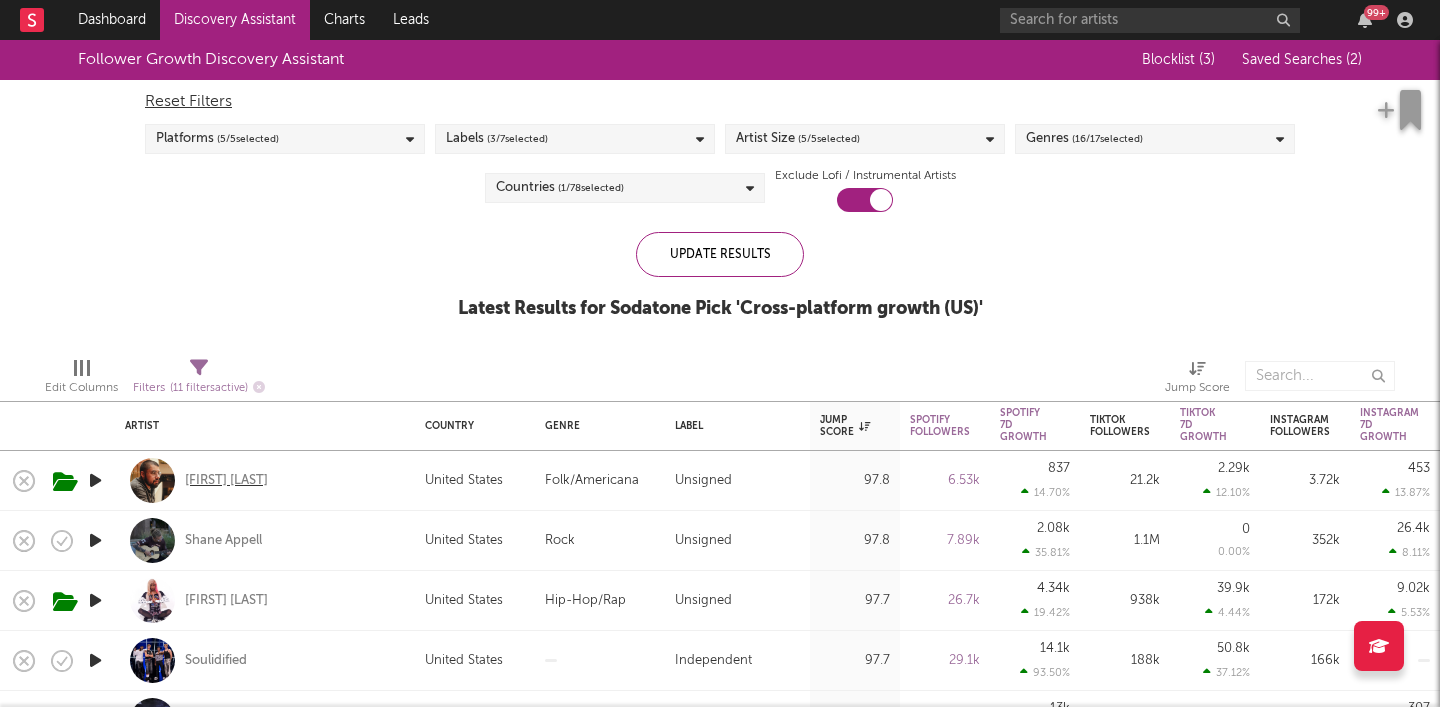 click on "Ivan Castro" at bounding box center (226, 481) 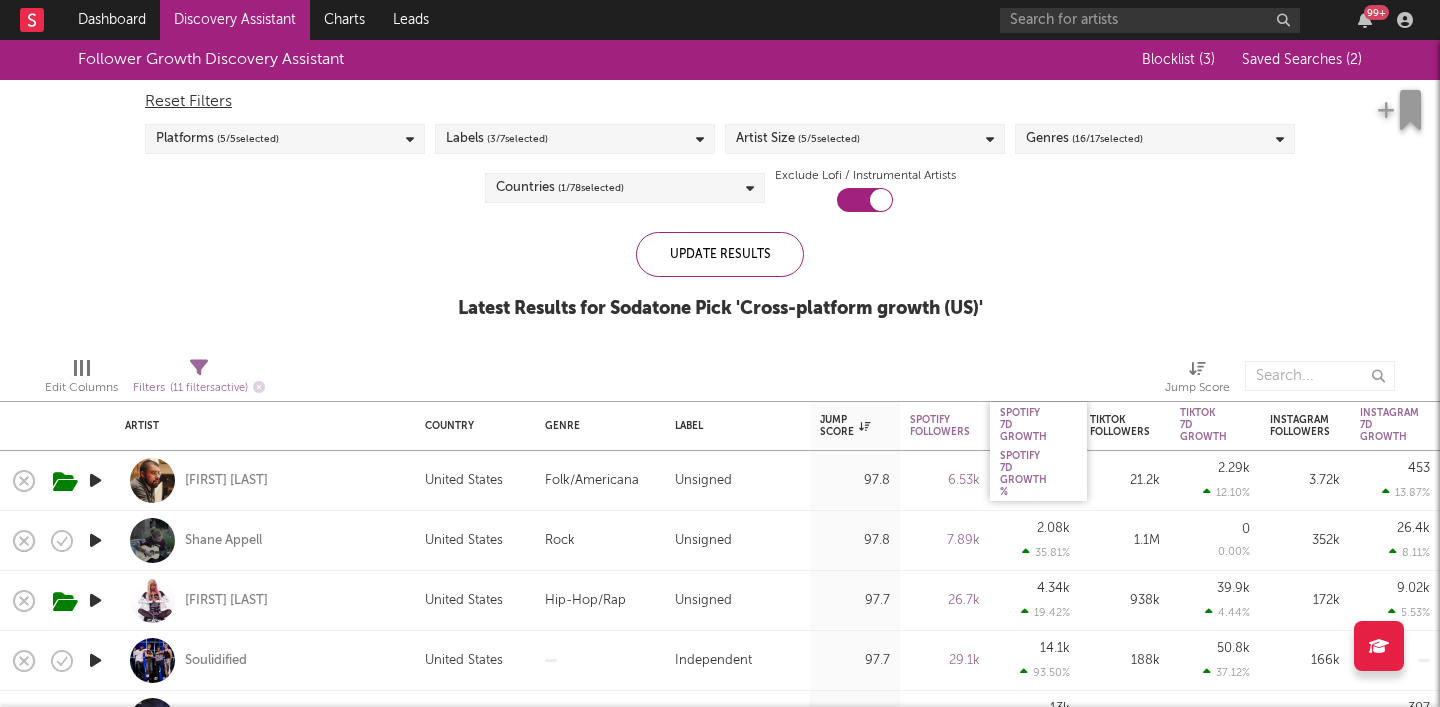 click on "Spotify 7D Growth" at bounding box center (1038, 424) 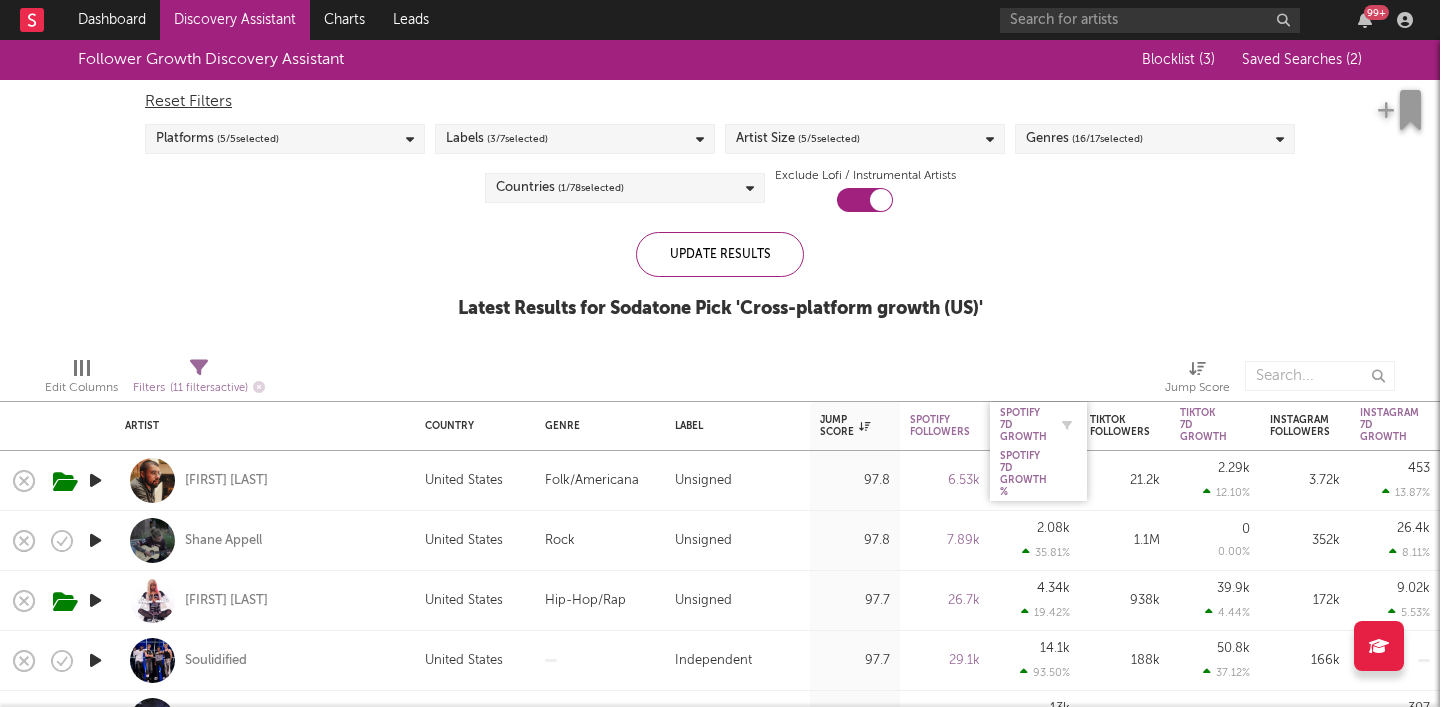 click on "Spotify 7D Growth" at bounding box center [1023, 425] 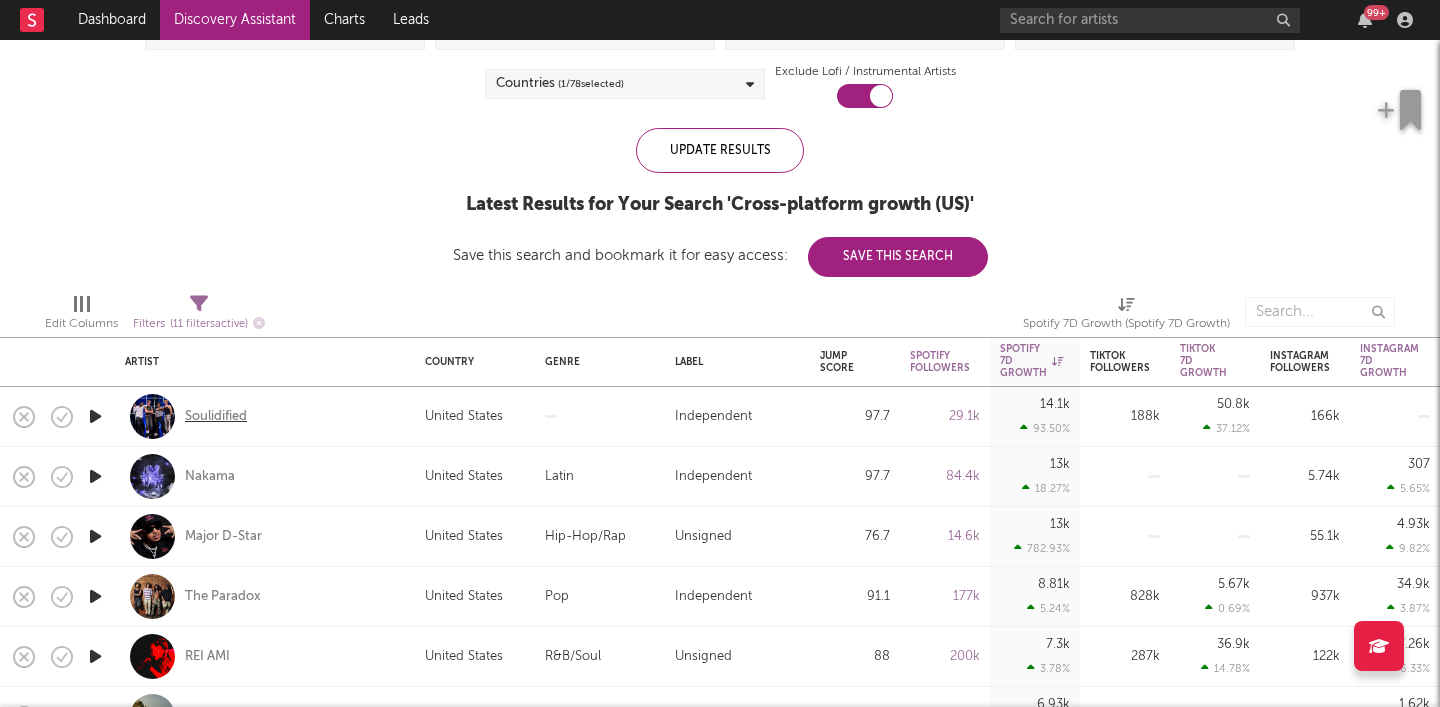 click on "Soulidified" at bounding box center (216, 417) 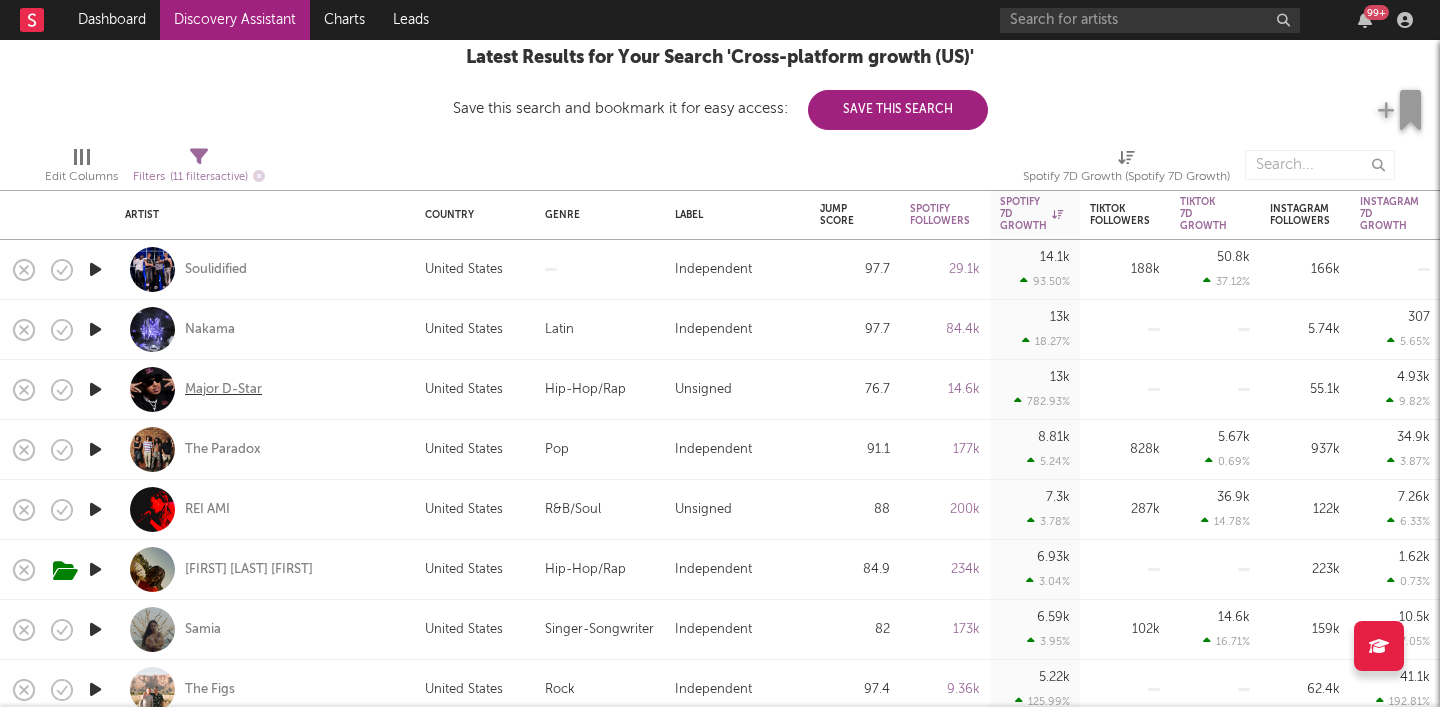 click on "Major D-Star" at bounding box center [223, 390] 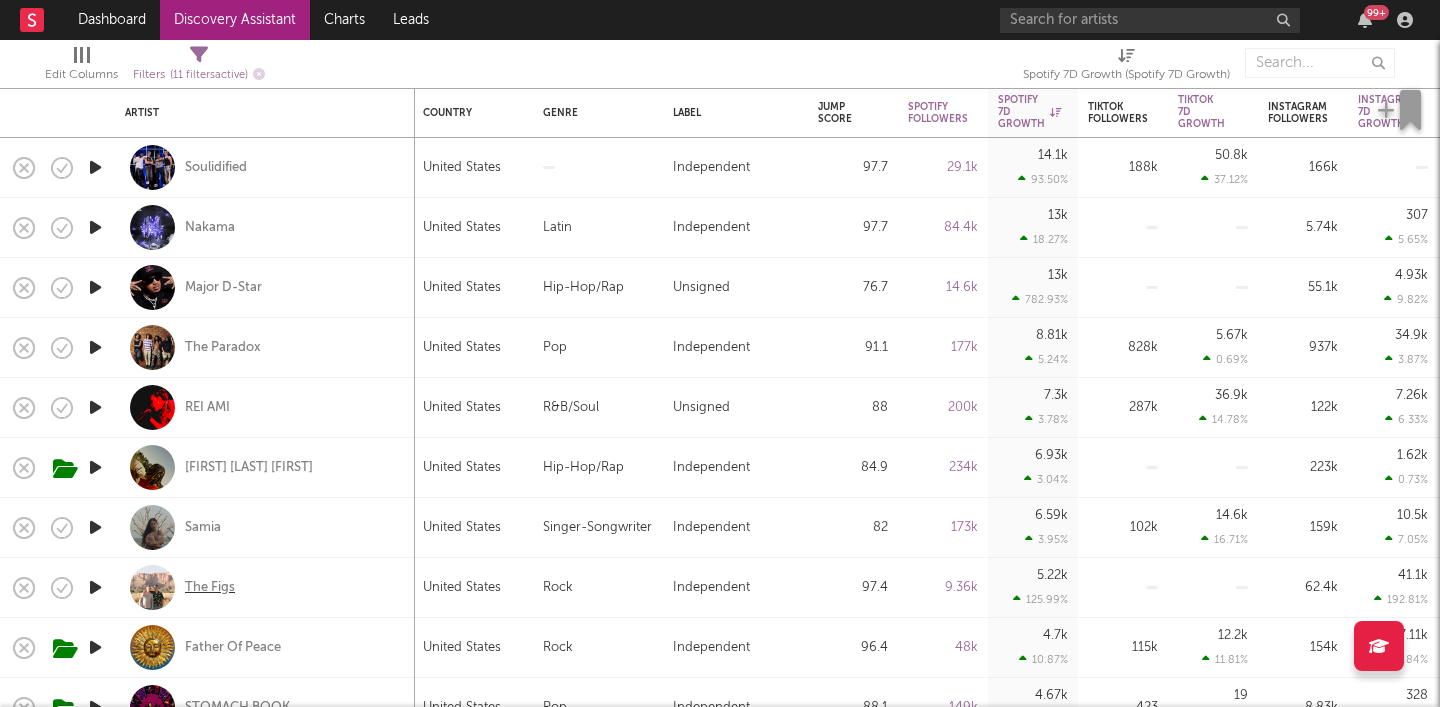 click on "The Figs" at bounding box center (210, 588) 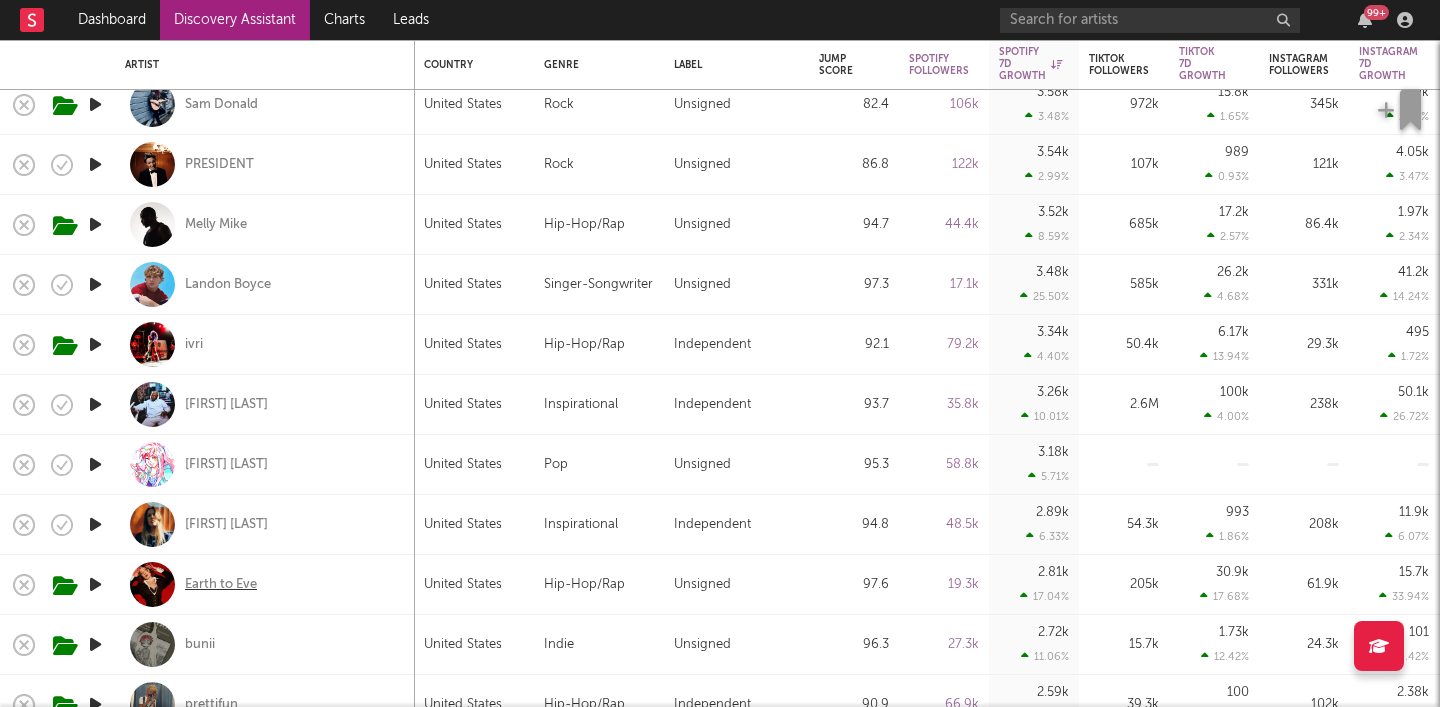 click on "Earth to Eve" at bounding box center (221, 585) 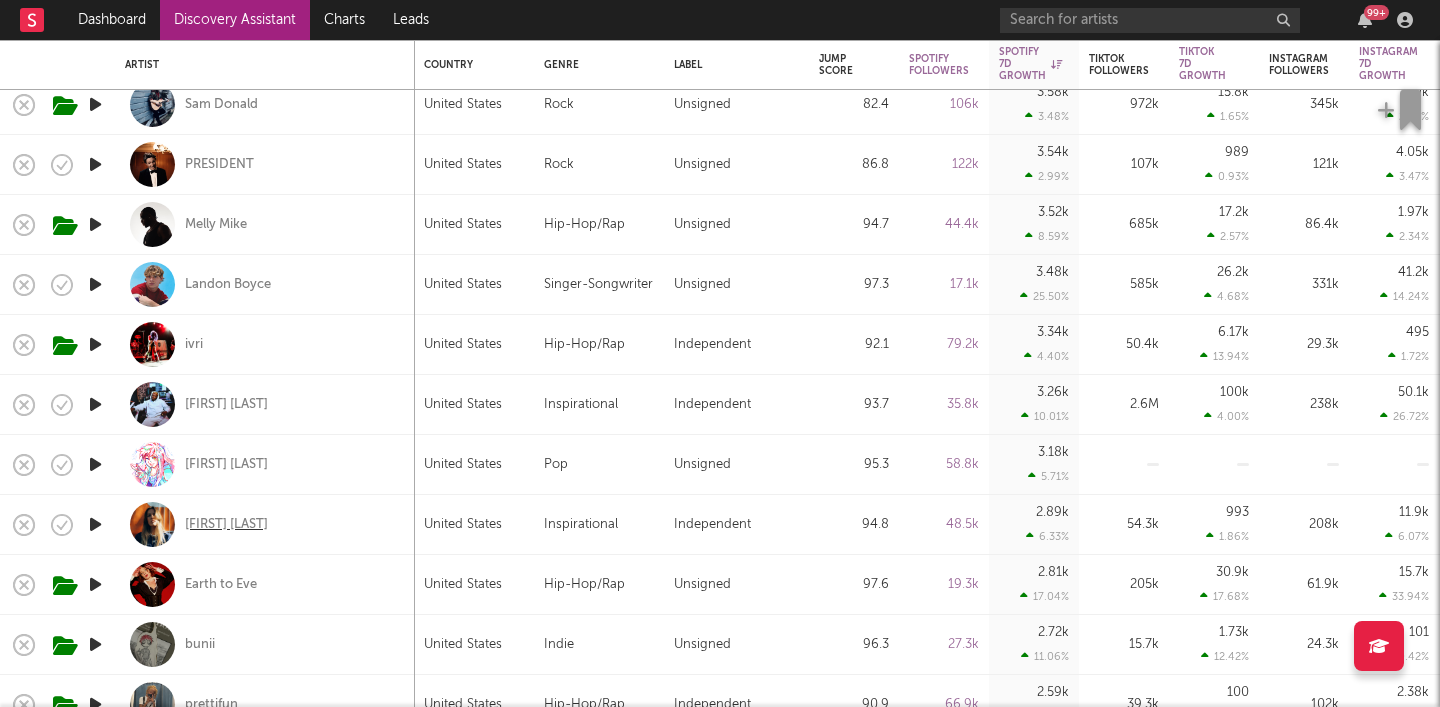 click on "Allison Eide" at bounding box center (226, 525) 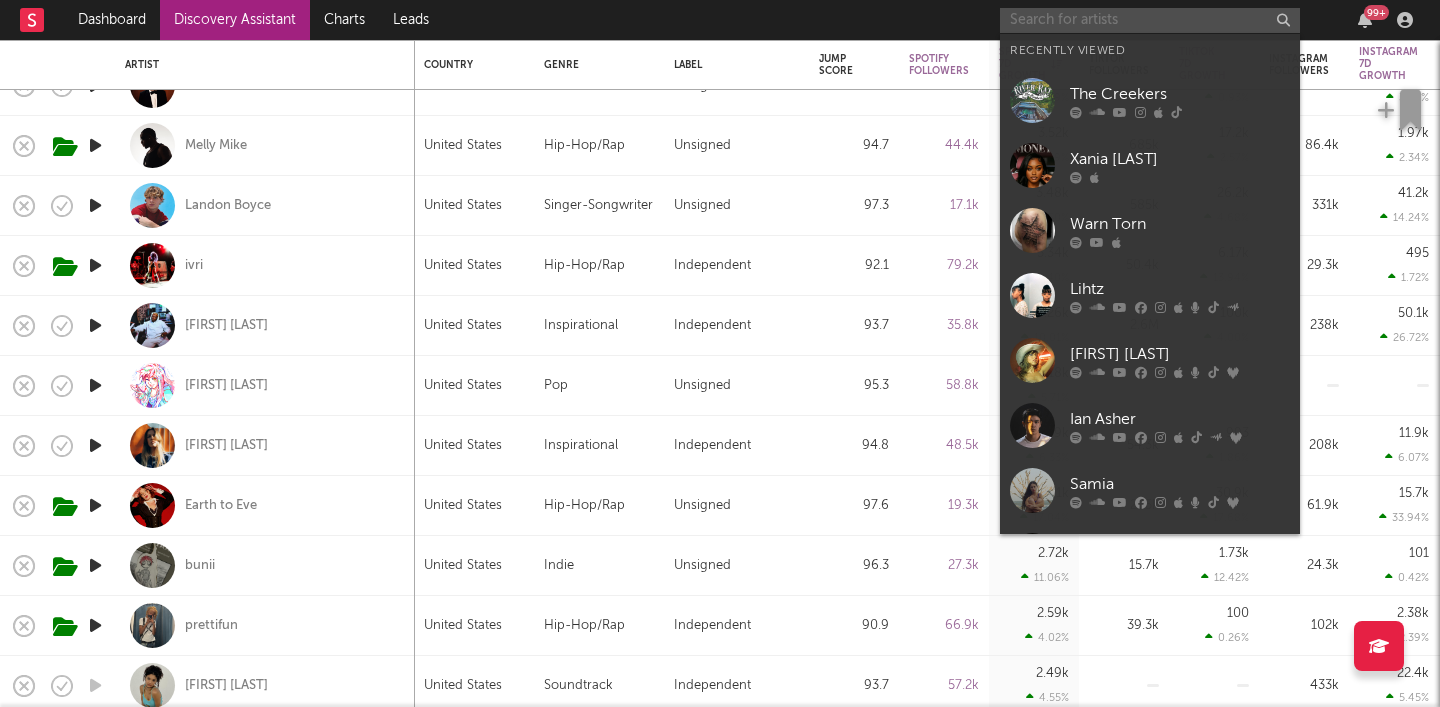 click at bounding box center (1150, 20) 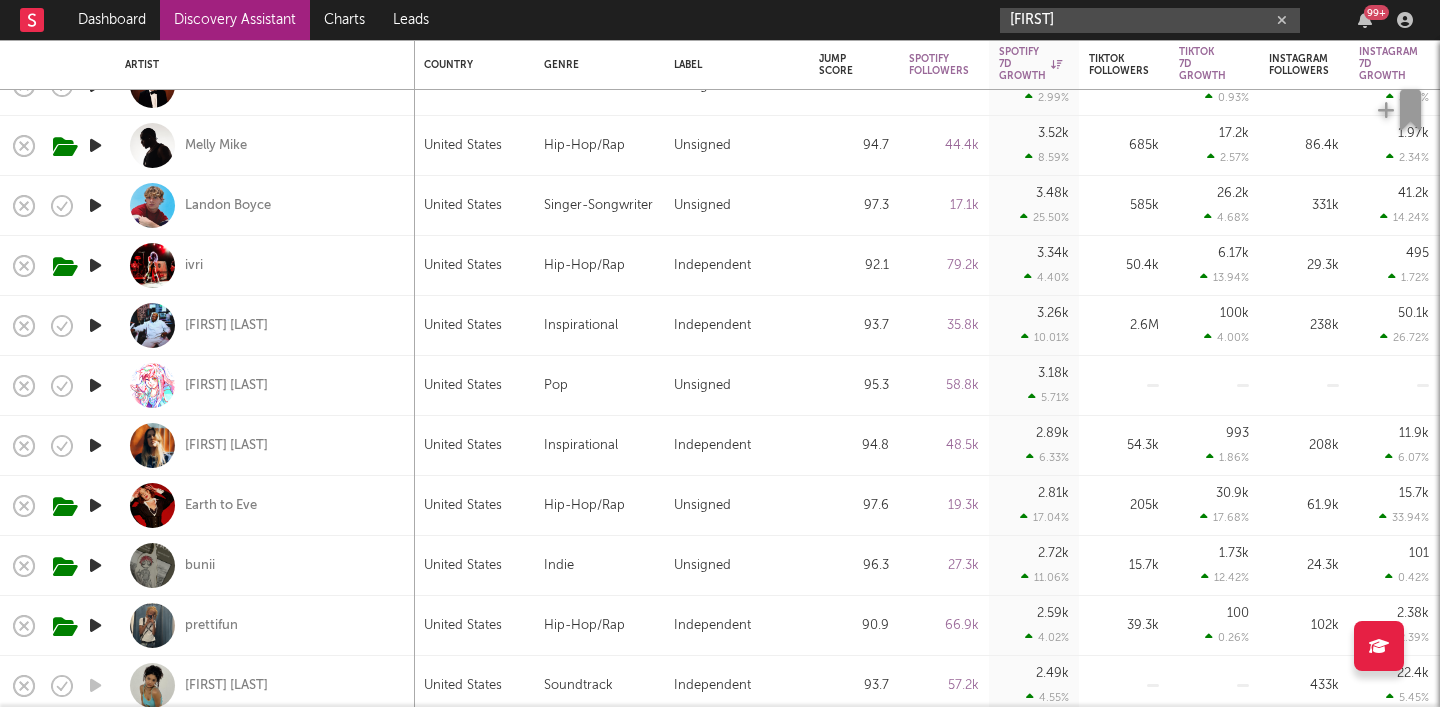 type on "marlon" 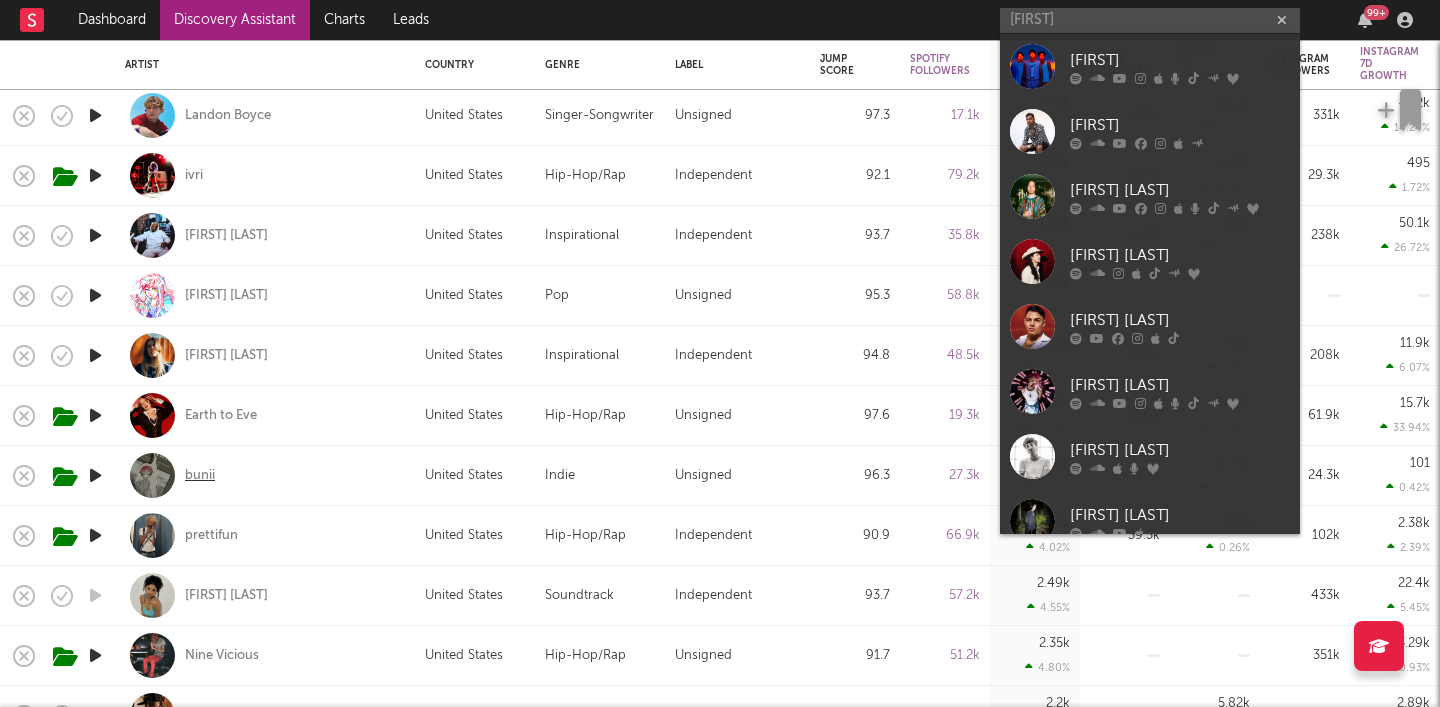 click on "bunii" at bounding box center [200, 476] 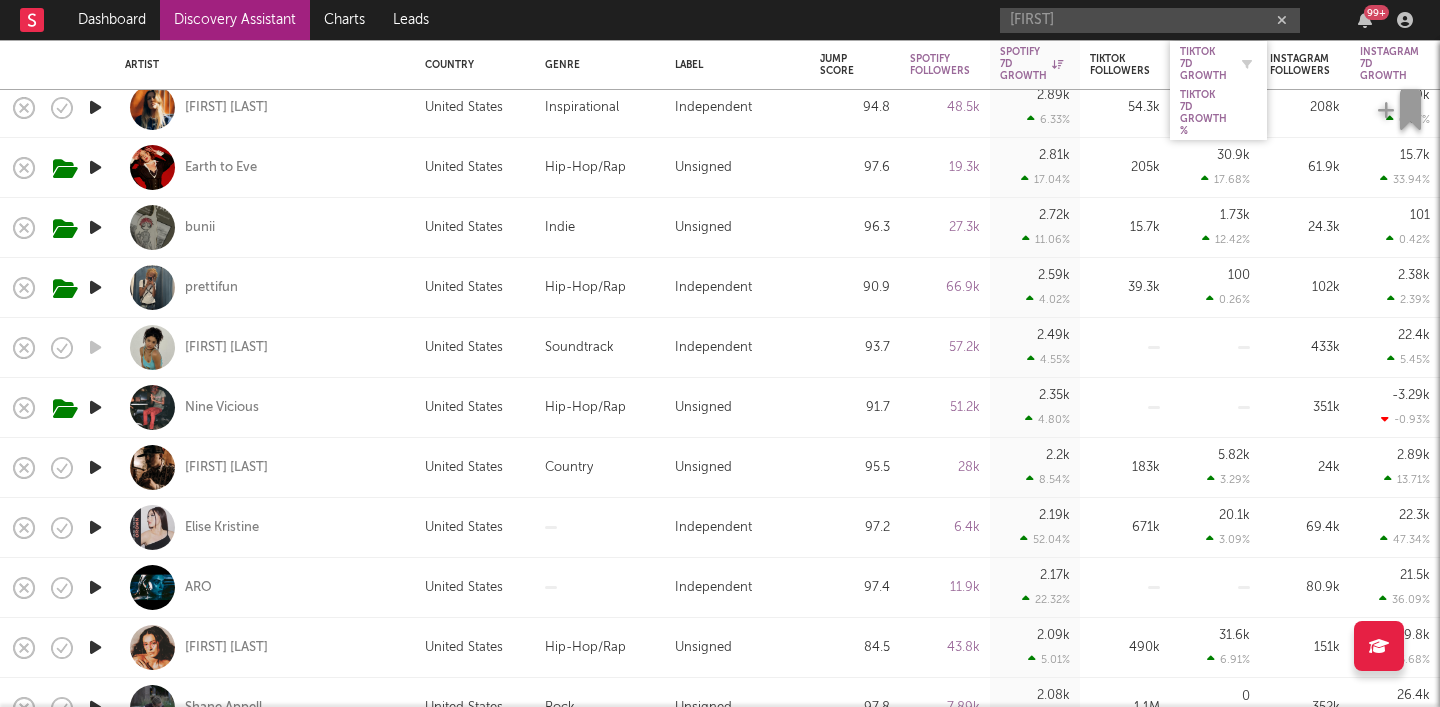 click on "Tiktok 7D Growth" at bounding box center (1203, 64) 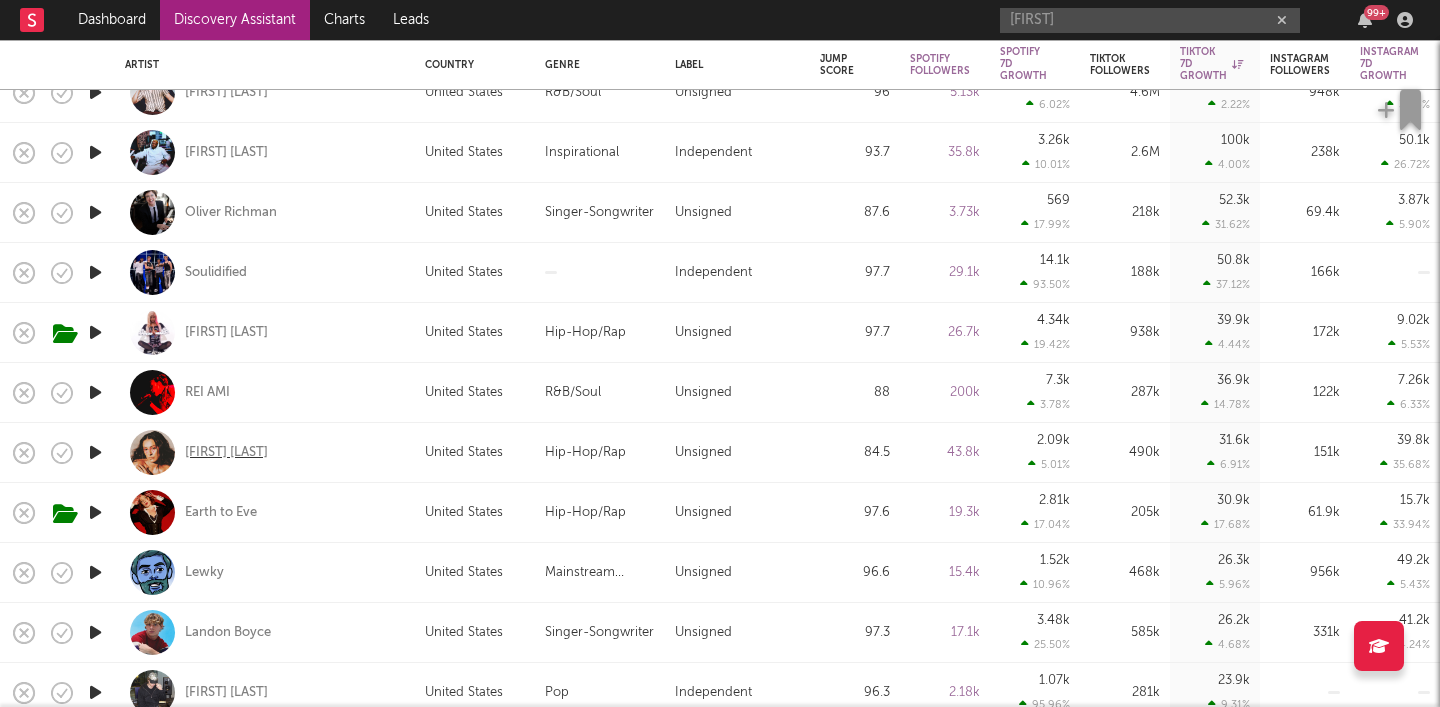 click on "[FIRST] [LAST]" at bounding box center [226, 453] 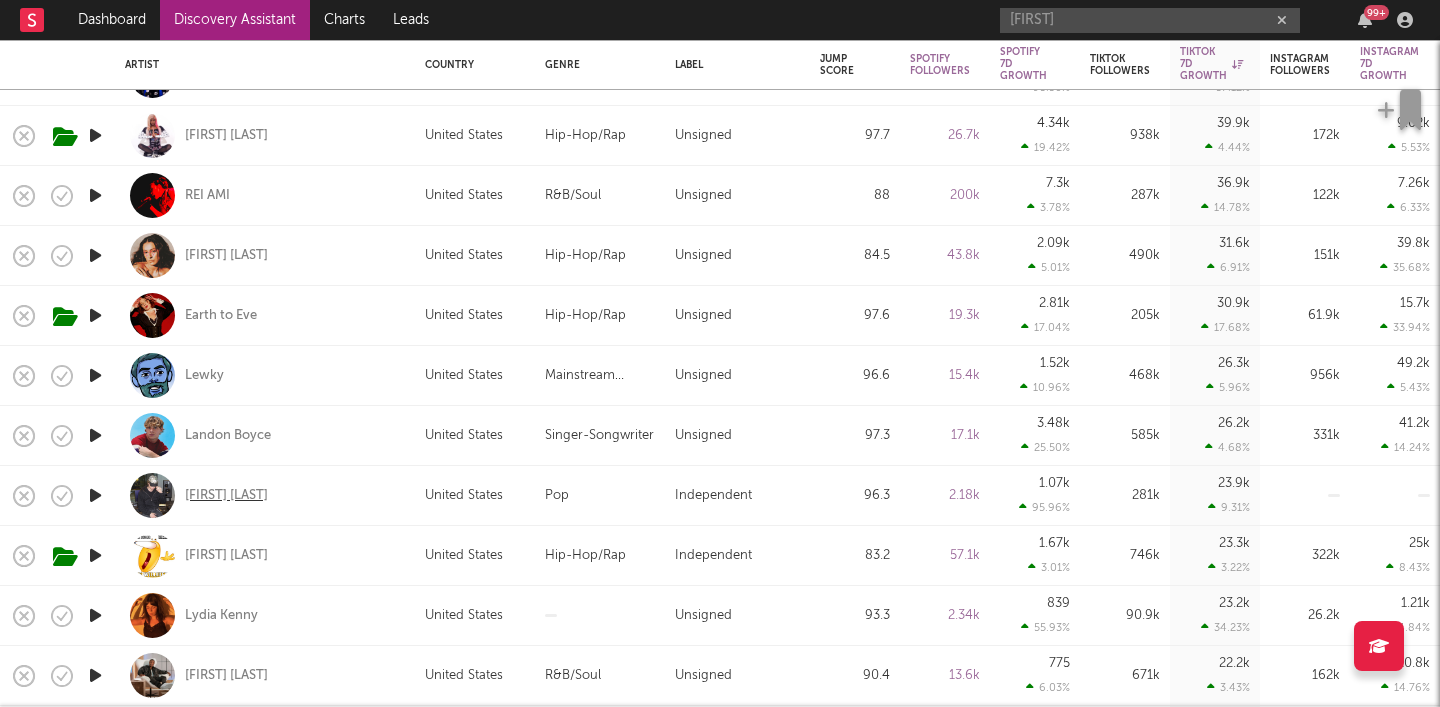 click on "Bradley Rittmann" at bounding box center (226, 496) 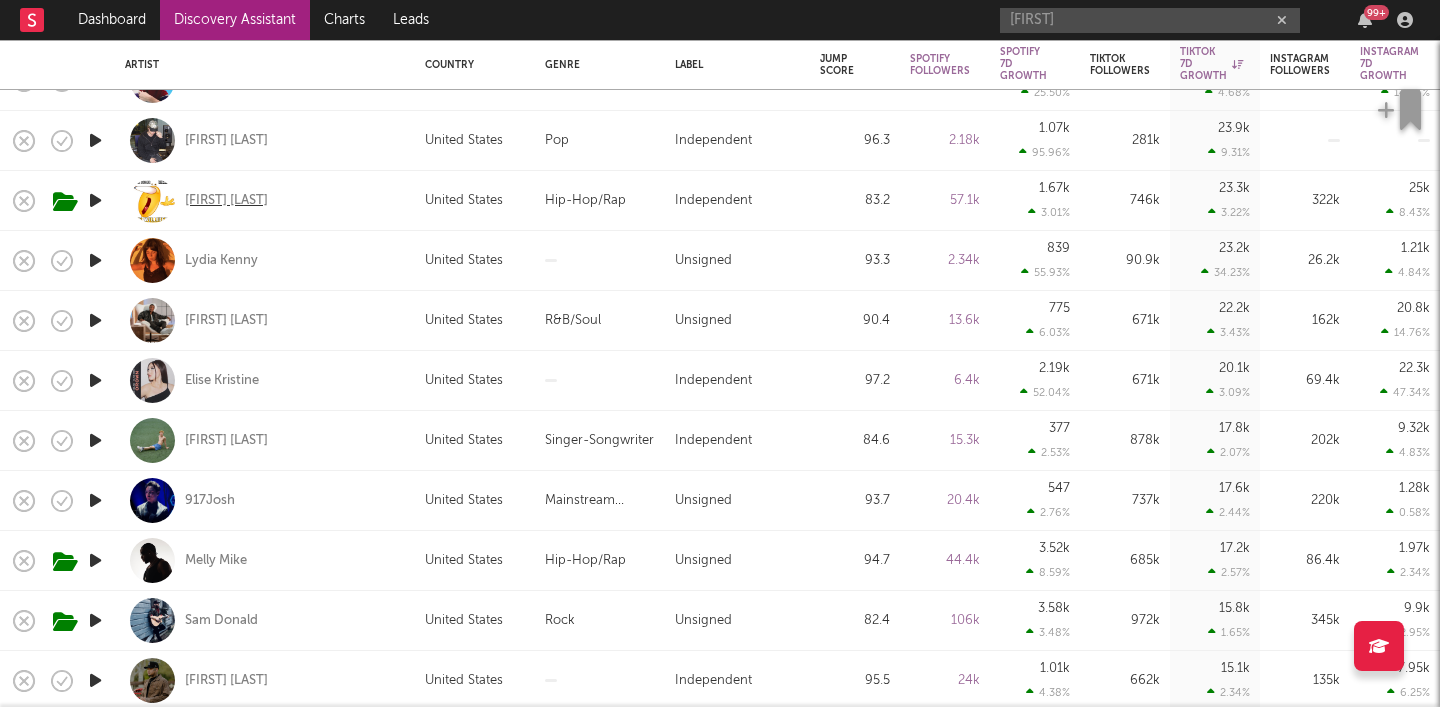 click on "Alex Schor" at bounding box center [226, 201] 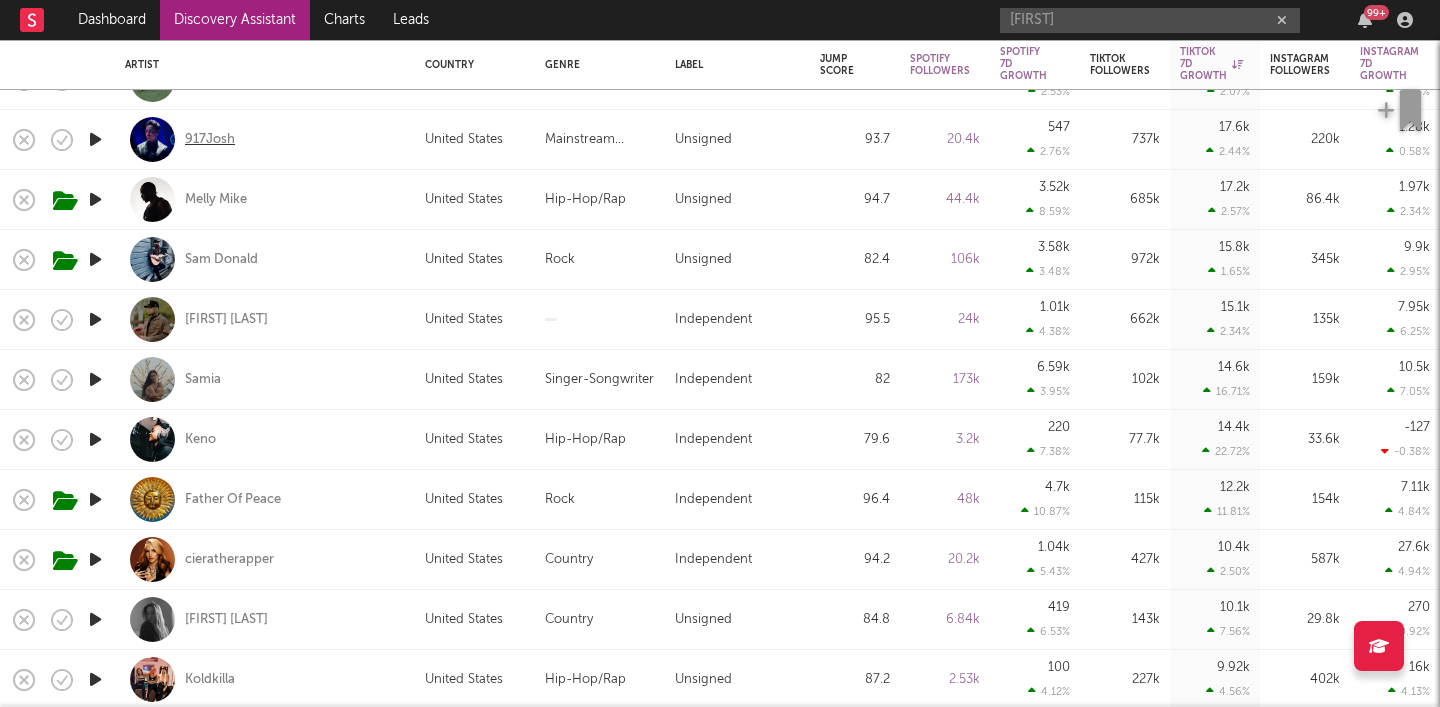 click on "917Josh" at bounding box center (210, 140) 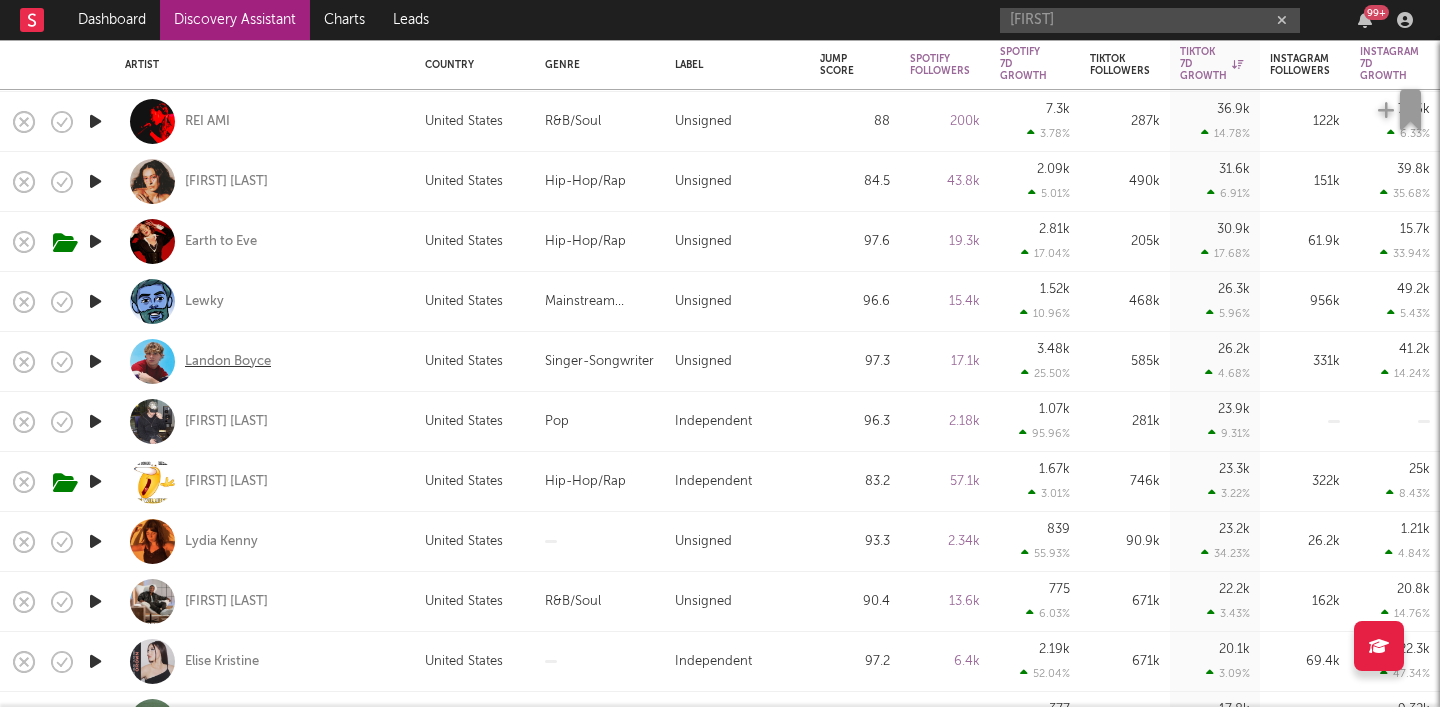 click on "Landon Boyce" at bounding box center (228, 362) 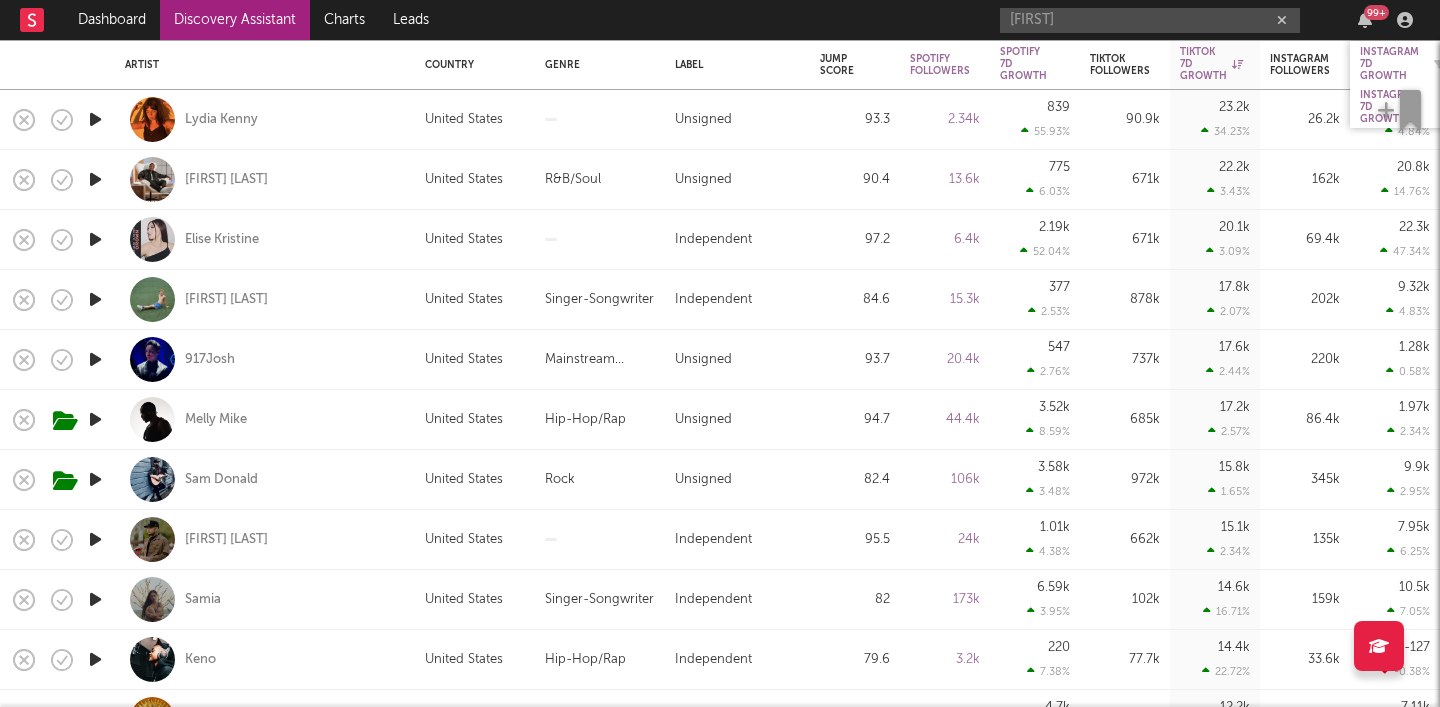 click on "Instagram 7D Growth" at bounding box center [1389, 64] 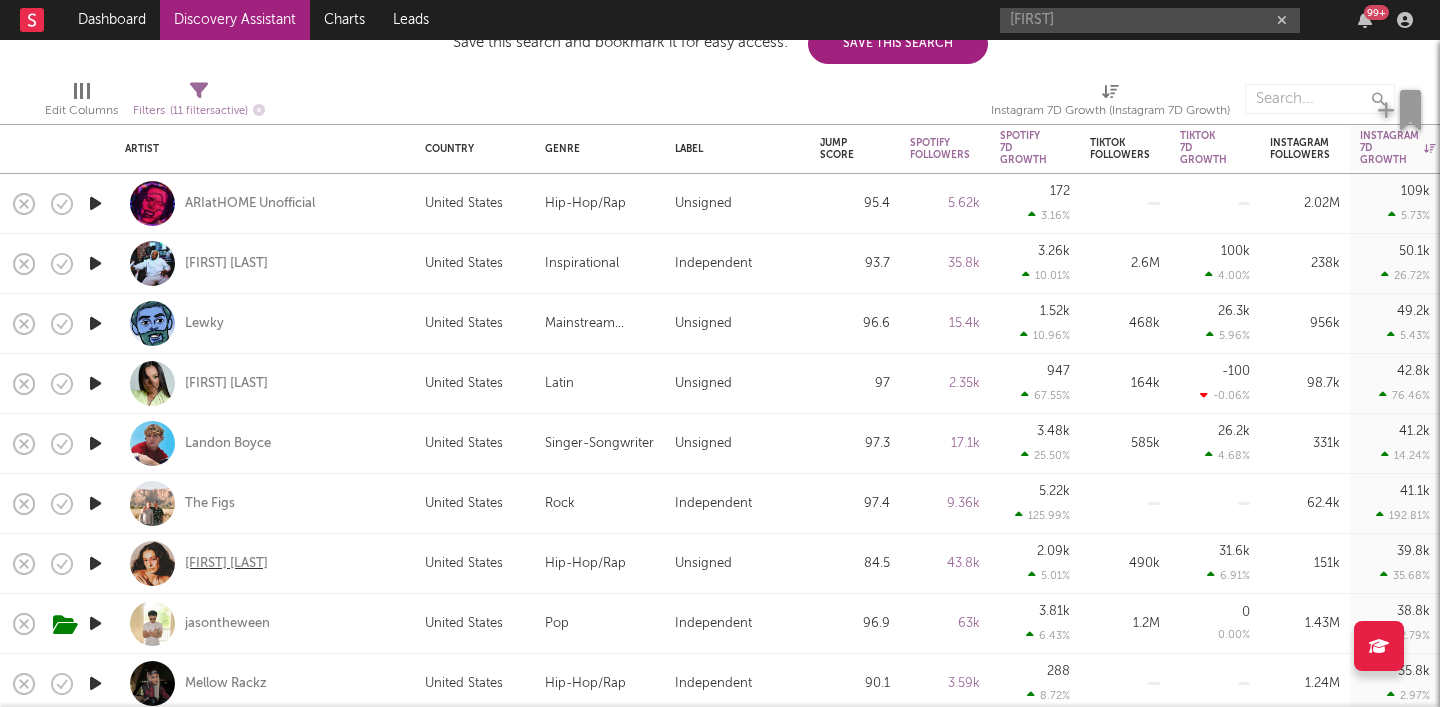 click on "[FIRST] [LAST]" at bounding box center (226, 564) 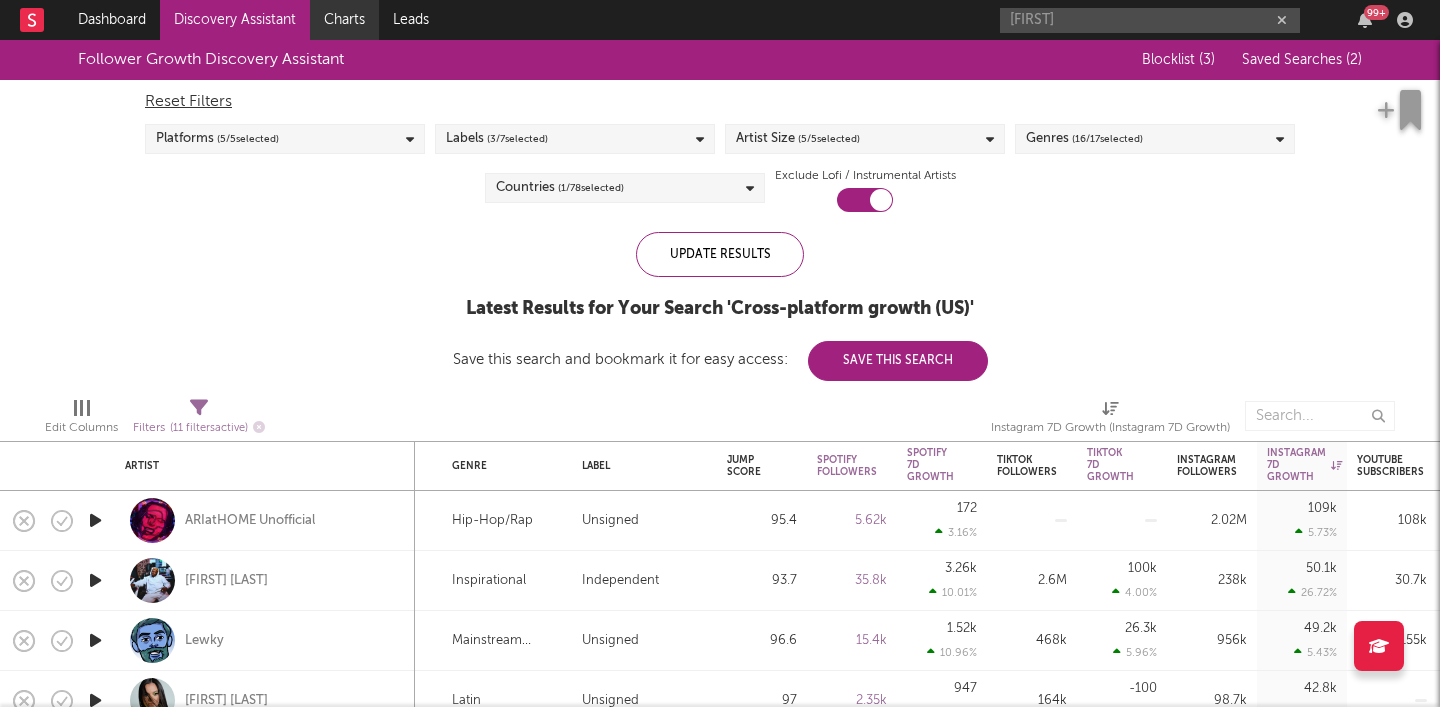 click on "Charts" at bounding box center [344, 20] 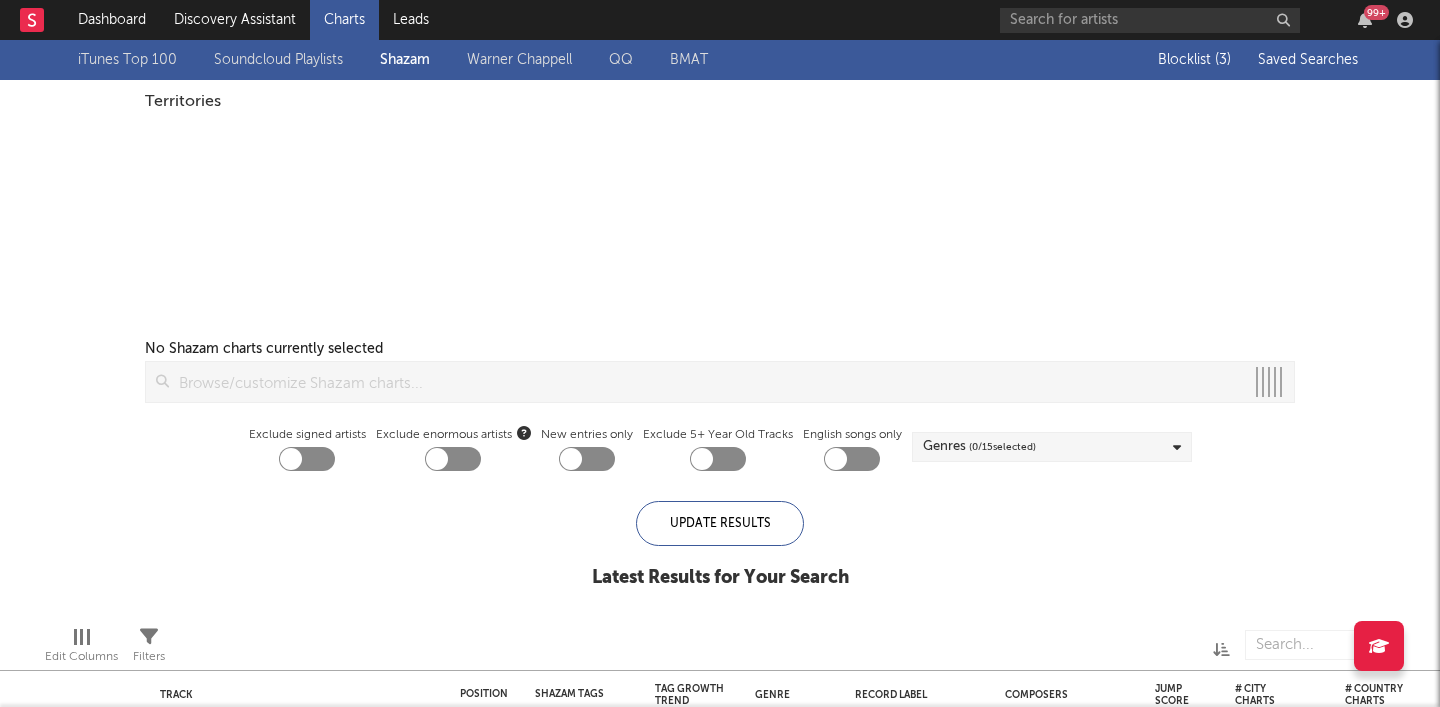checkbox on "true" 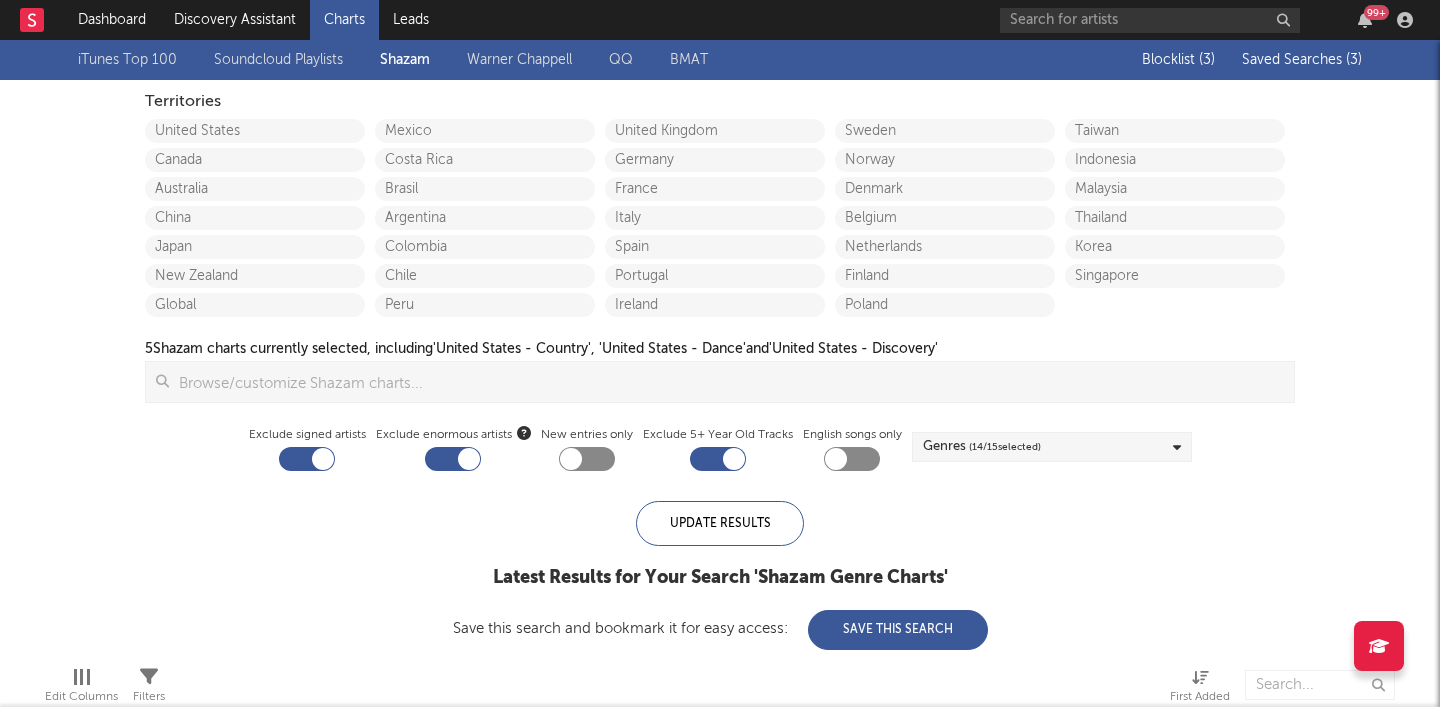 click on "Saved Searches   ( 3 )" at bounding box center (1302, 60) 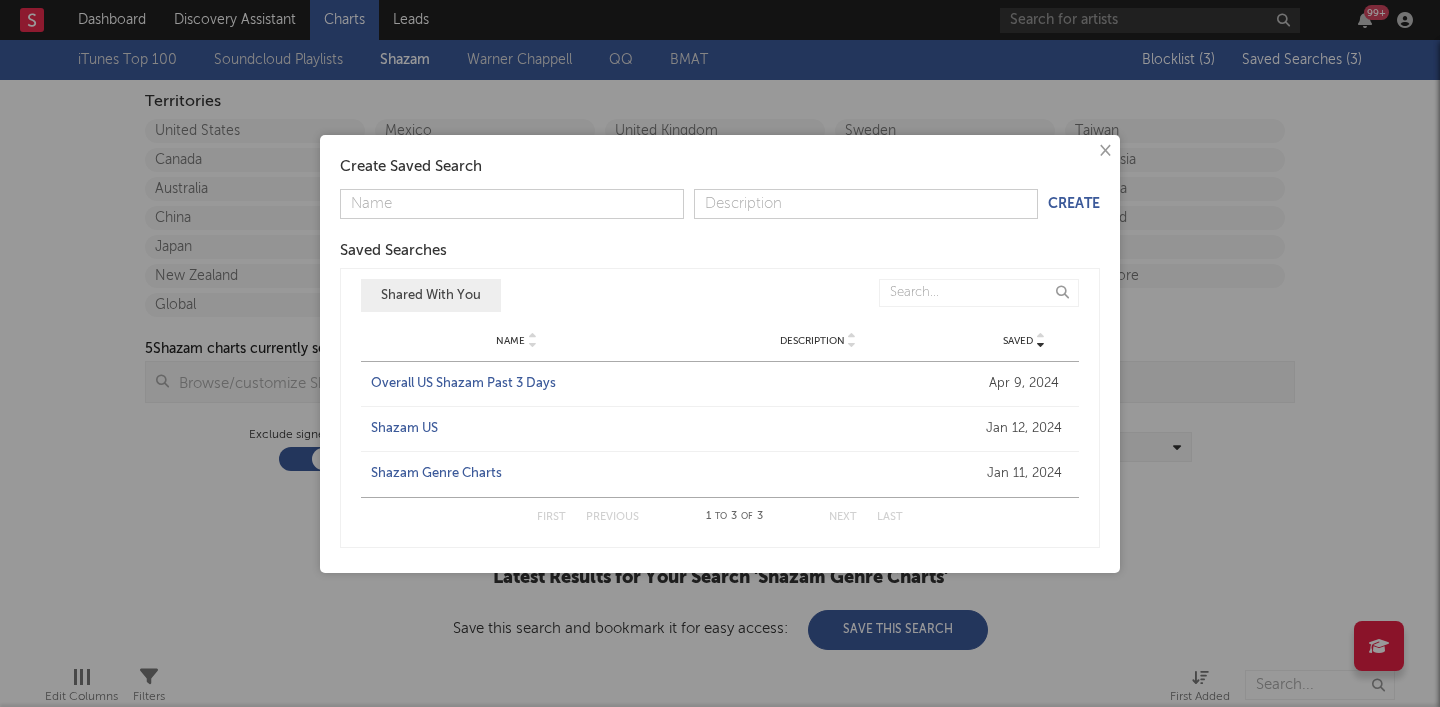 click on "Shazam US" at bounding box center [517, 429] 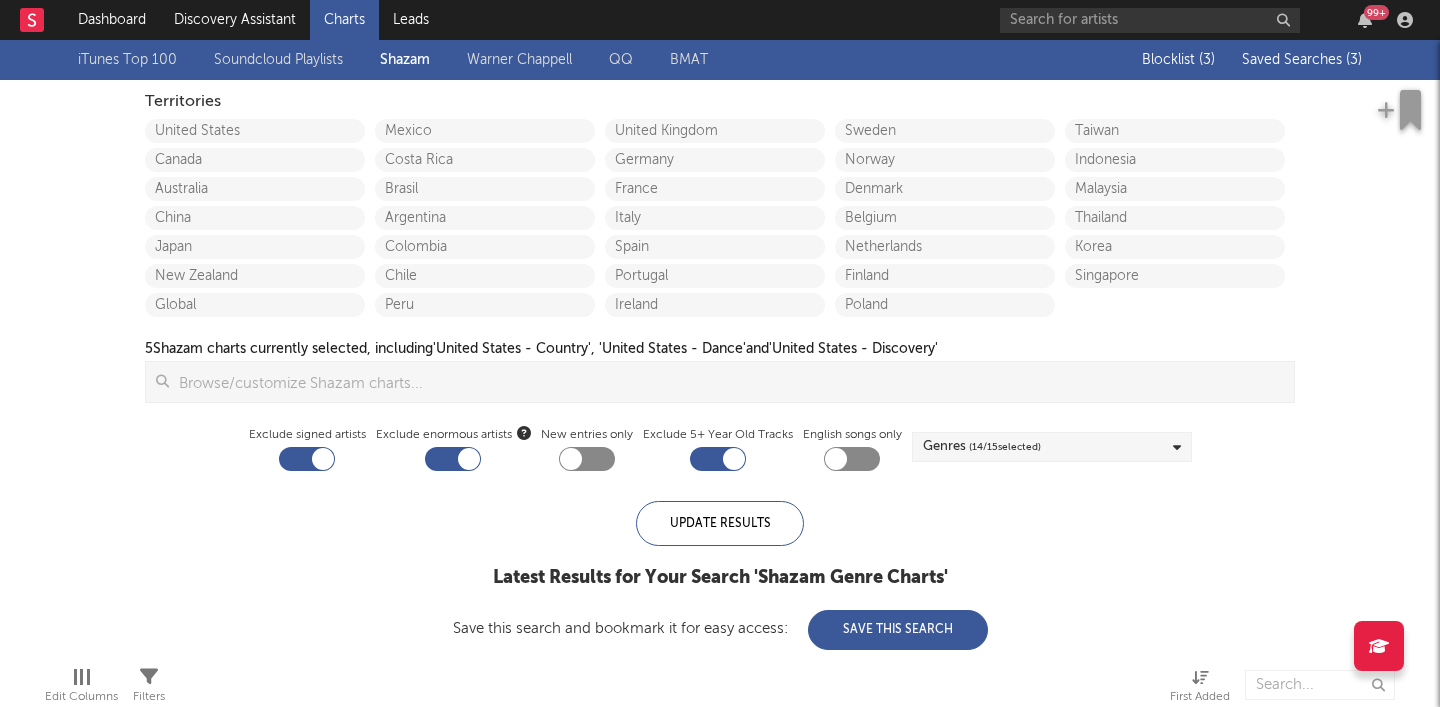 checkbox on "false" 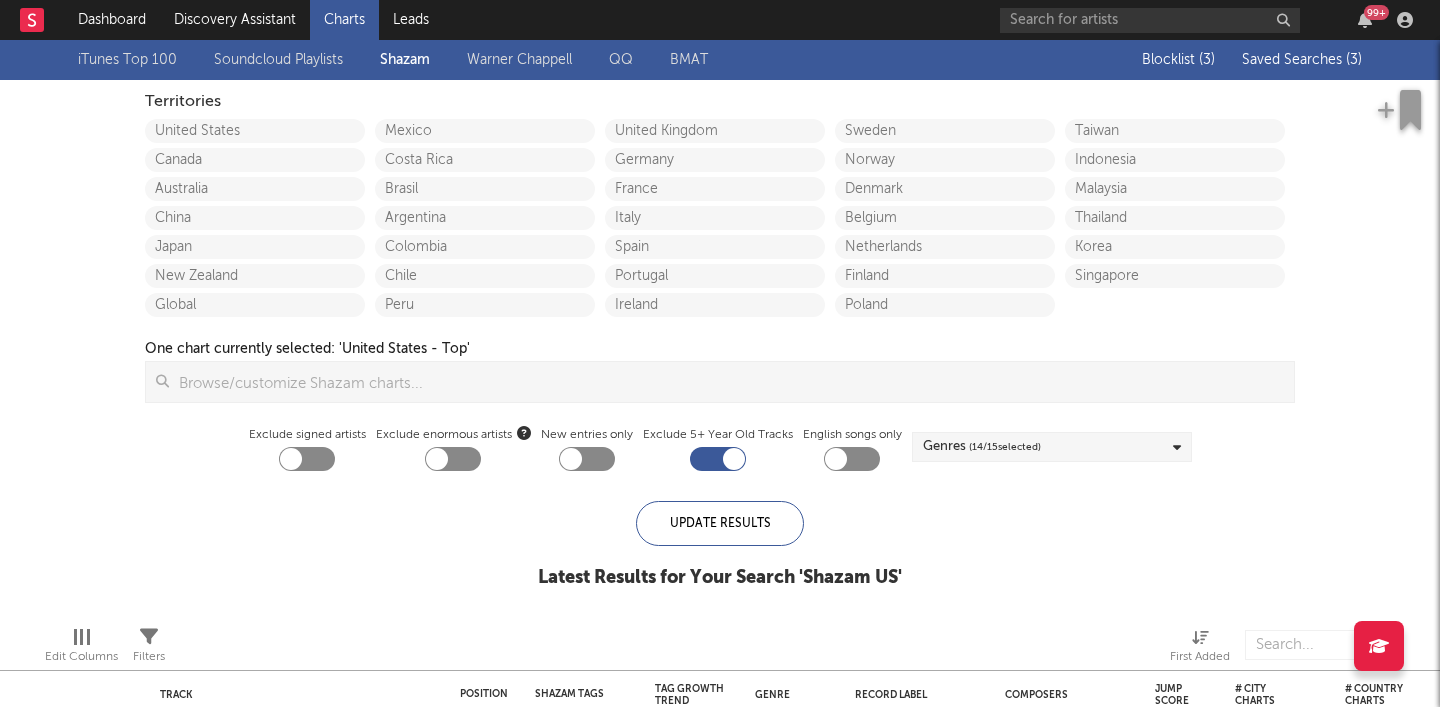 click at bounding box center (437, 459) 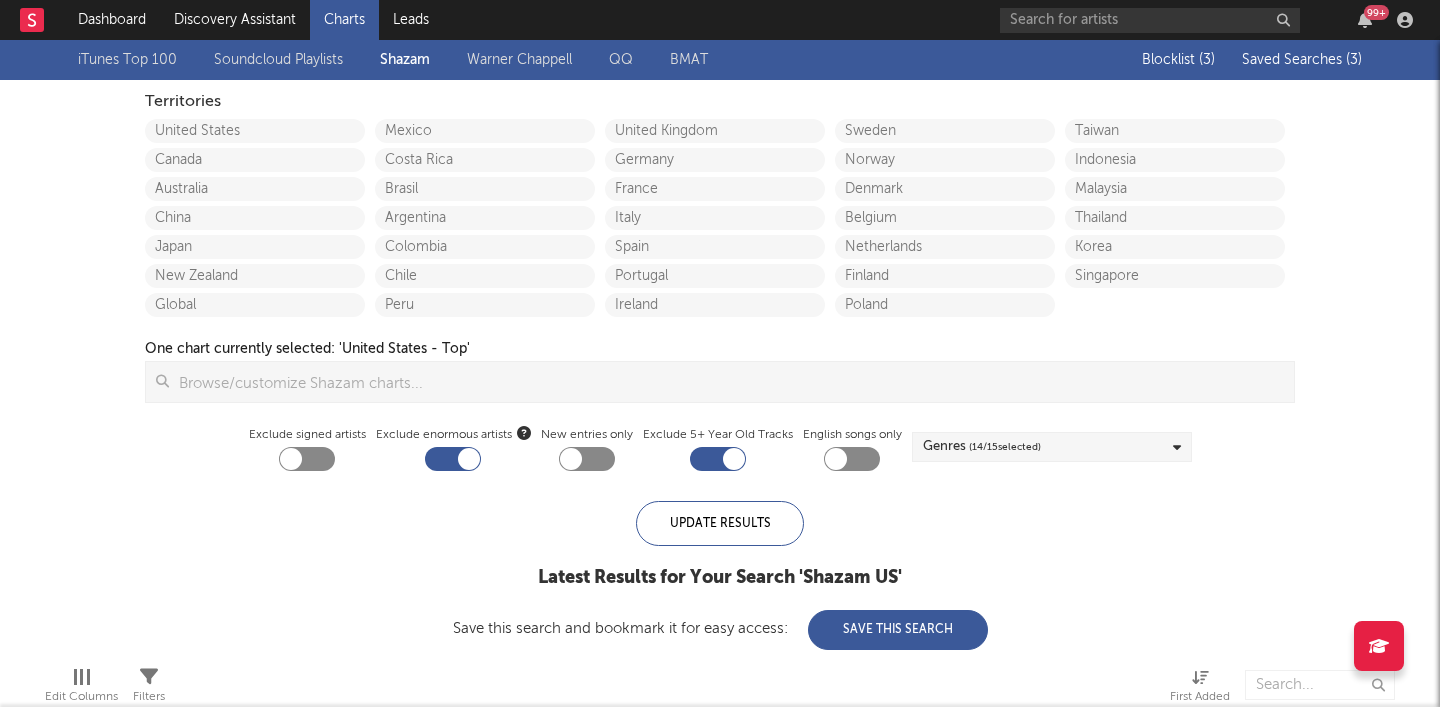 click at bounding box center (307, 459) 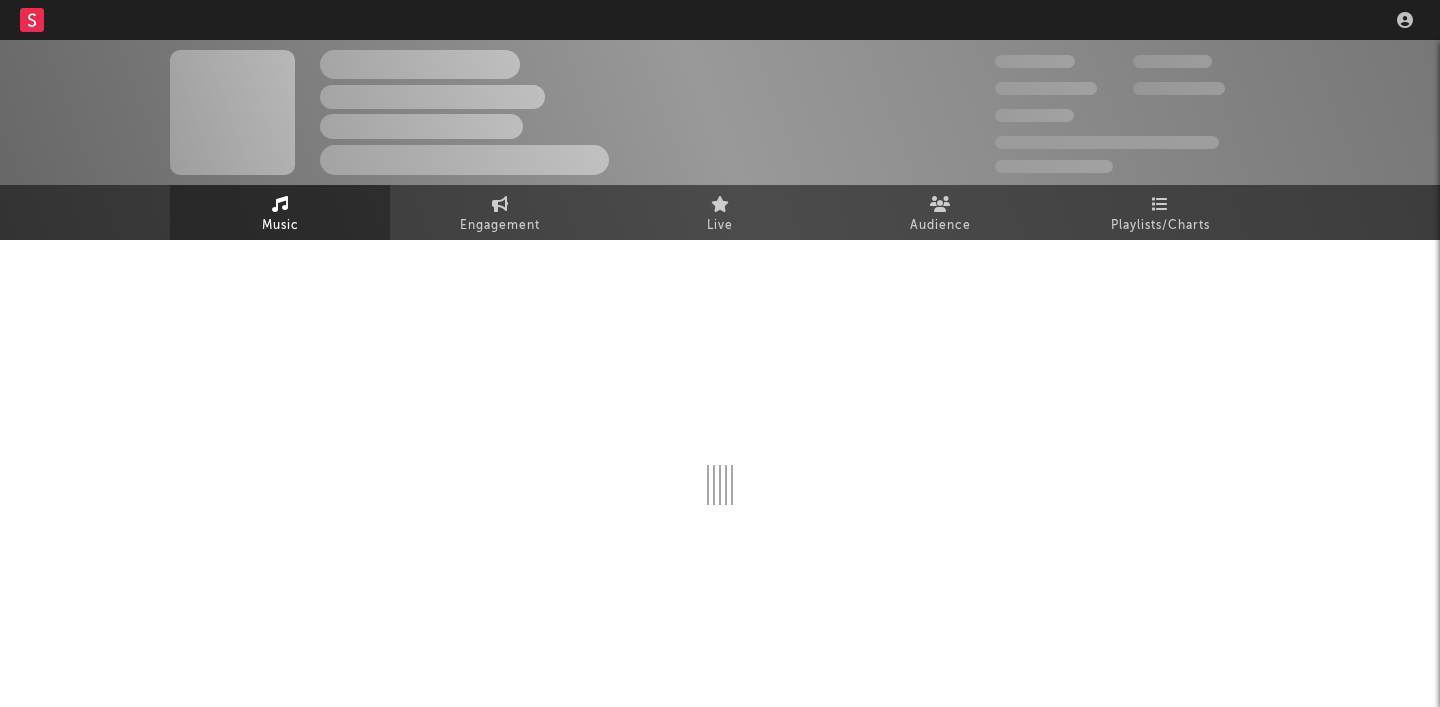 scroll, scrollTop: 0, scrollLeft: 0, axis: both 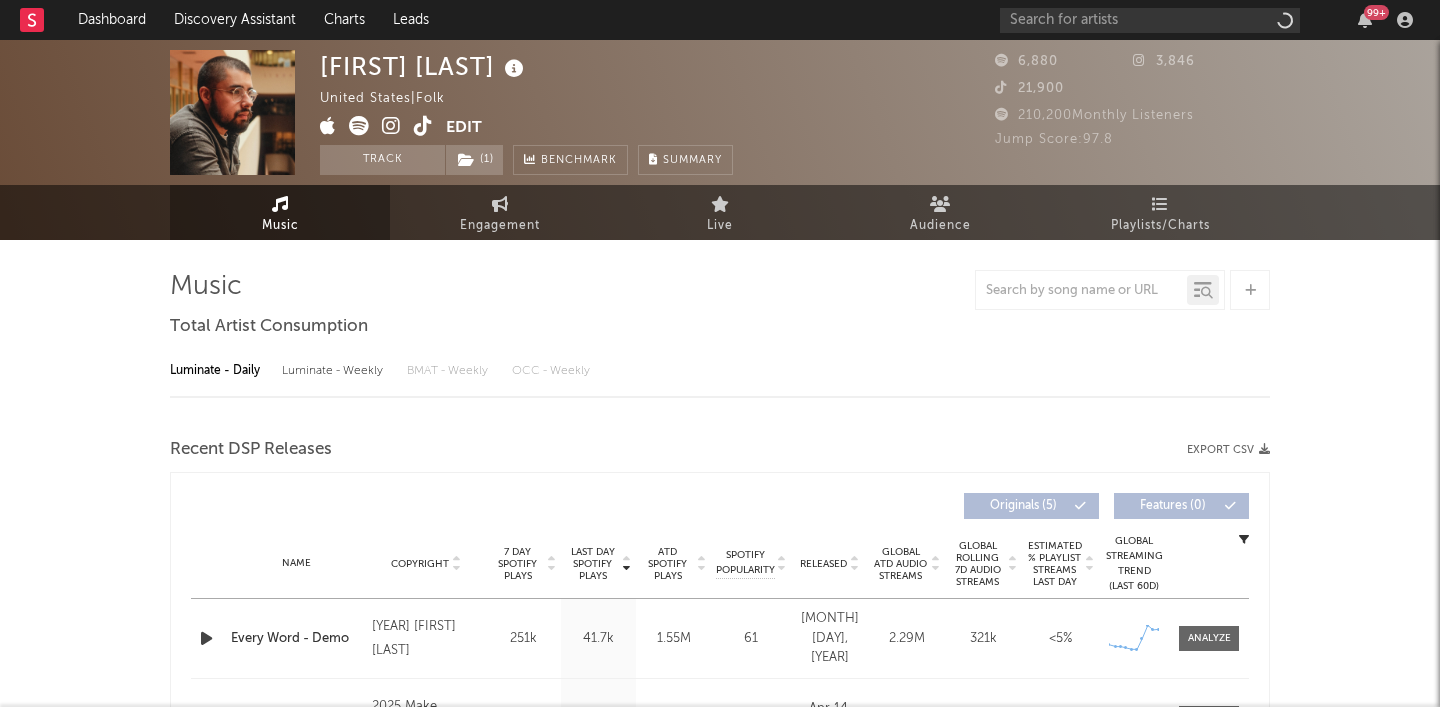 select on "1w" 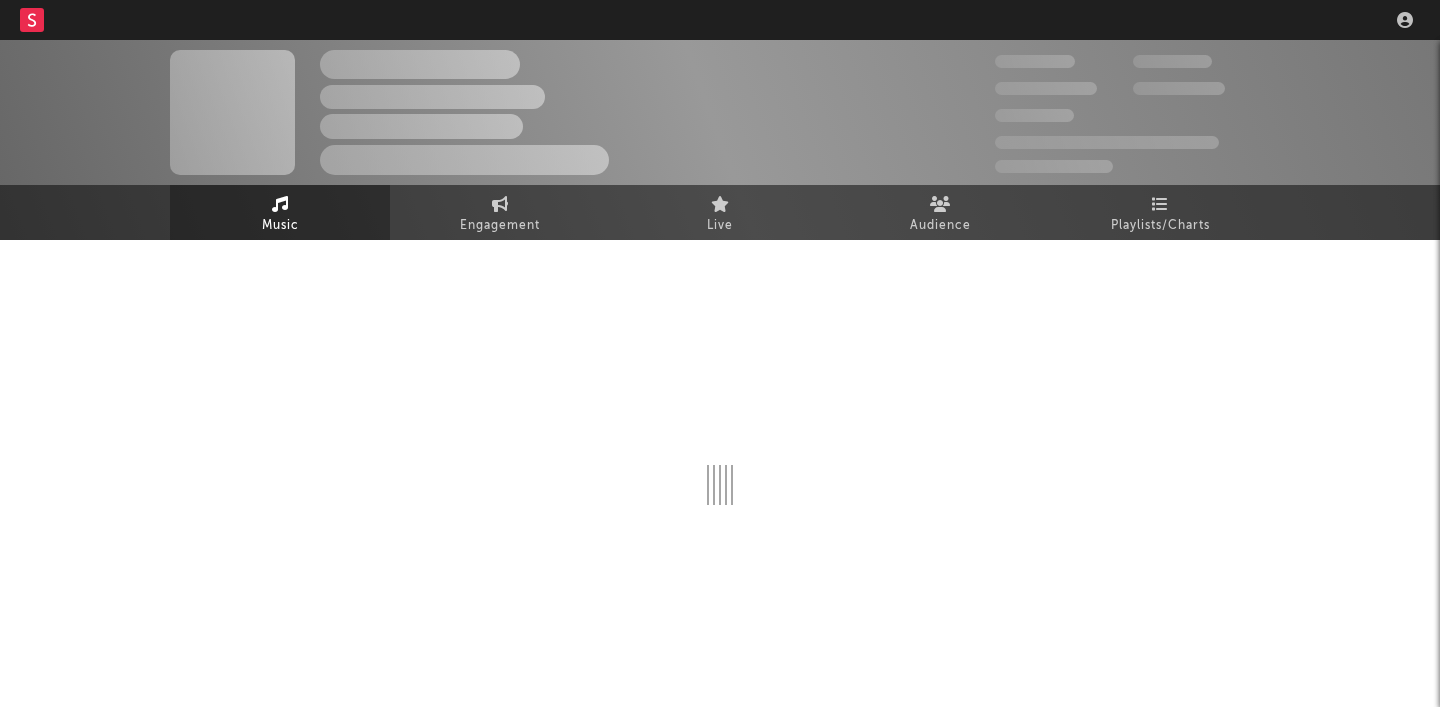 scroll, scrollTop: 0, scrollLeft: 0, axis: both 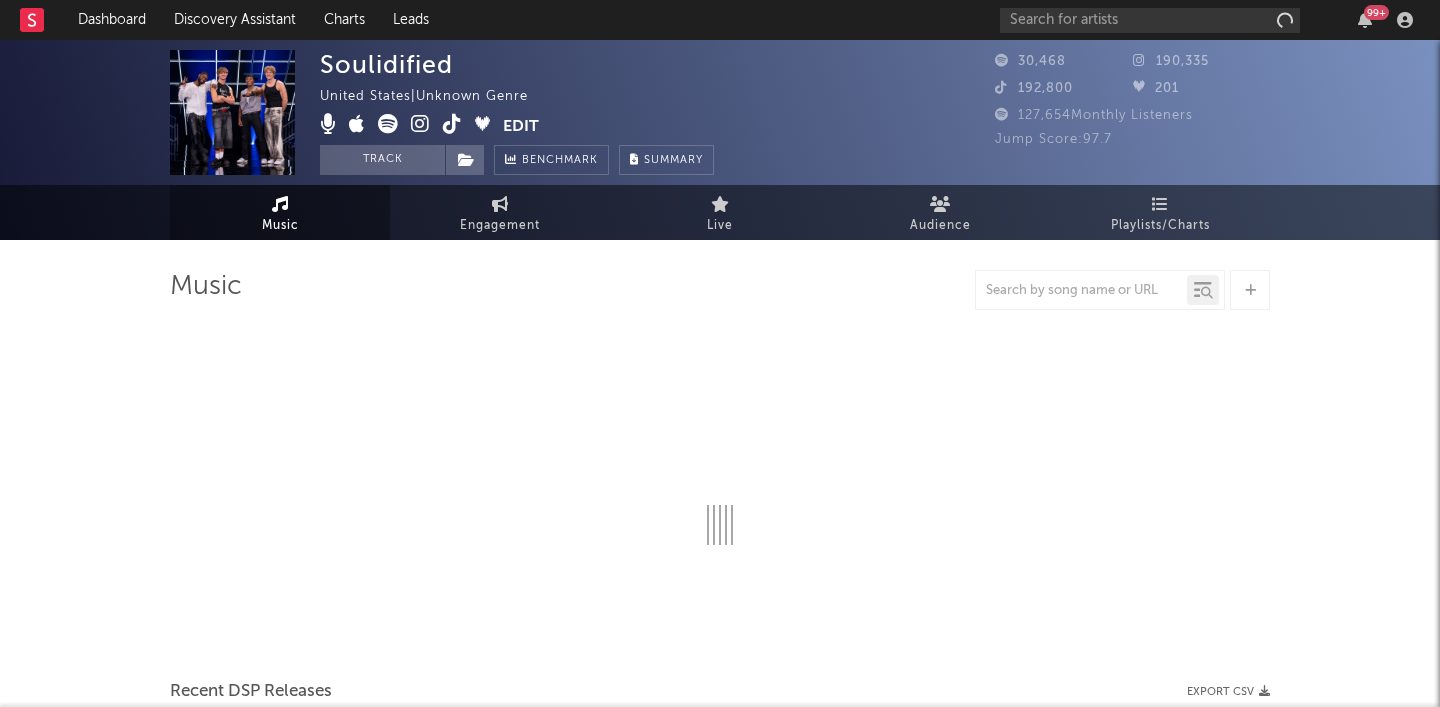 select on "1w" 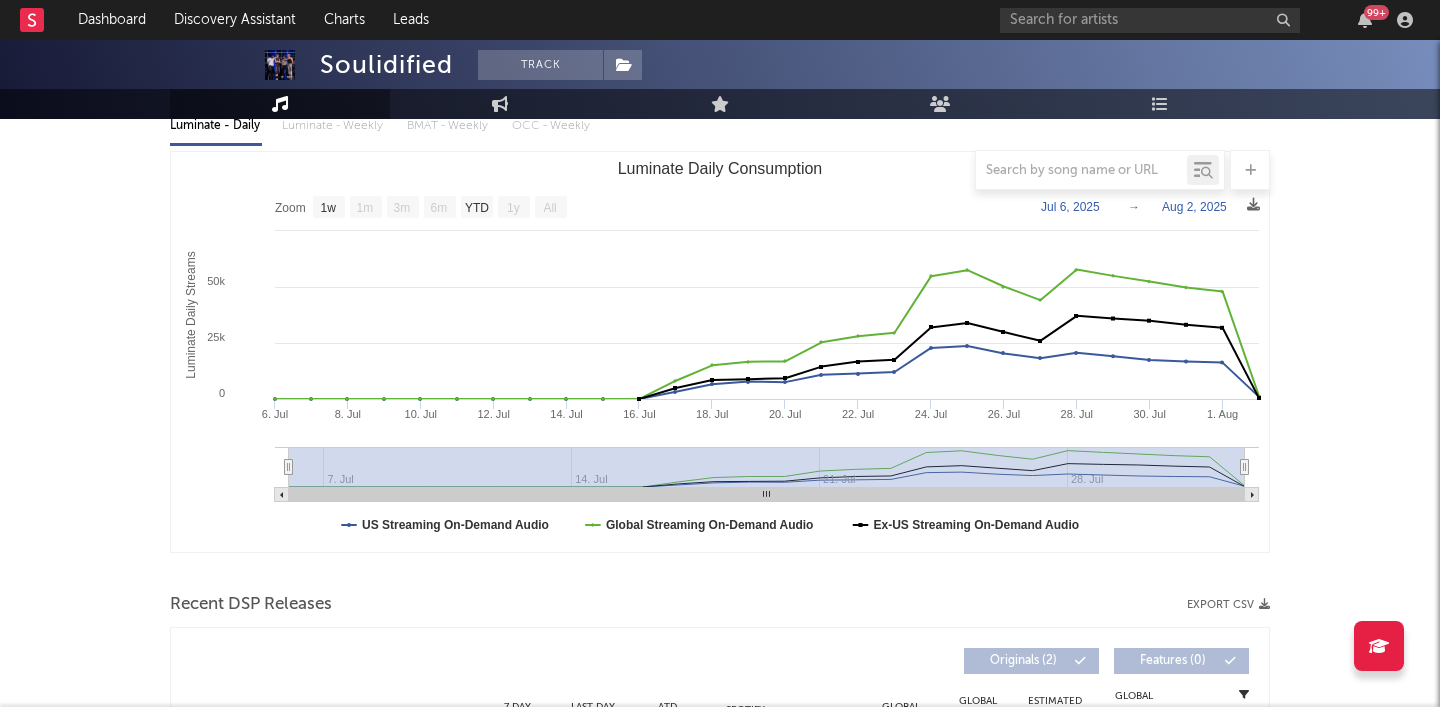 scroll, scrollTop: 161, scrollLeft: 0, axis: vertical 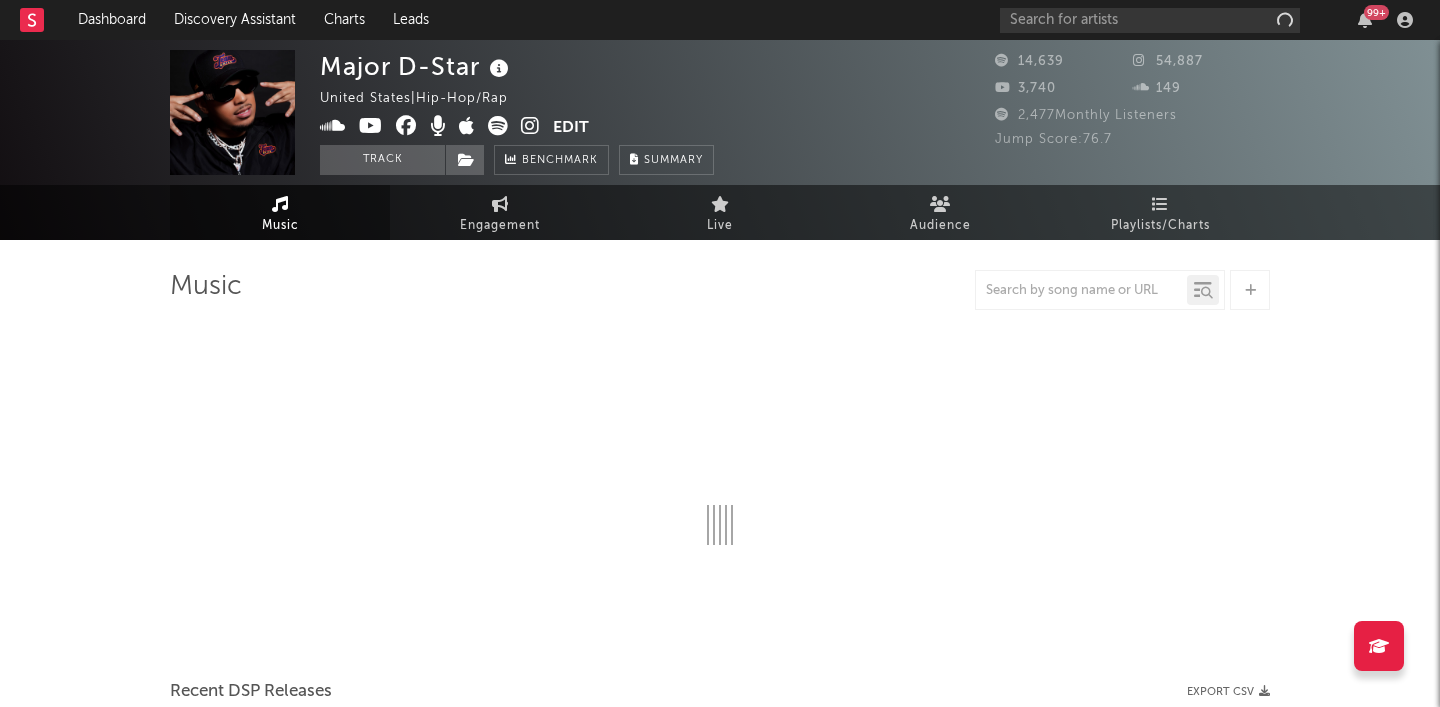 select on "6m" 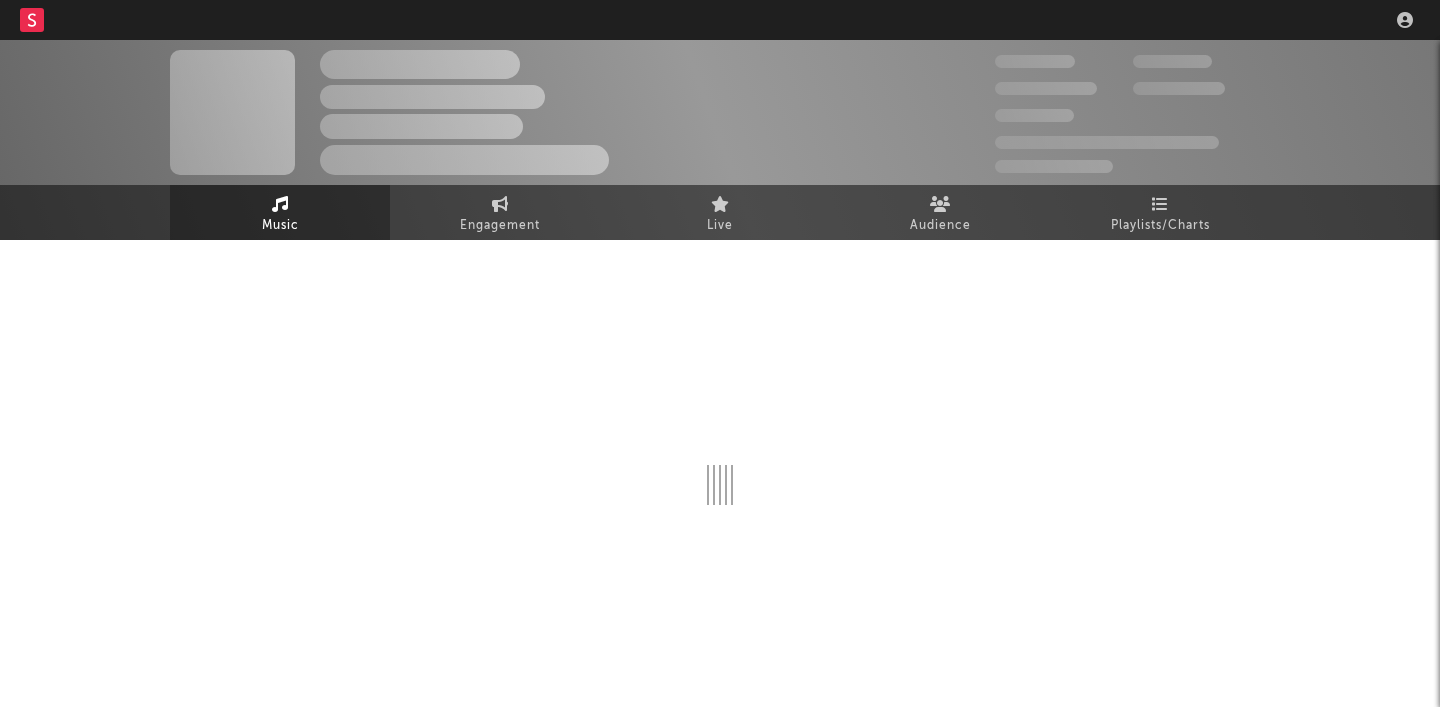 scroll, scrollTop: 0, scrollLeft: 0, axis: both 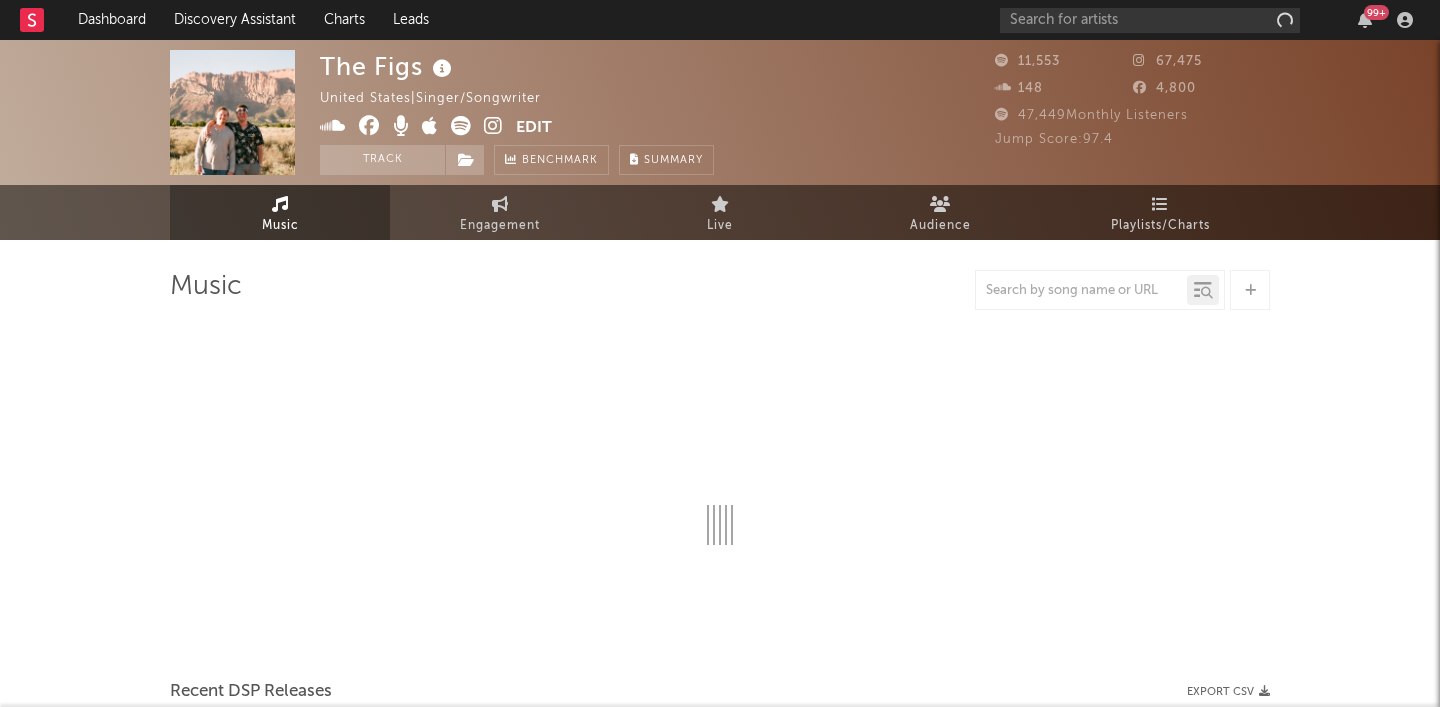 select on "6m" 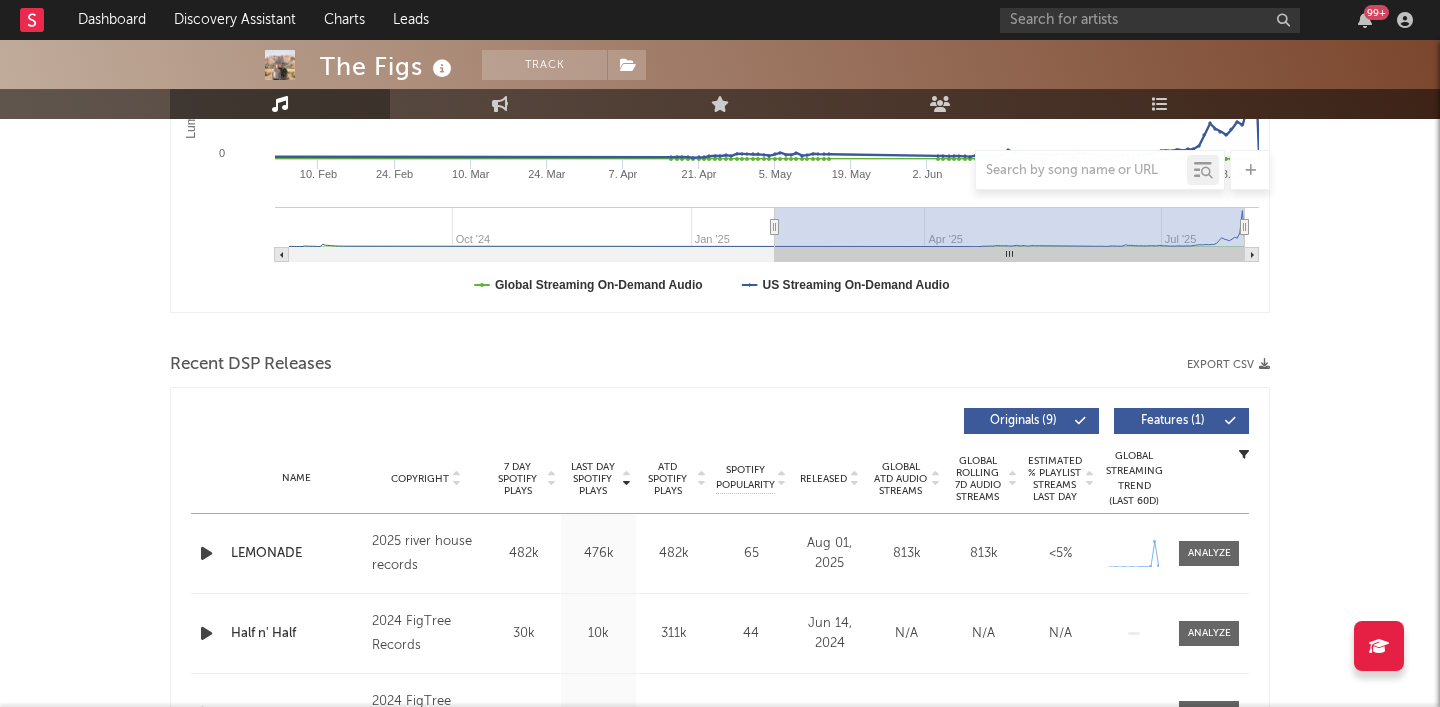 scroll, scrollTop: 525, scrollLeft: 0, axis: vertical 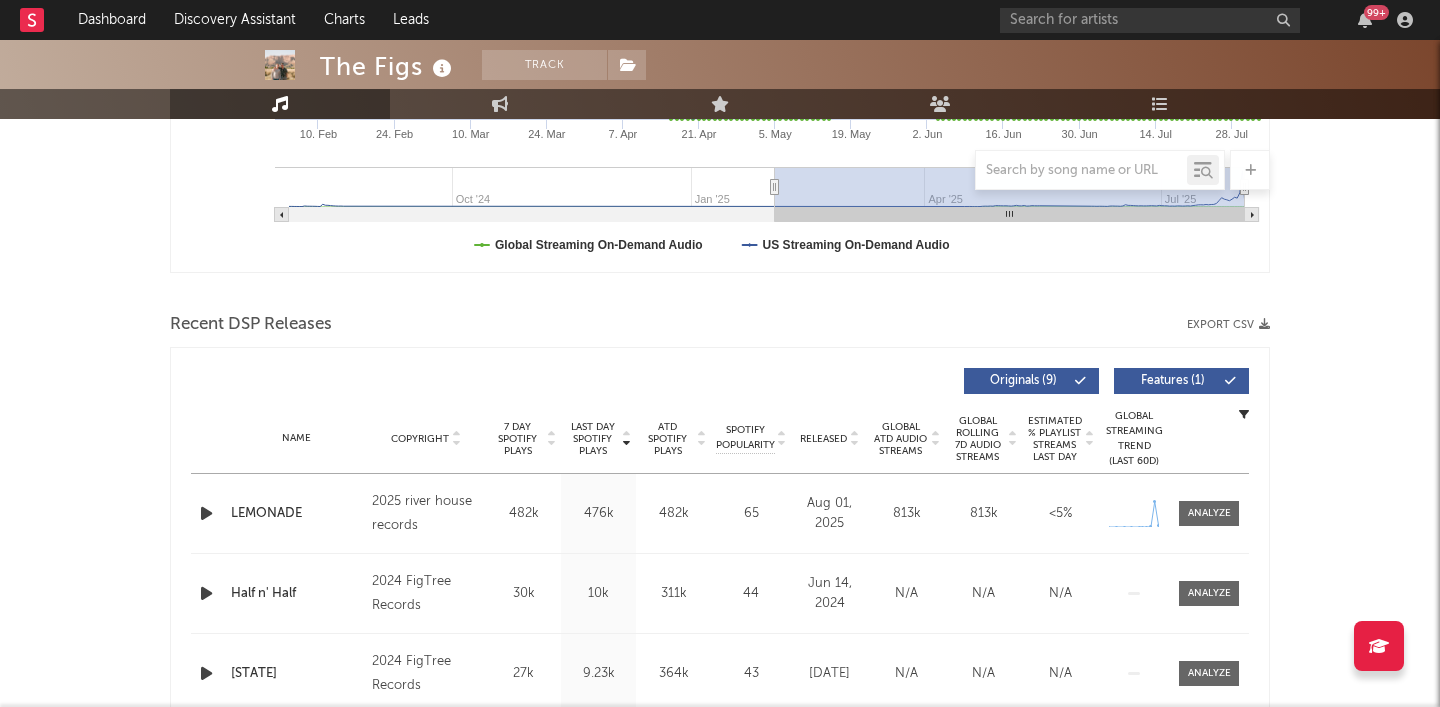 click on "Name LEMONADE Copyright 2025 river house records Label river house records Album Names LEMONADE Composer Names Forrest Frank & The Figs 7 Day Spotify Plays 482k Last Day Spotify Plays 476k ATD Spotify Plays 482k Spotify Popularity 65 Total US Streams N/A Total US SES N/A Total UK Streams N/A Total UK Audio Streams N/A UK Weekly Streams N/A UK Weekly Audio Streams N/A Released Aug 01, 2025 US ATD Audio Streams 688k US Rolling 7D Audio Streams 688k US Rolling WoW % Chg N/A Global ATD Audio Streams 813k Global Rolling 7D Audio Streams 813k Global Rolling WoW % Chg N/A Estimated % Playlist Streams Last Day <5% Global Streaming Trend (Last 60D) Created with Highcharts 10.3.3 Ex-US Streaming Trend (Last 60D) Created with Highcharts 10.3.3 US Streaming Trend (Last 60D) Created with Highcharts 10.3.3 Global Latest Day Audio Streams 55k US Latest Day Audio Streams 52.3k" at bounding box center (720, 513) 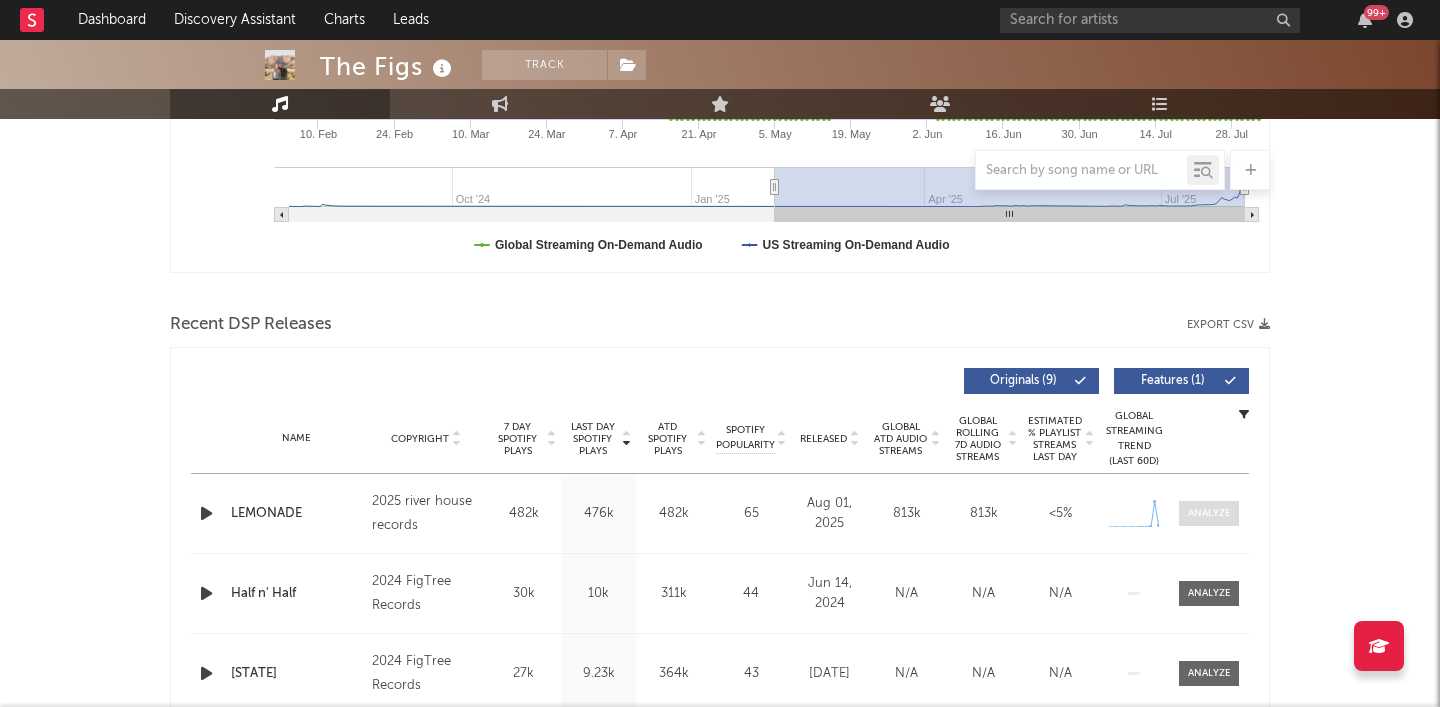 click at bounding box center (1209, 513) 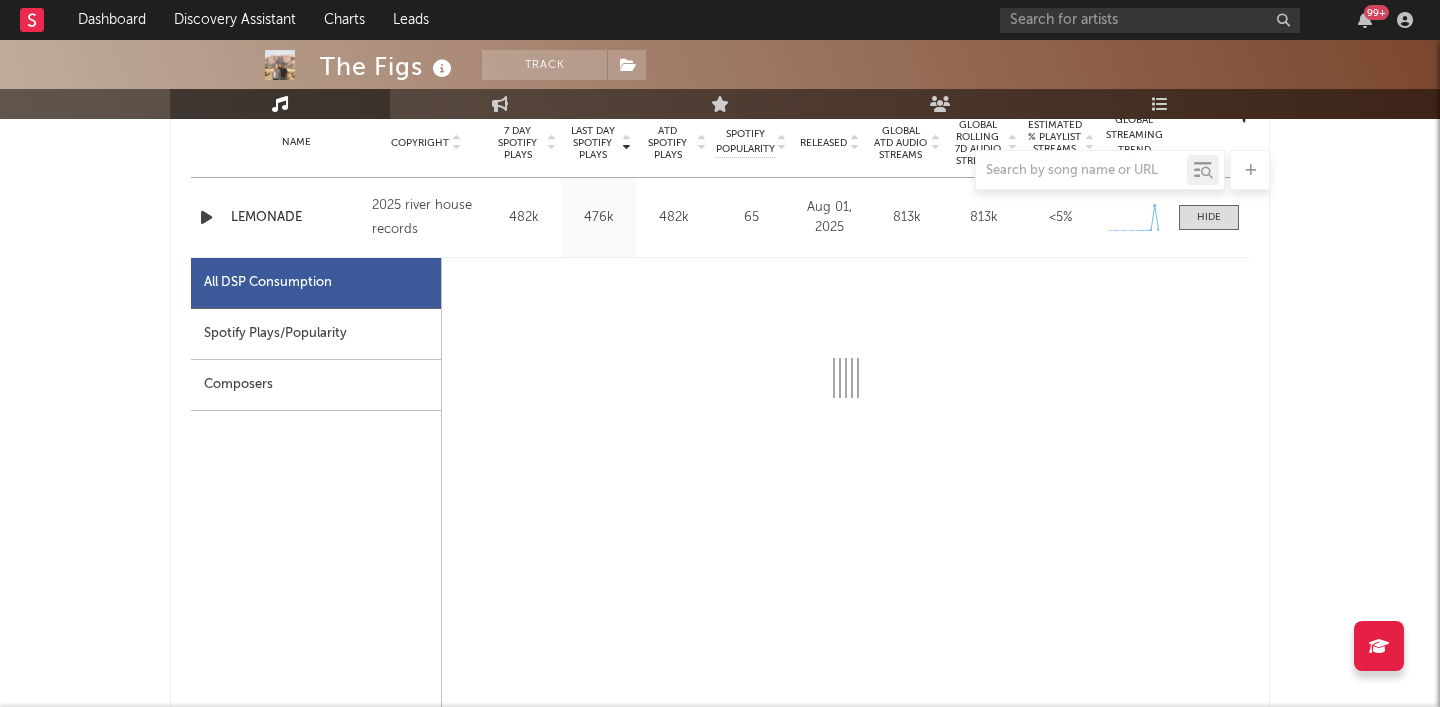 scroll, scrollTop: 830, scrollLeft: 0, axis: vertical 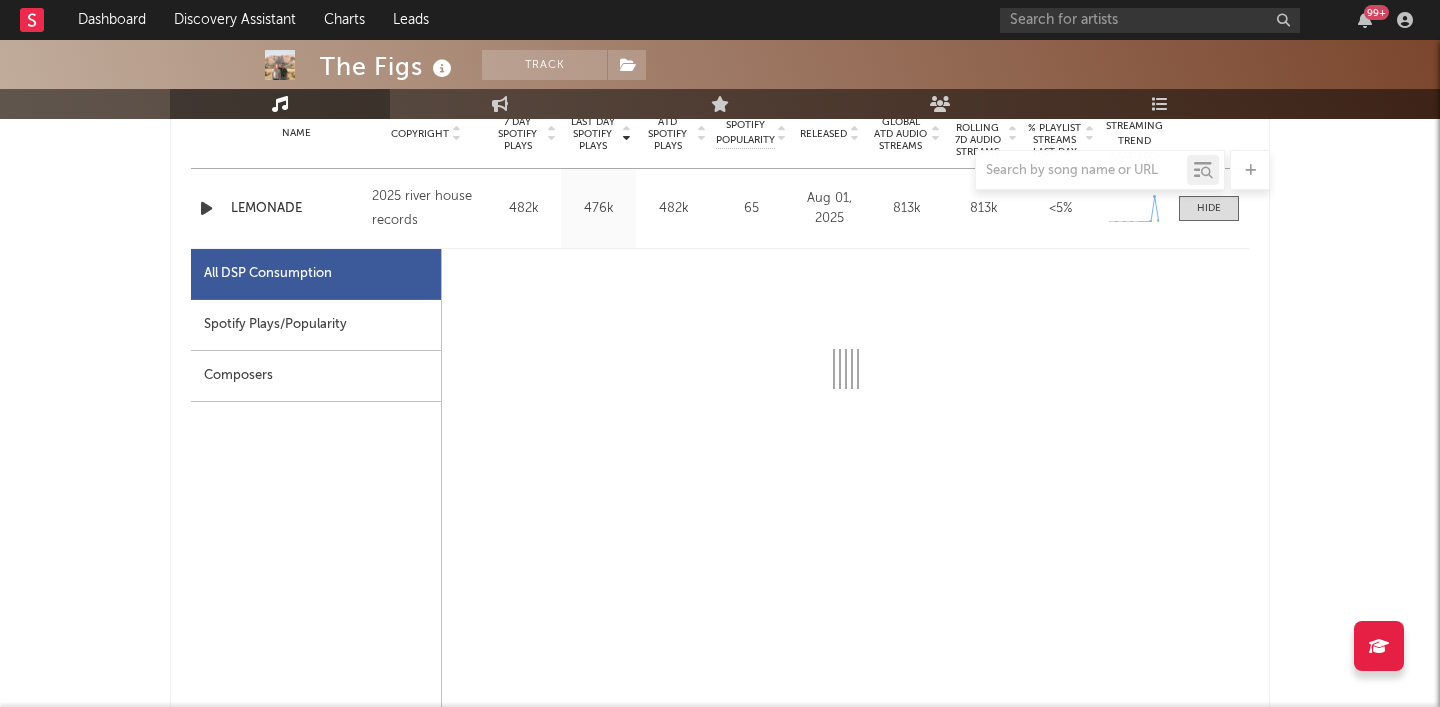 select on "1w" 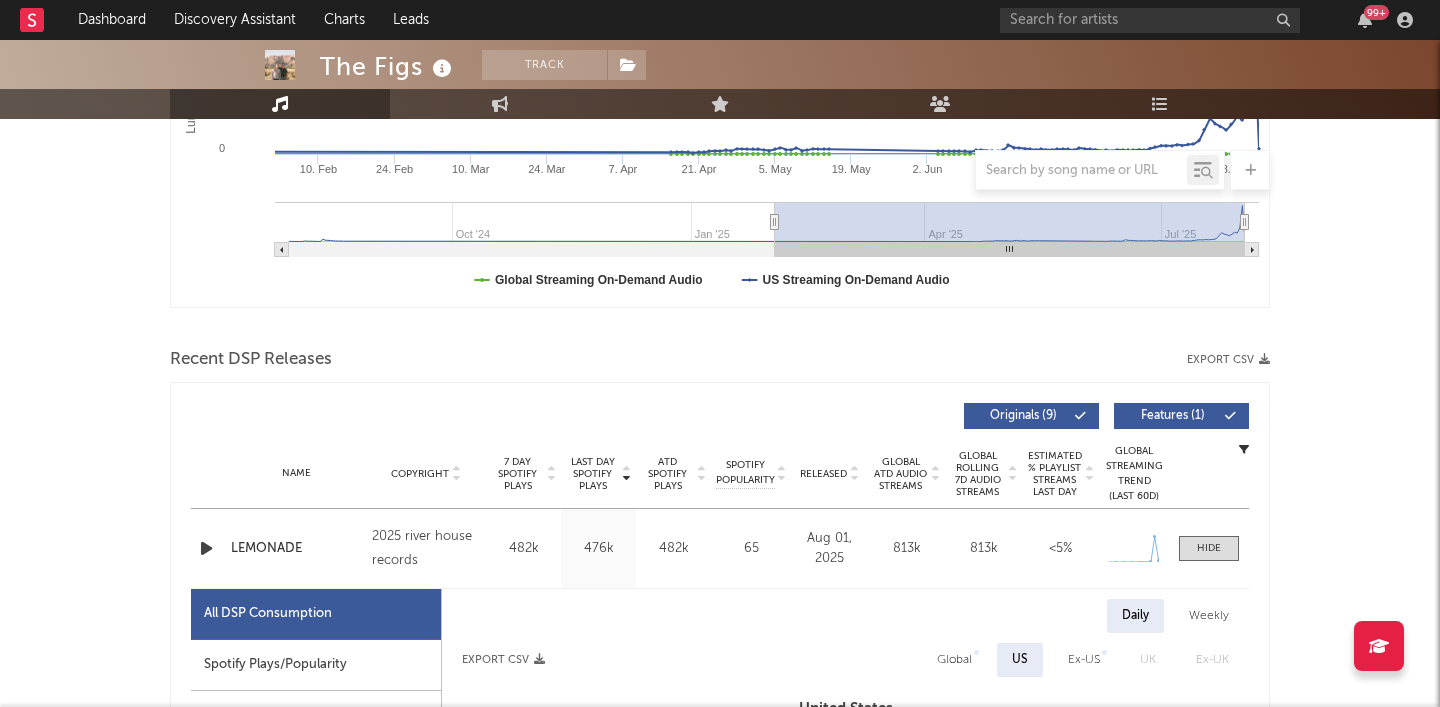scroll, scrollTop: 0, scrollLeft: 0, axis: both 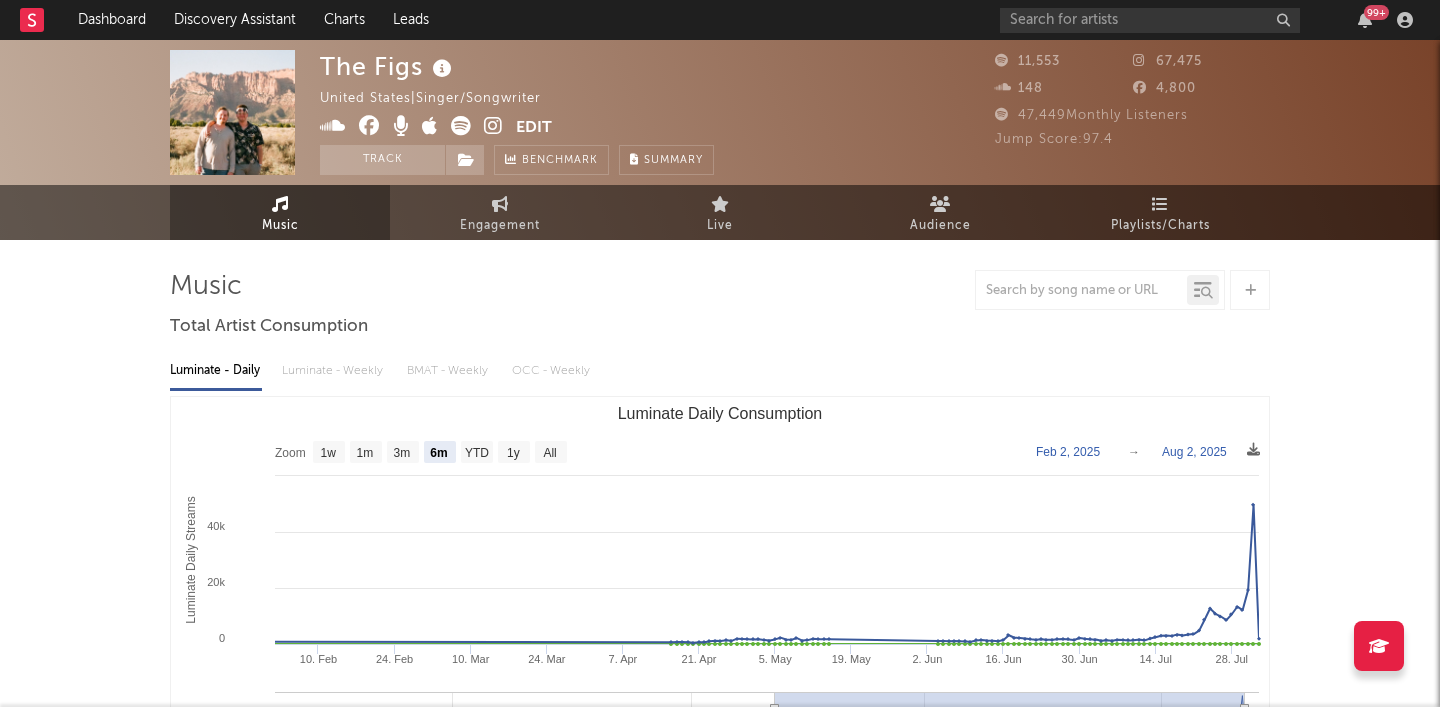 click at bounding box center (493, 126) 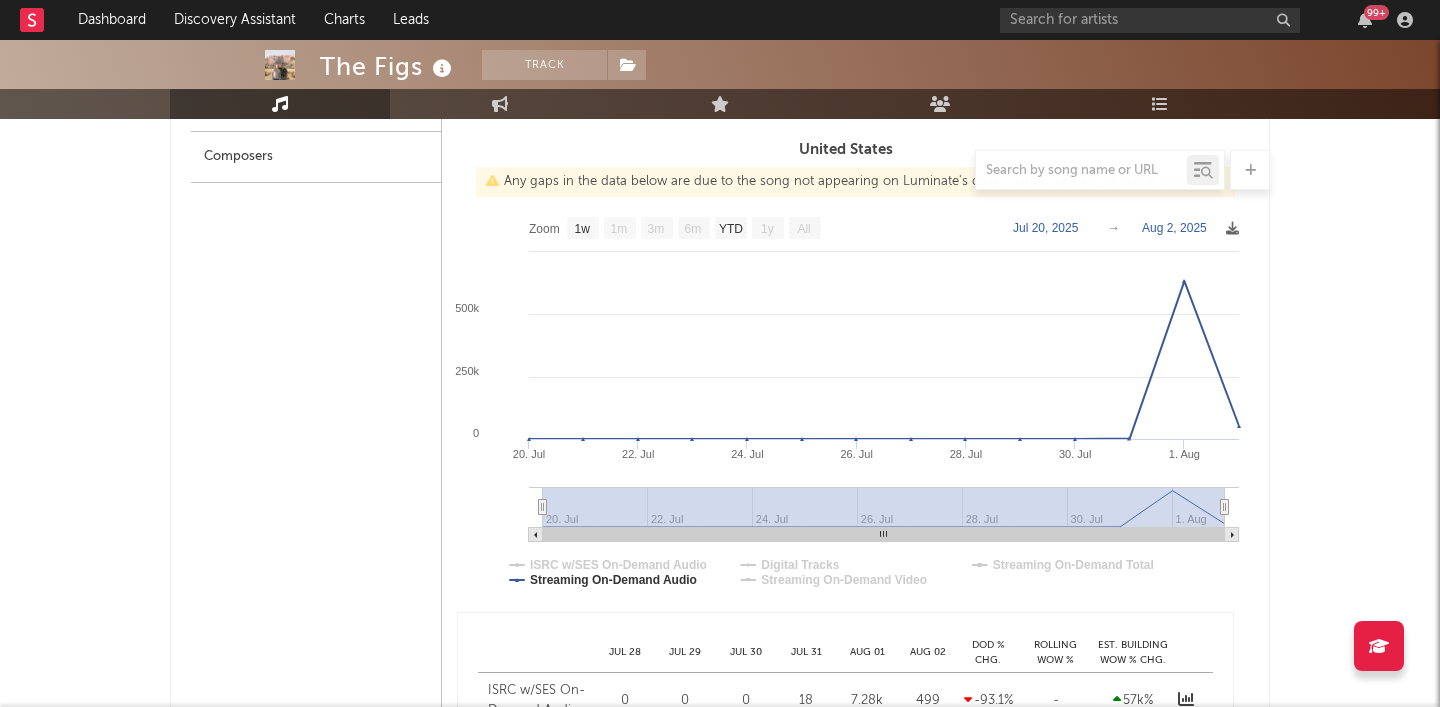 scroll, scrollTop: 1056, scrollLeft: 0, axis: vertical 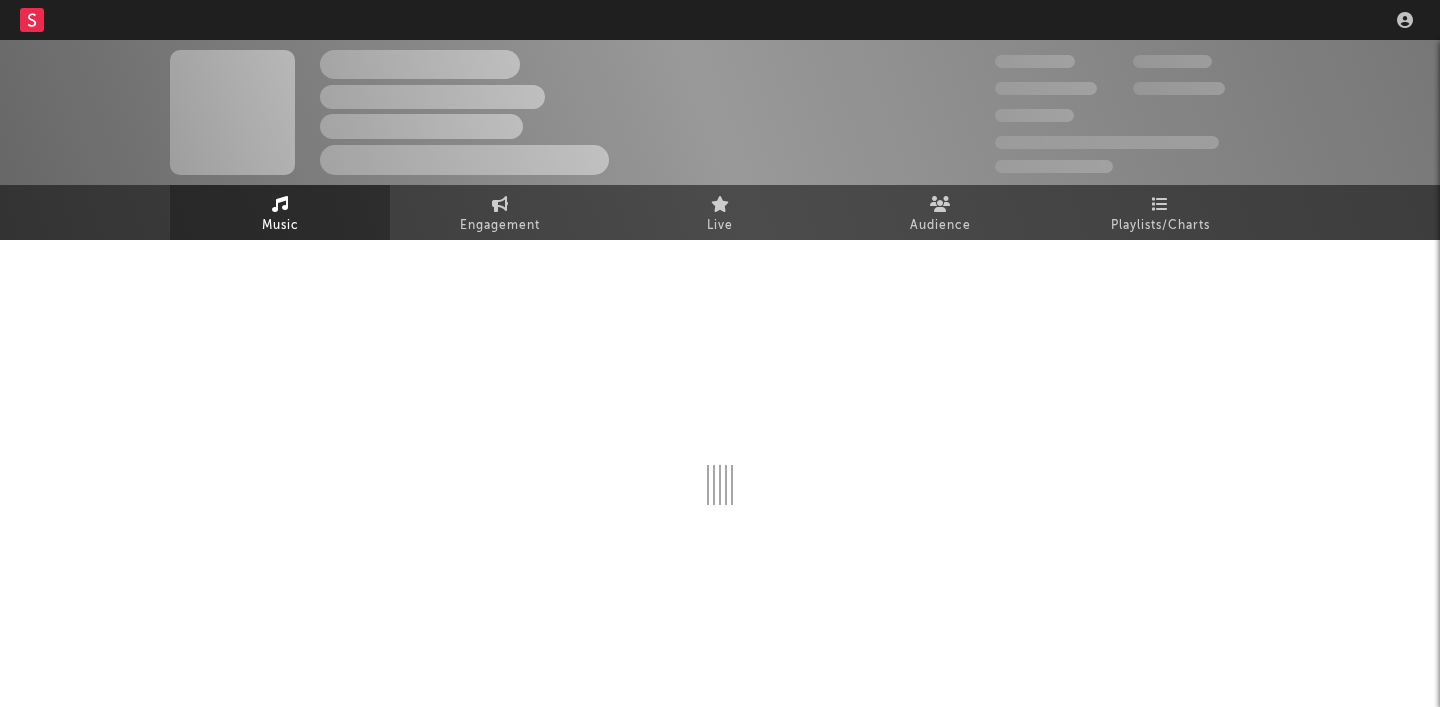 select on "6m" 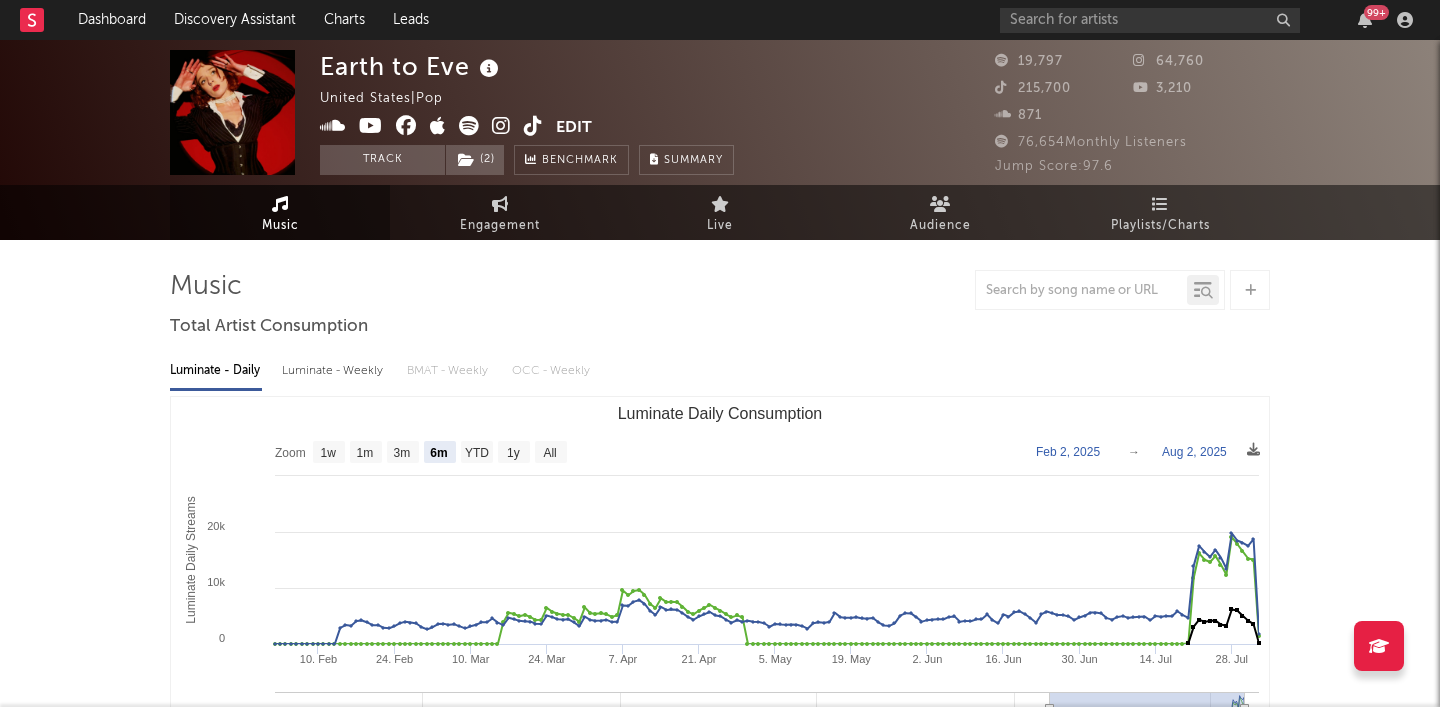 scroll, scrollTop: 0, scrollLeft: 0, axis: both 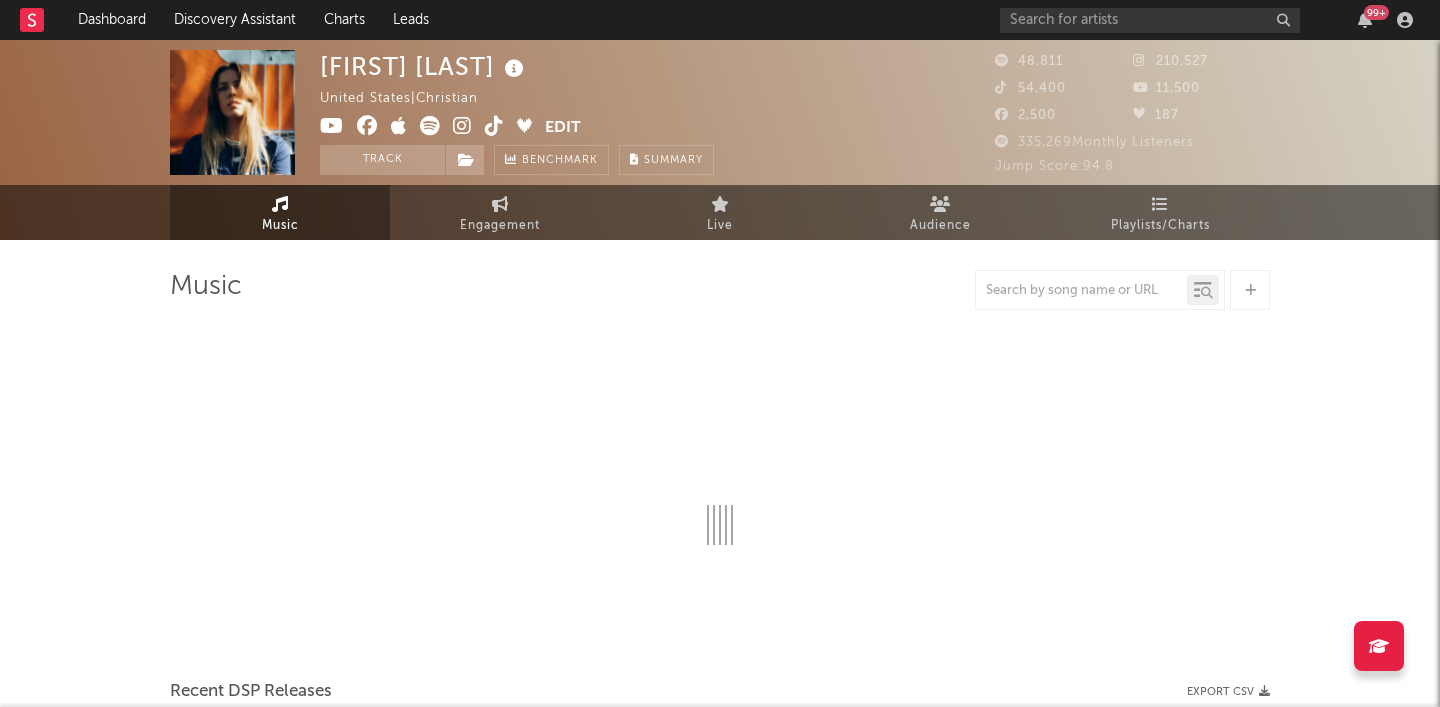 select on "6m" 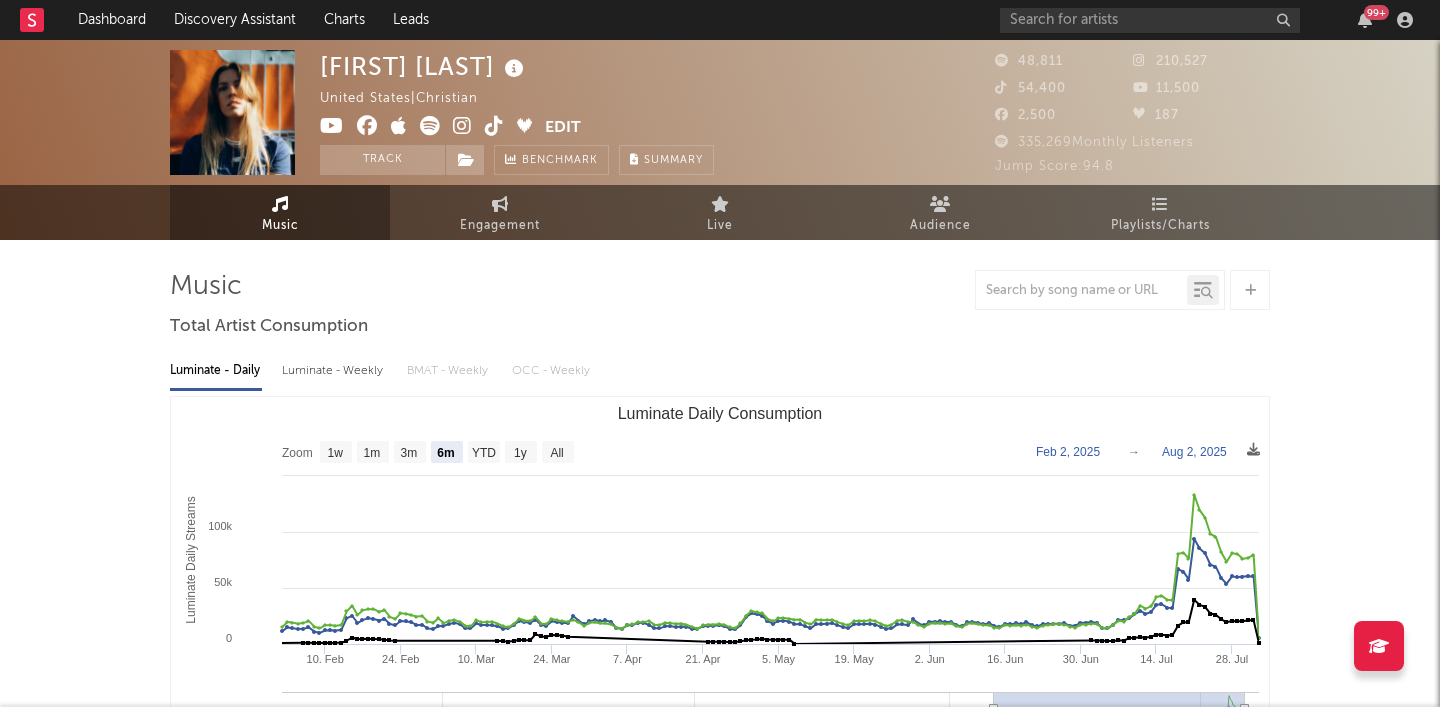 scroll, scrollTop: 0, scrollLeft: 0, axis: both 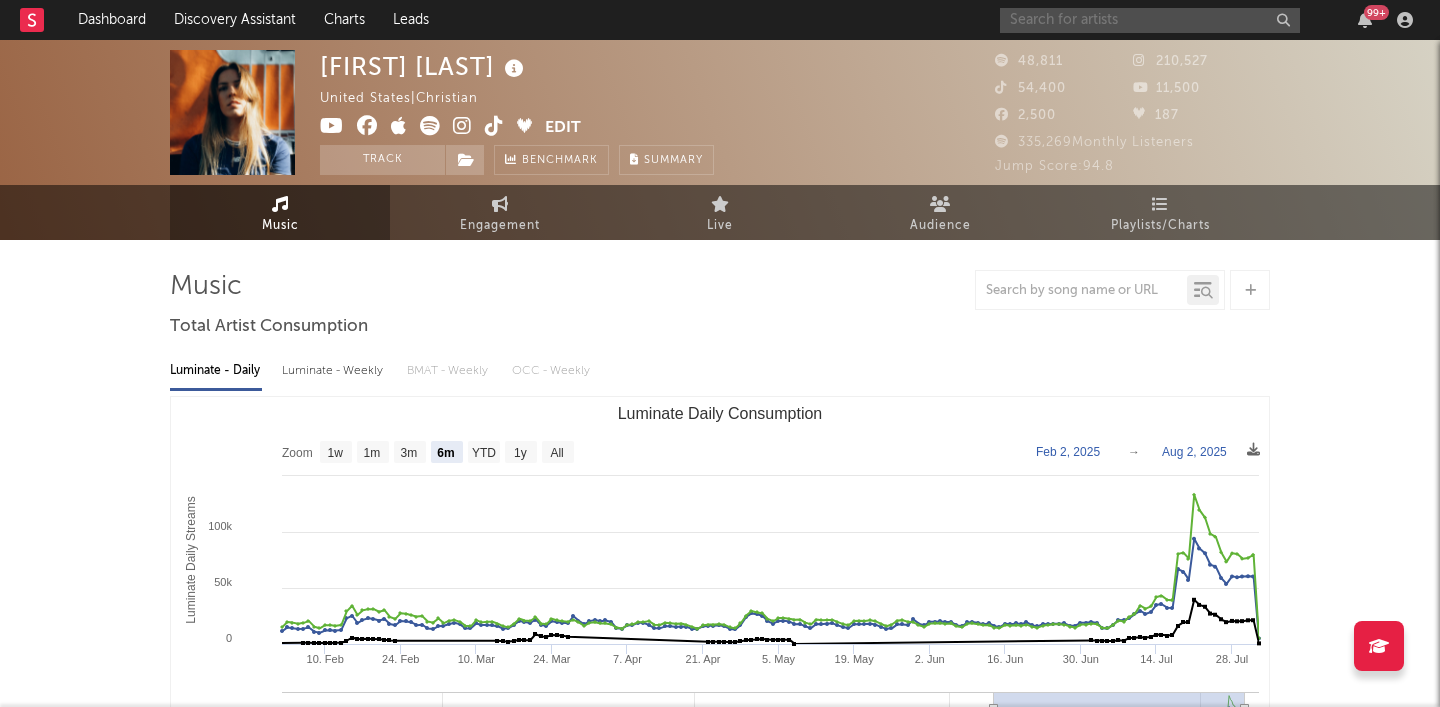click at bounding box center (1150, 20) 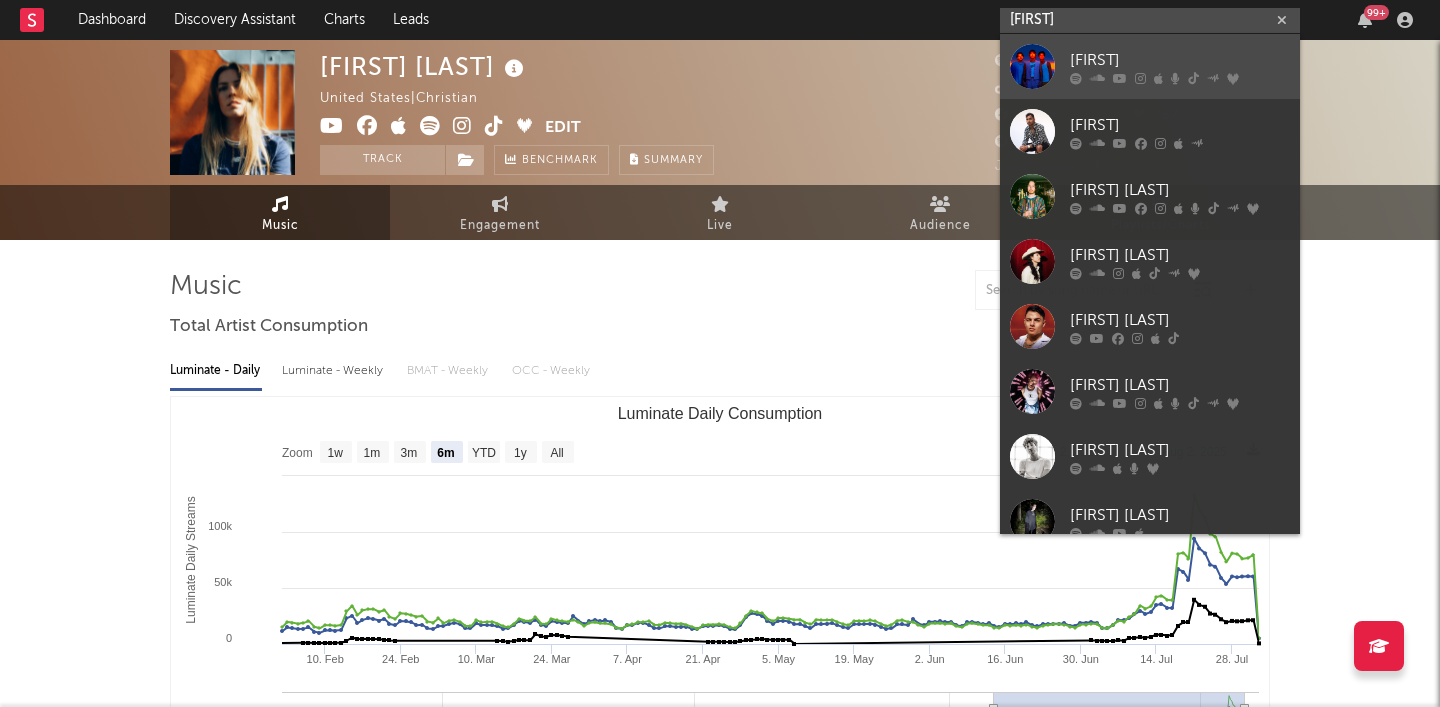 type on "marlon" 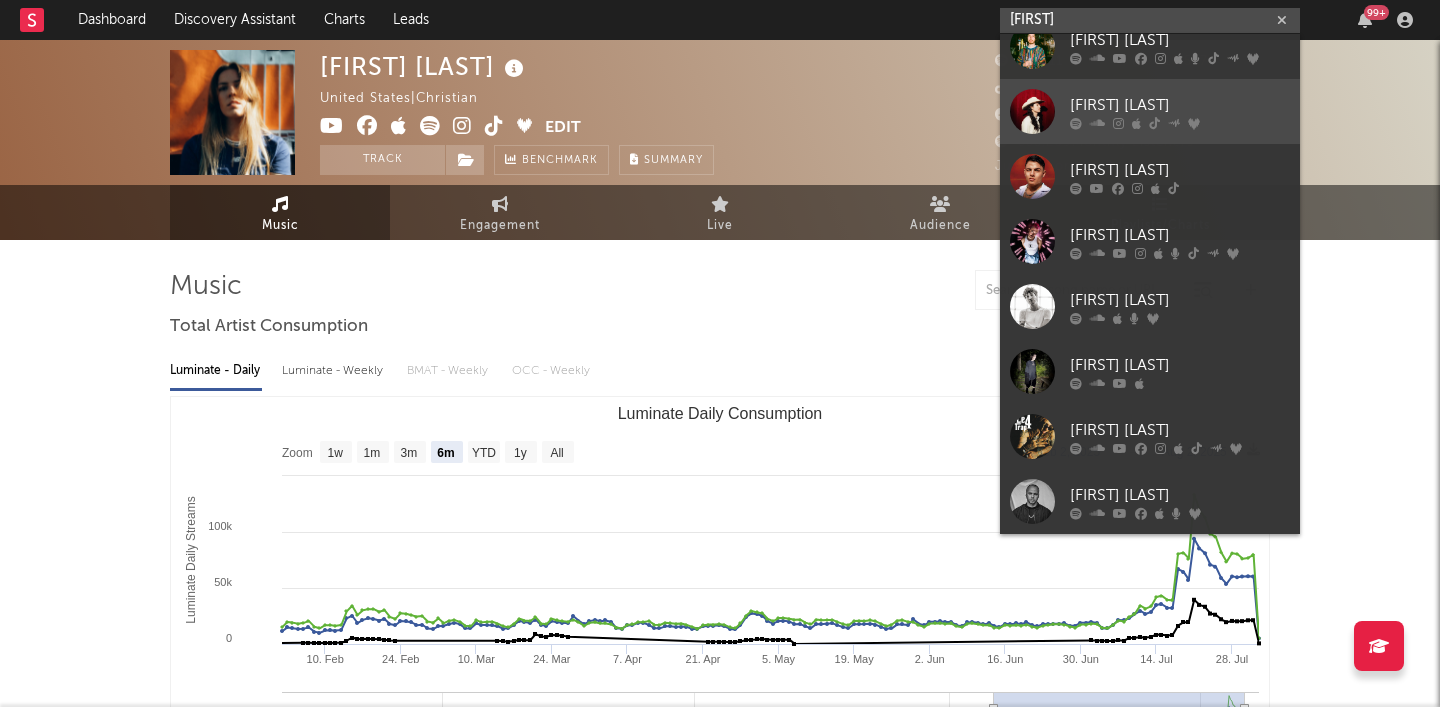 scroll, scrollTop: 0, scrollLeft: 0, axis: both 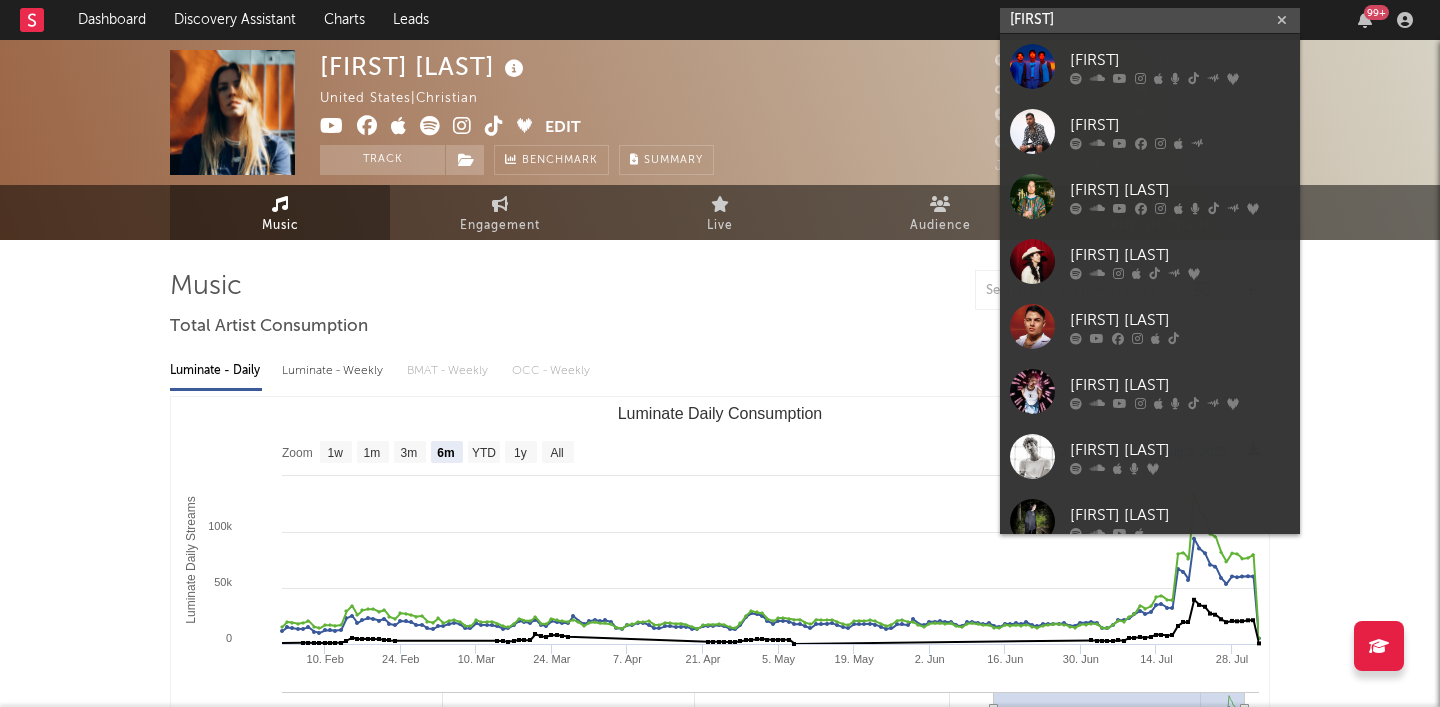 click on "marlon" at bounding box center [1150, 20] 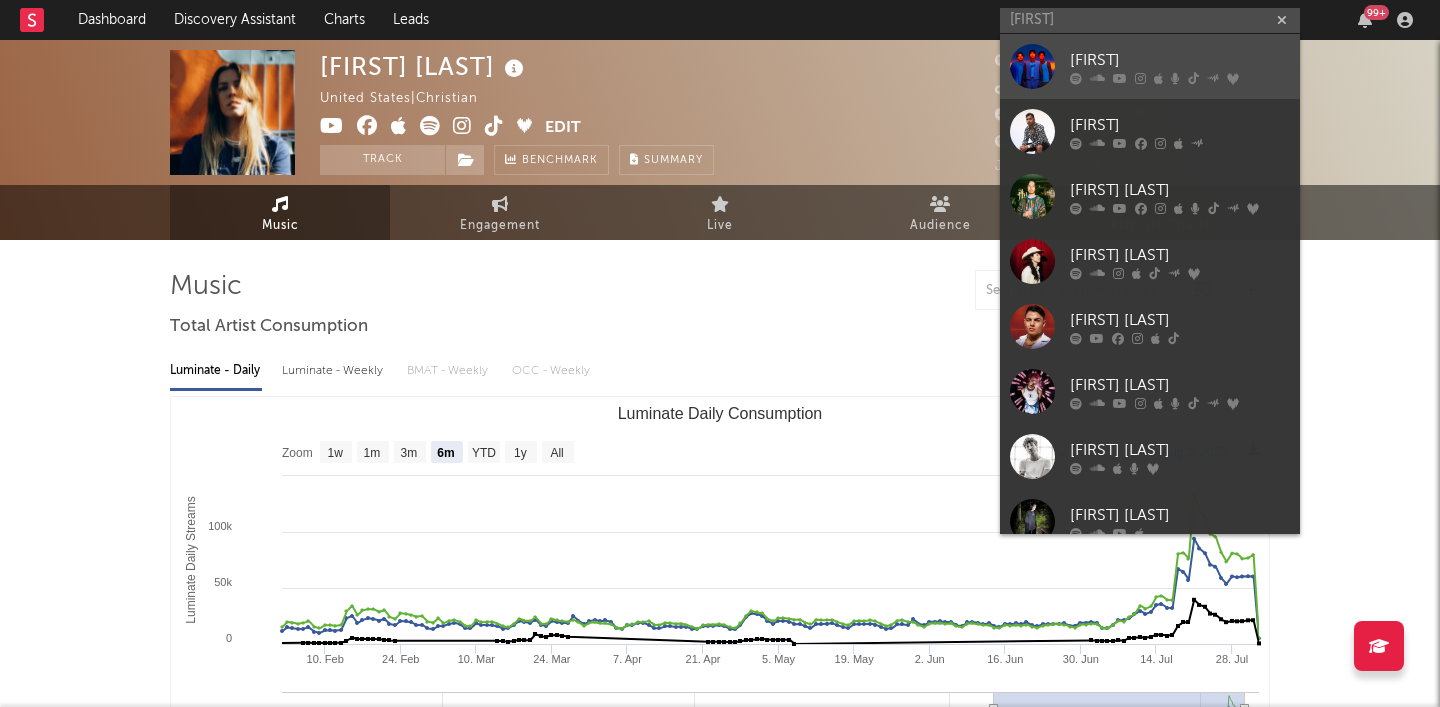 click on "Marlon" at bounding box center (1150, 66) 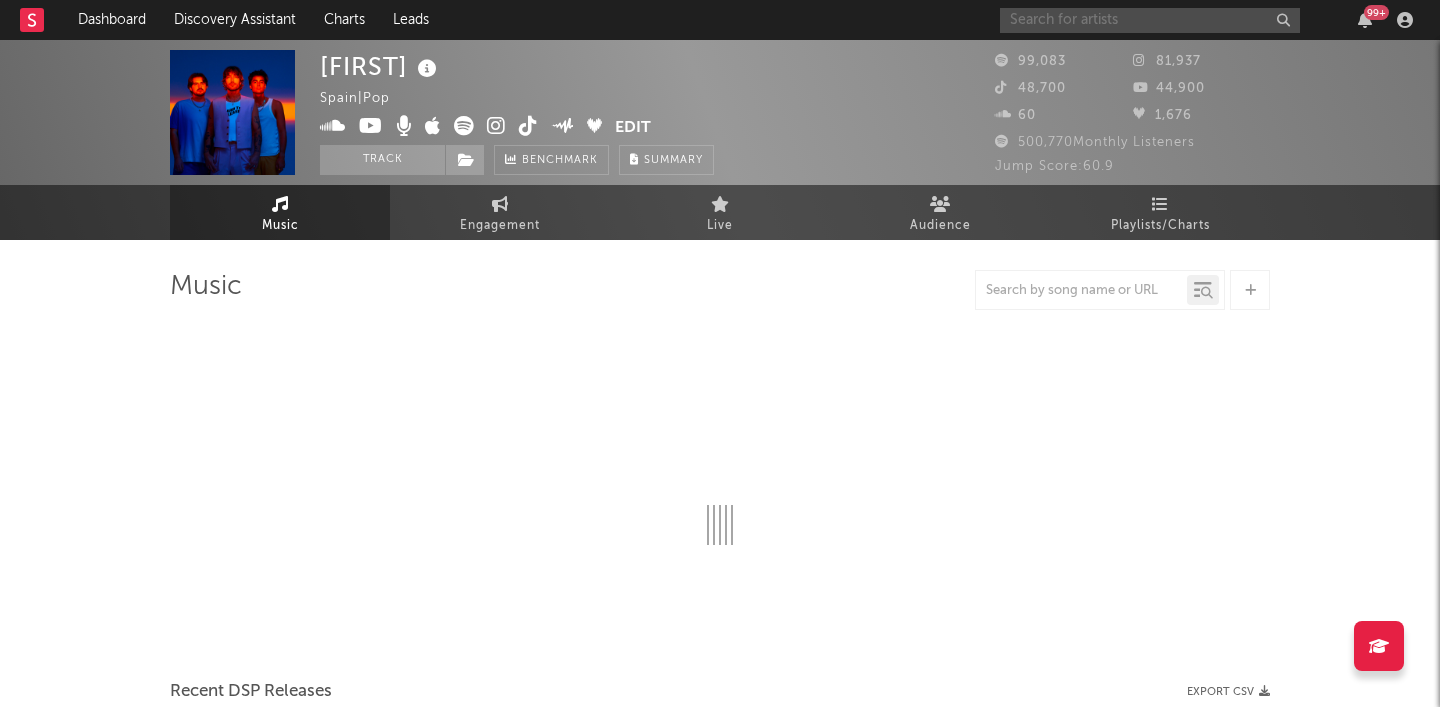click at bounding box center [1150, 20] 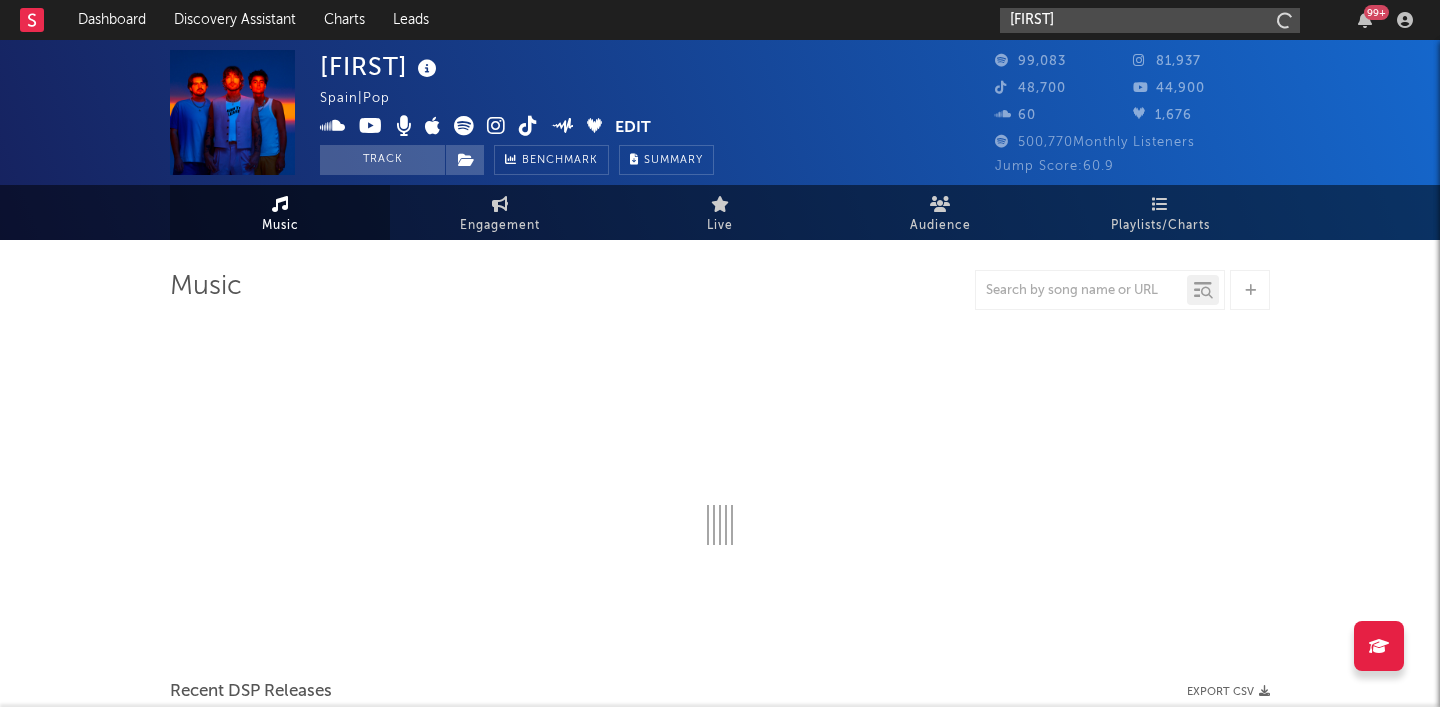 type on "marlon" 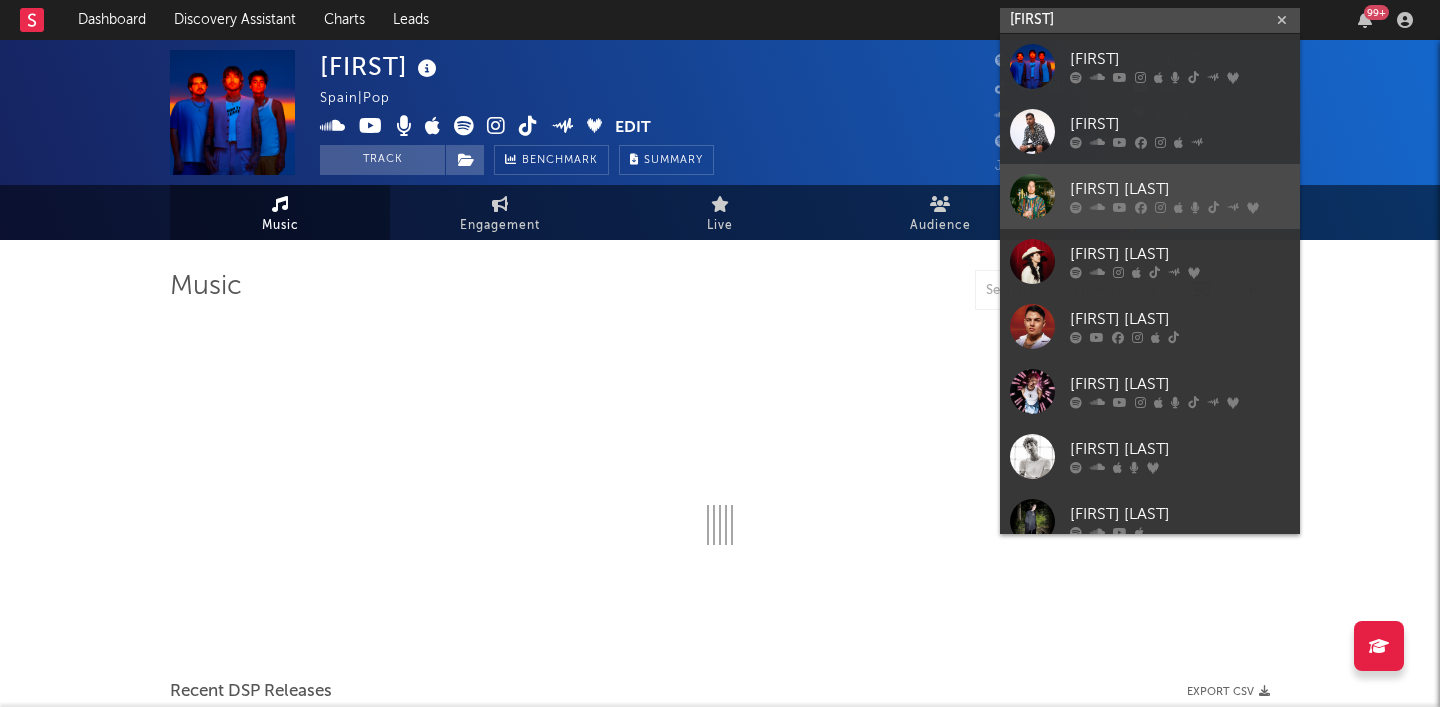 select on "6m" 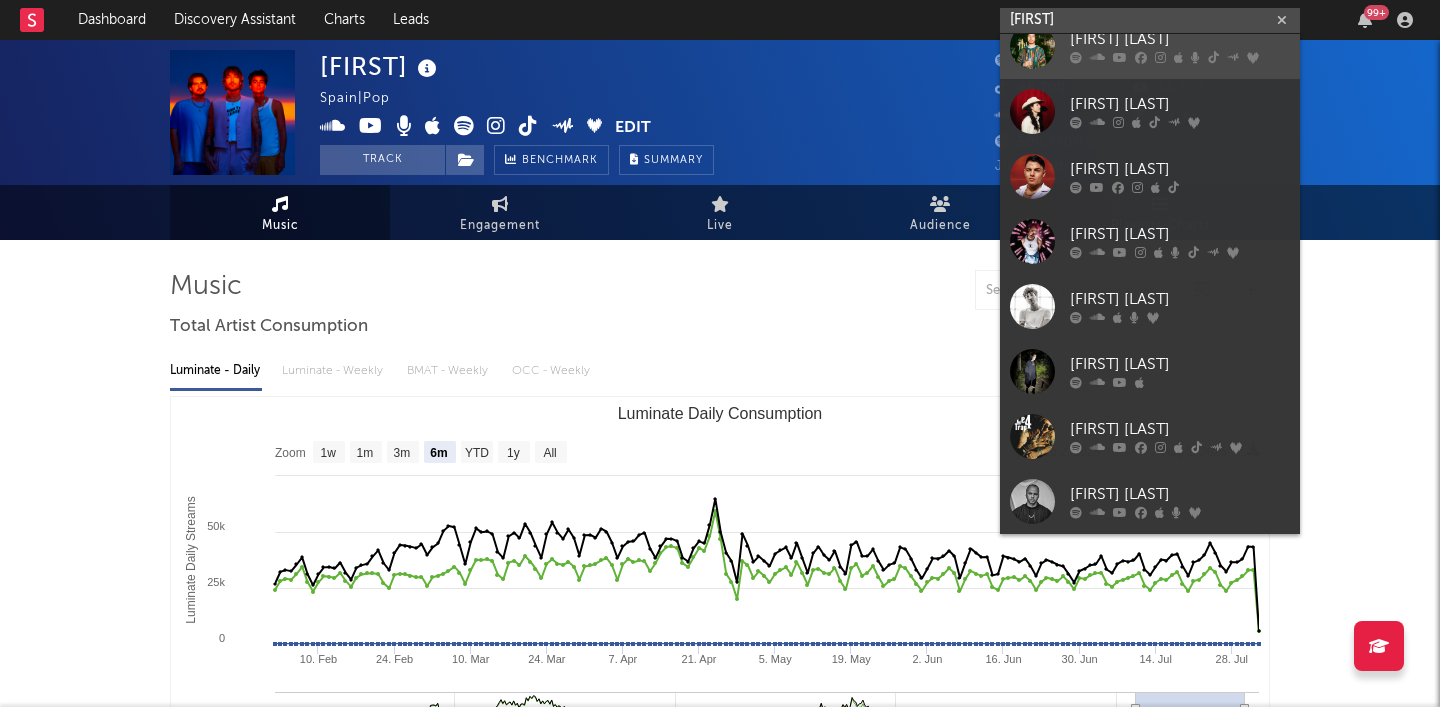 scroll, scrollTop: 0, scrollLeft: 0, axis: both 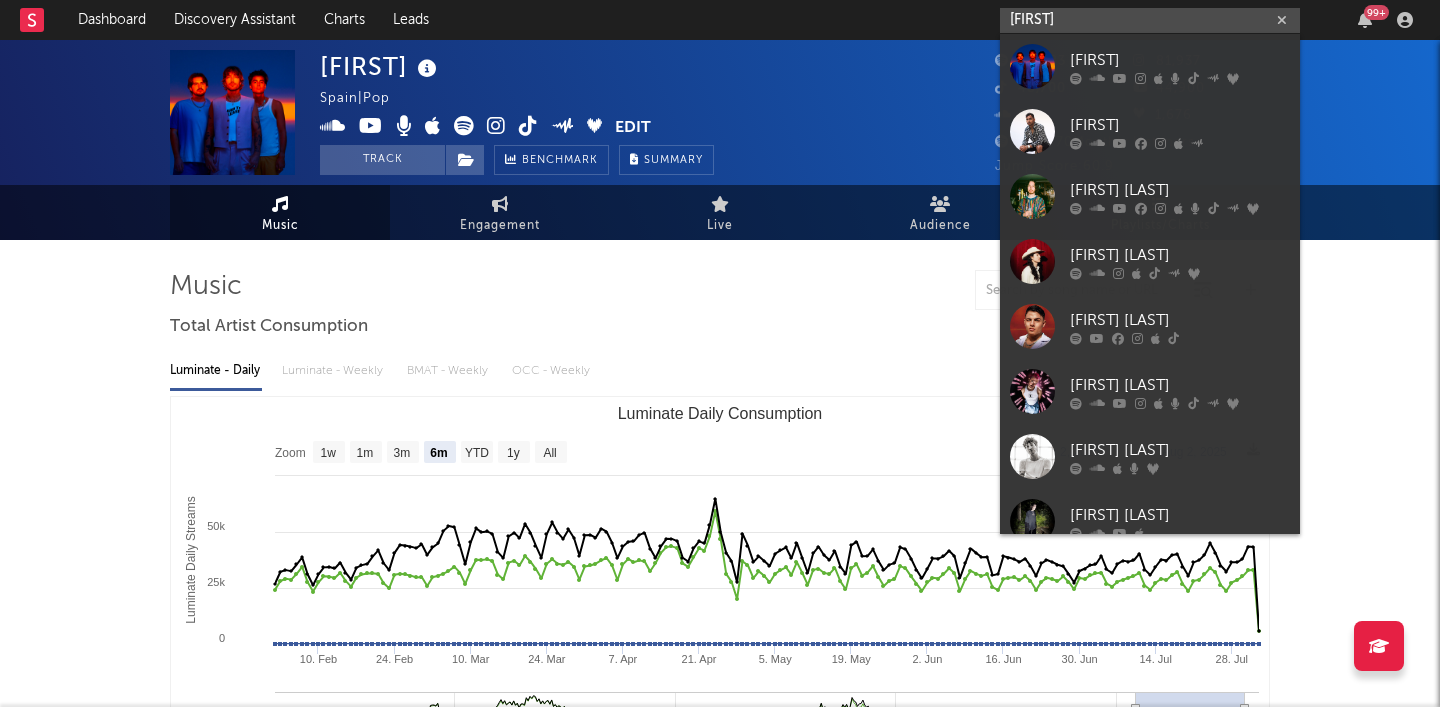 click on "marlon" at bounding box center [1150, 20] 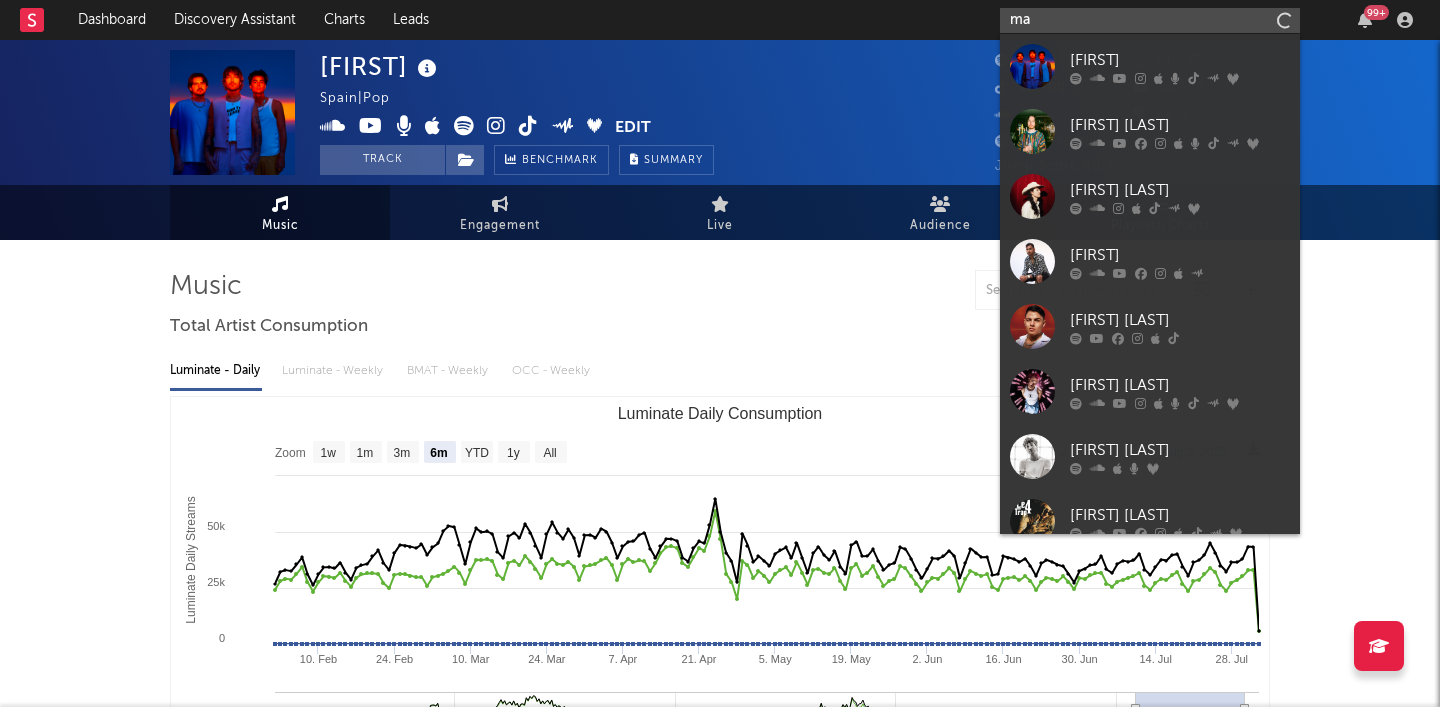 type on "m" 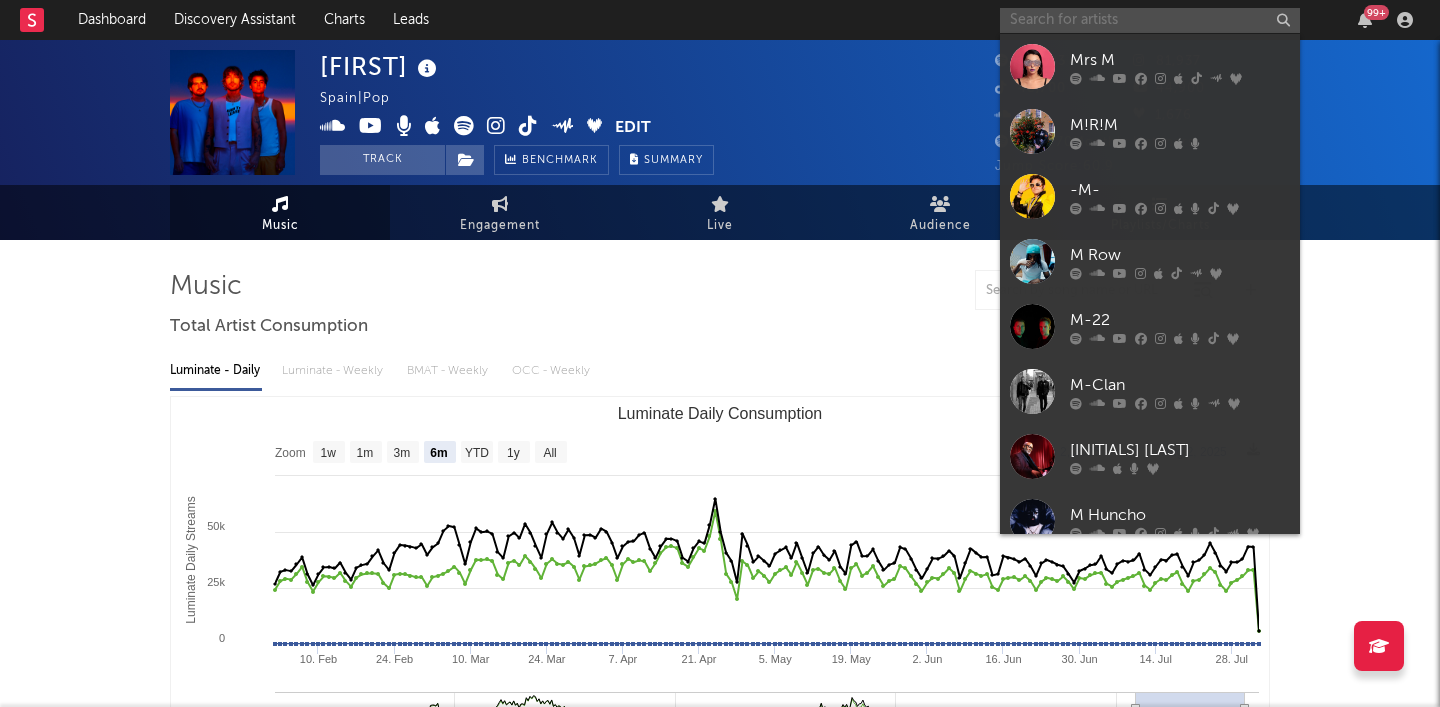 click at bounding box center (1150, 20) 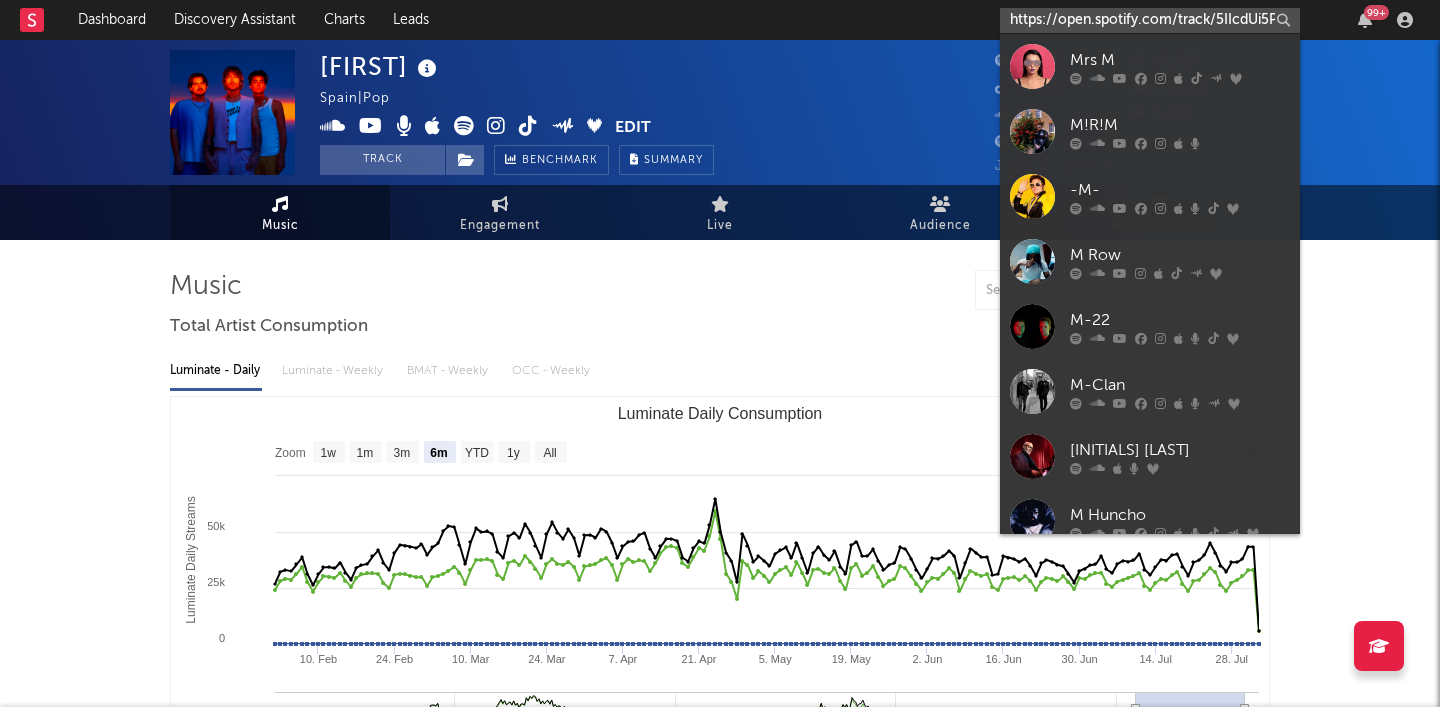 scroll, scrollTop: 0, scrollLeft: 252, axis: horizontal 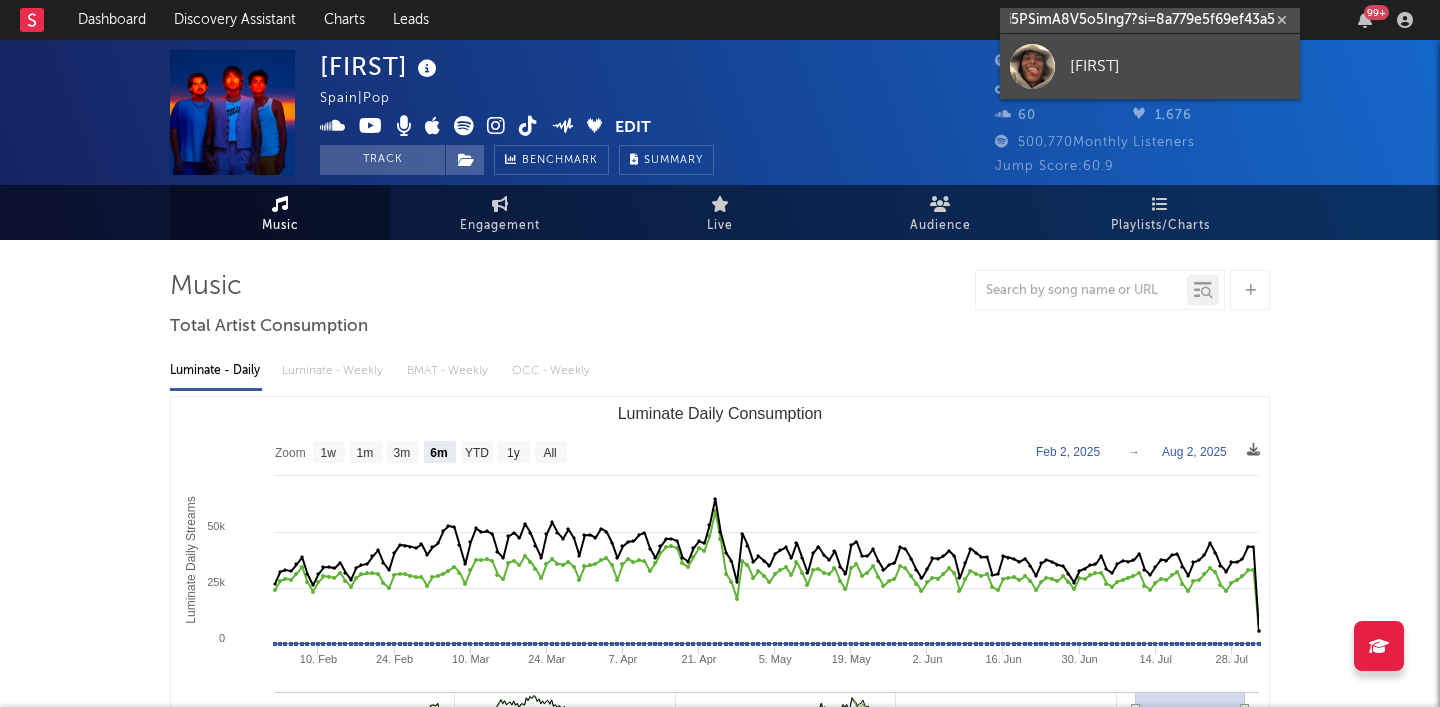 type on "https://open.spotify.com/track/5IIcdUi5PSimA8V5o5Ing7?si=8a779e5f69ef43a5" 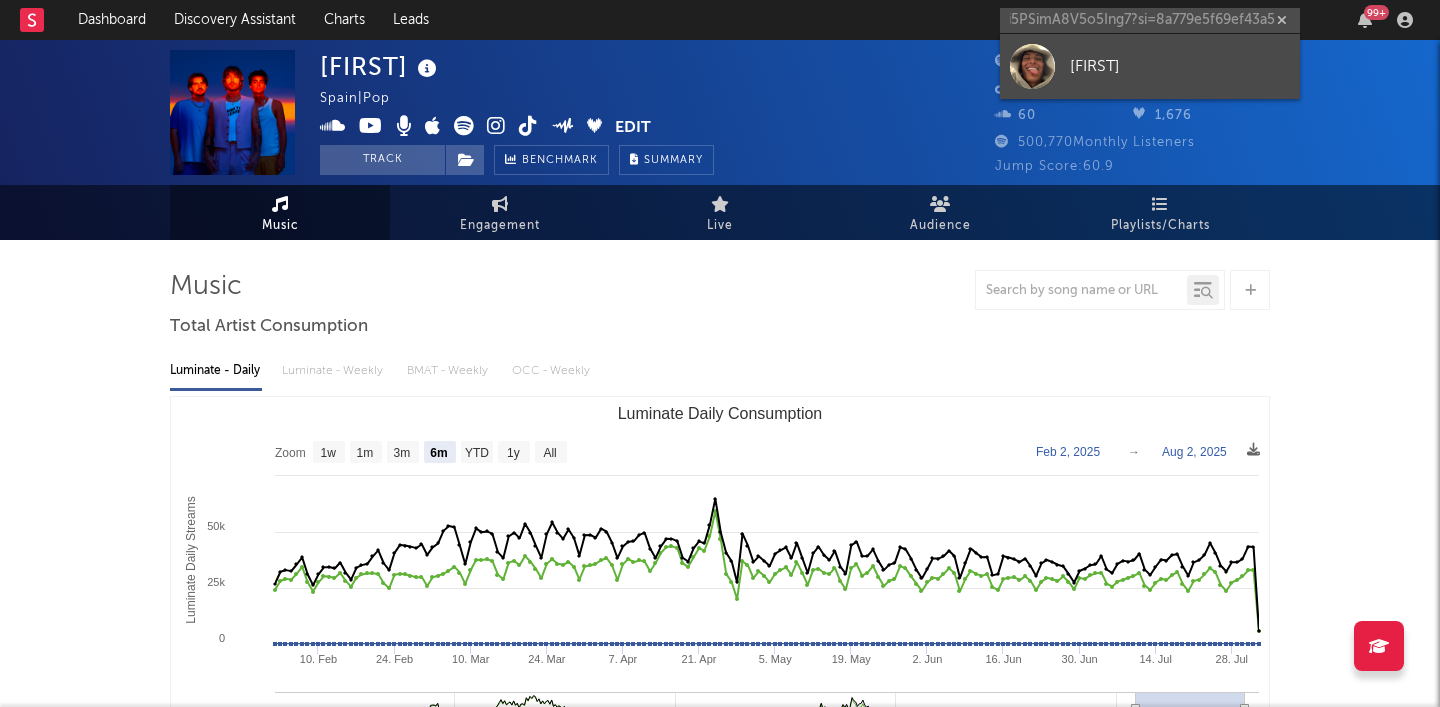 click on "Marlon" at bounding box center (1180, 66) 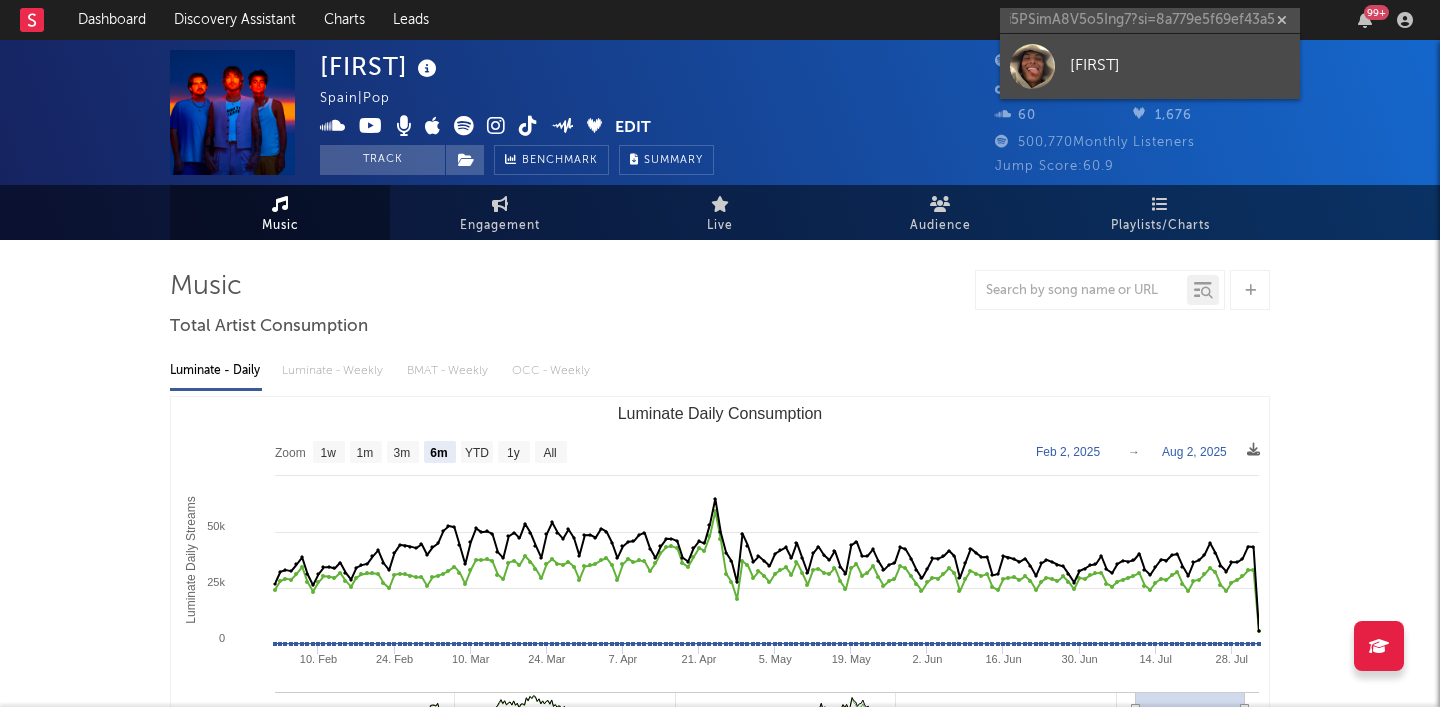 scroll, scrollTop: 0, scrollLeft: 0, axis: both 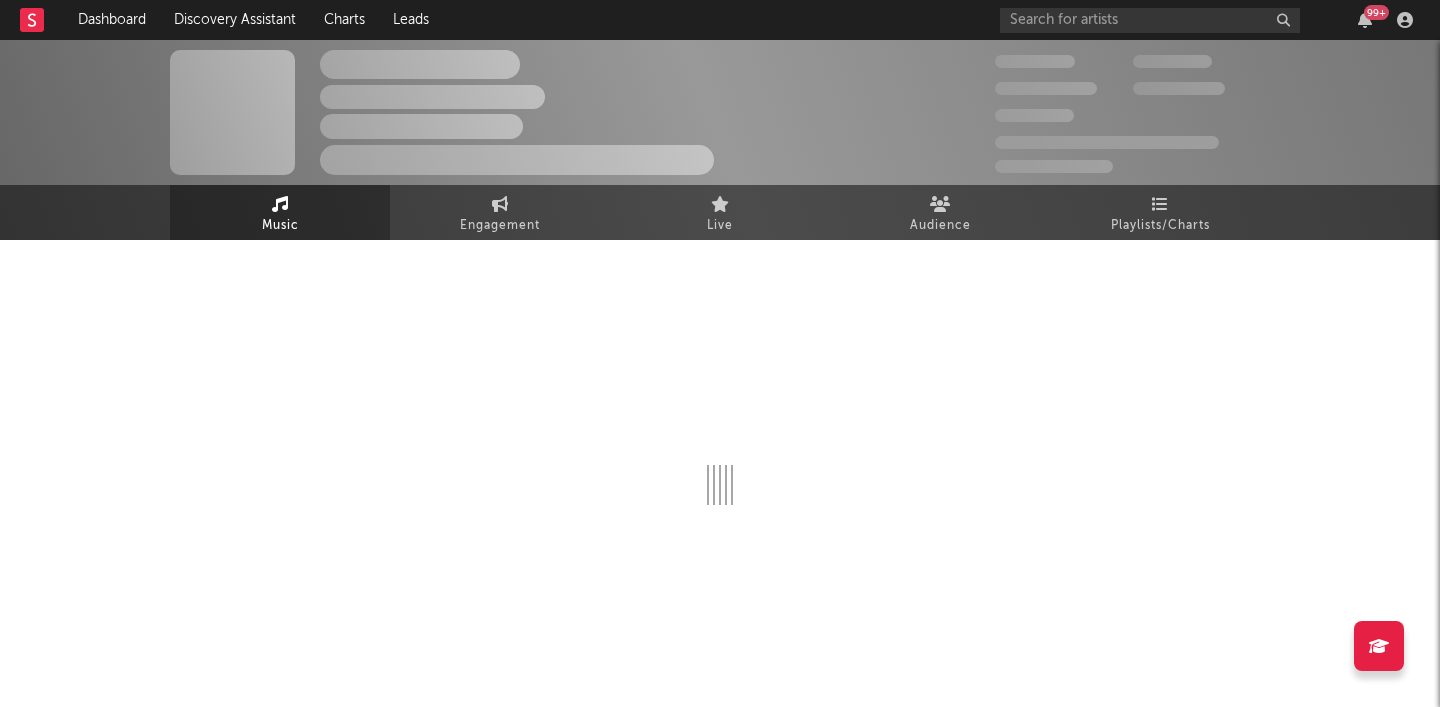 select on "1w" 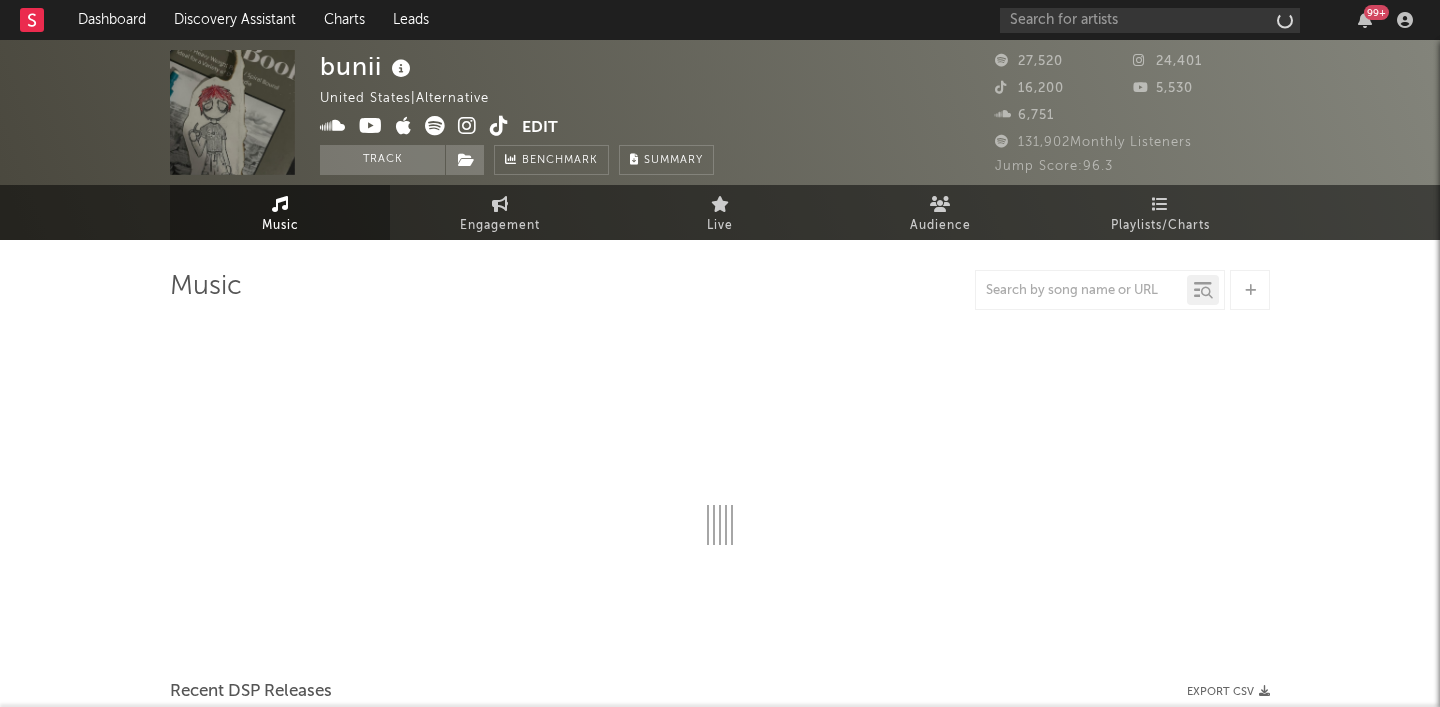 select on "6m" 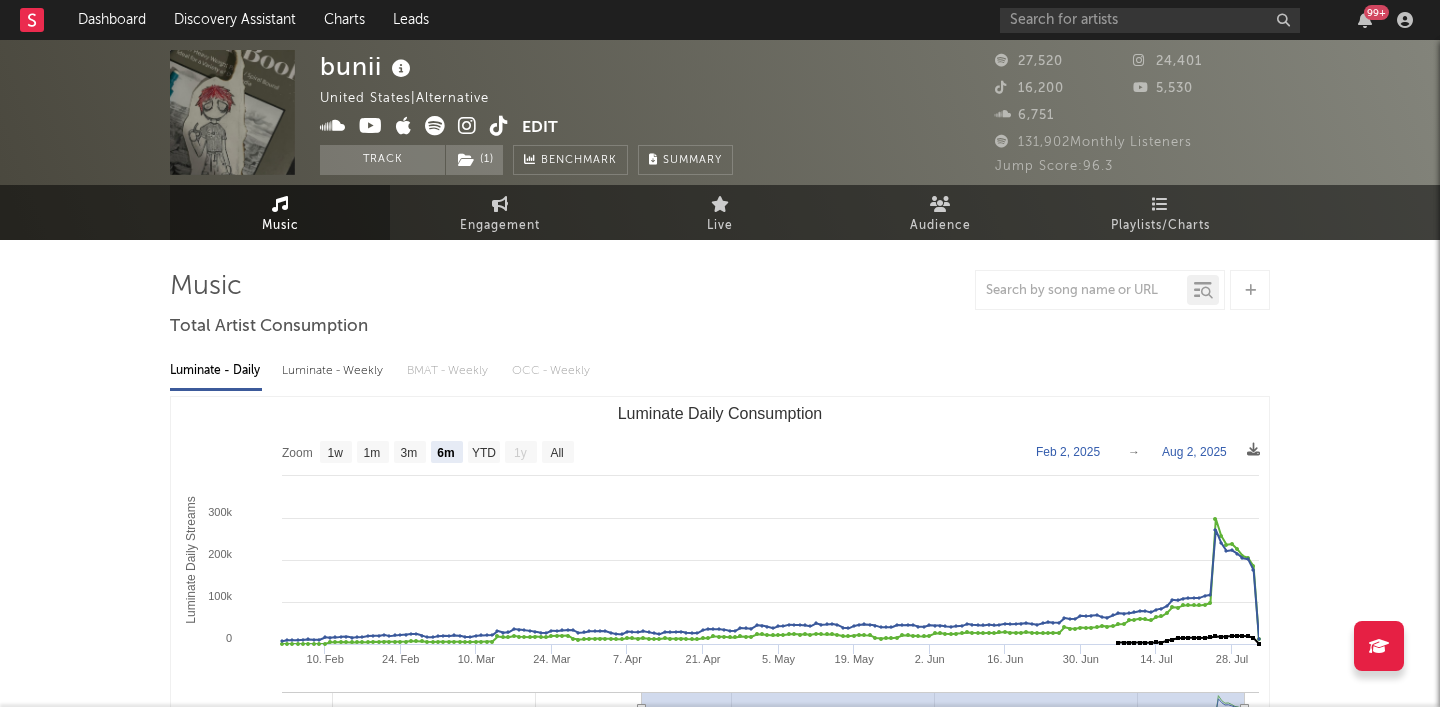 scroll, scrollTop: 0, scrollLeft: 0, axis: both 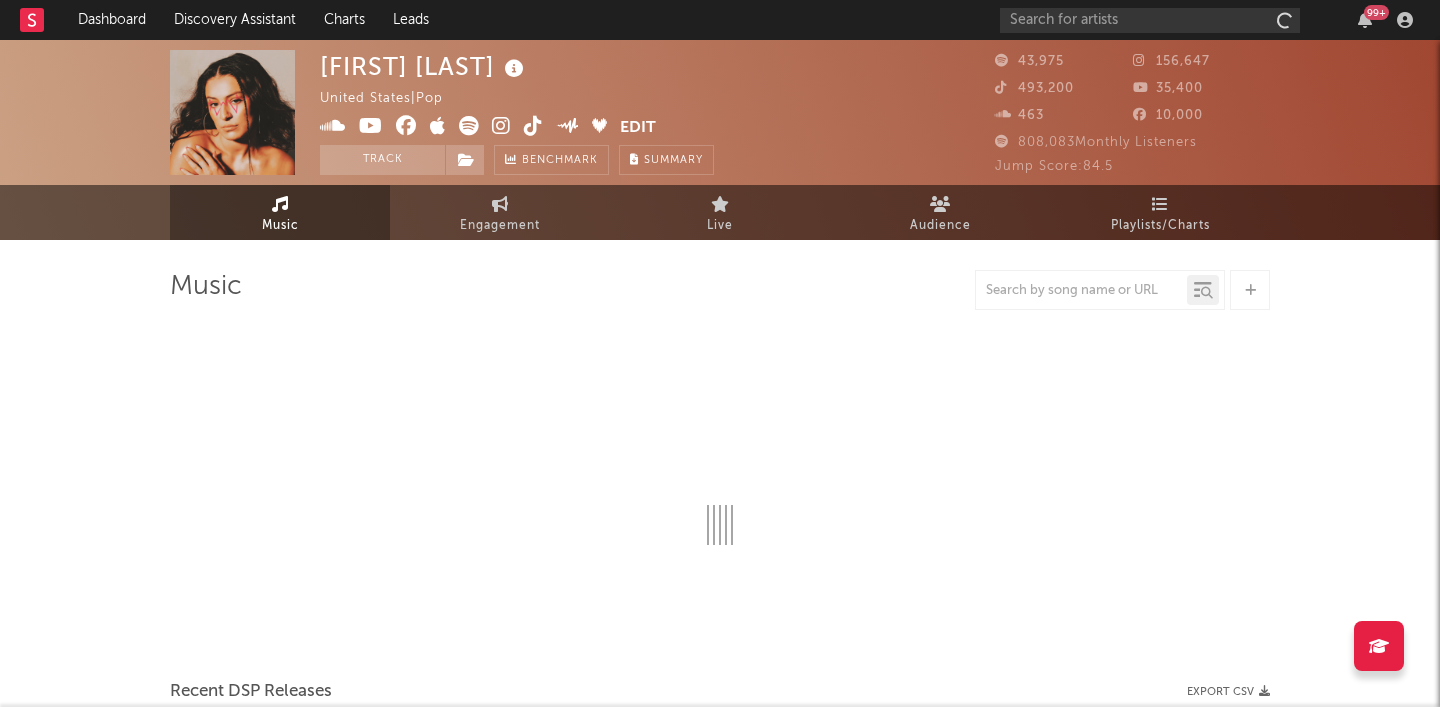 select on "6m" 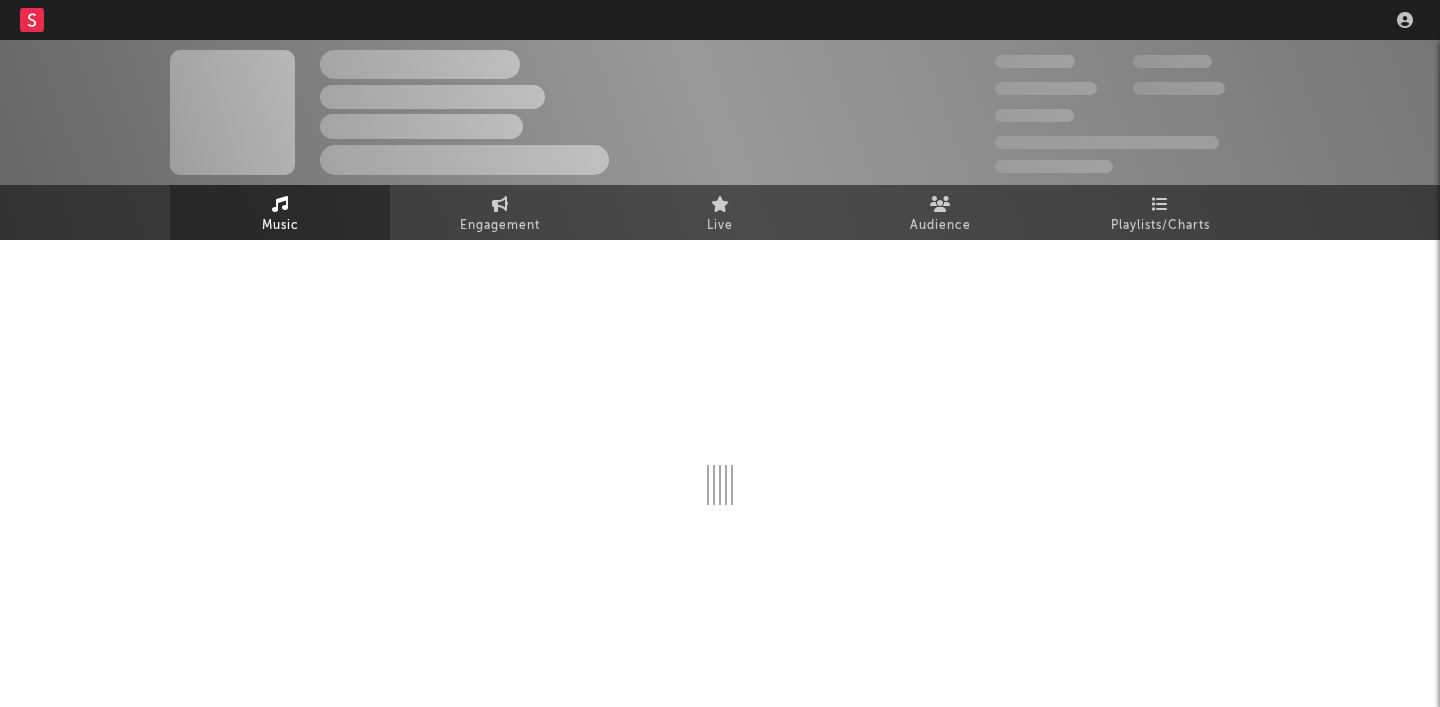 scroll, scrollTop: 0, scrollLeft: 0, axis: both 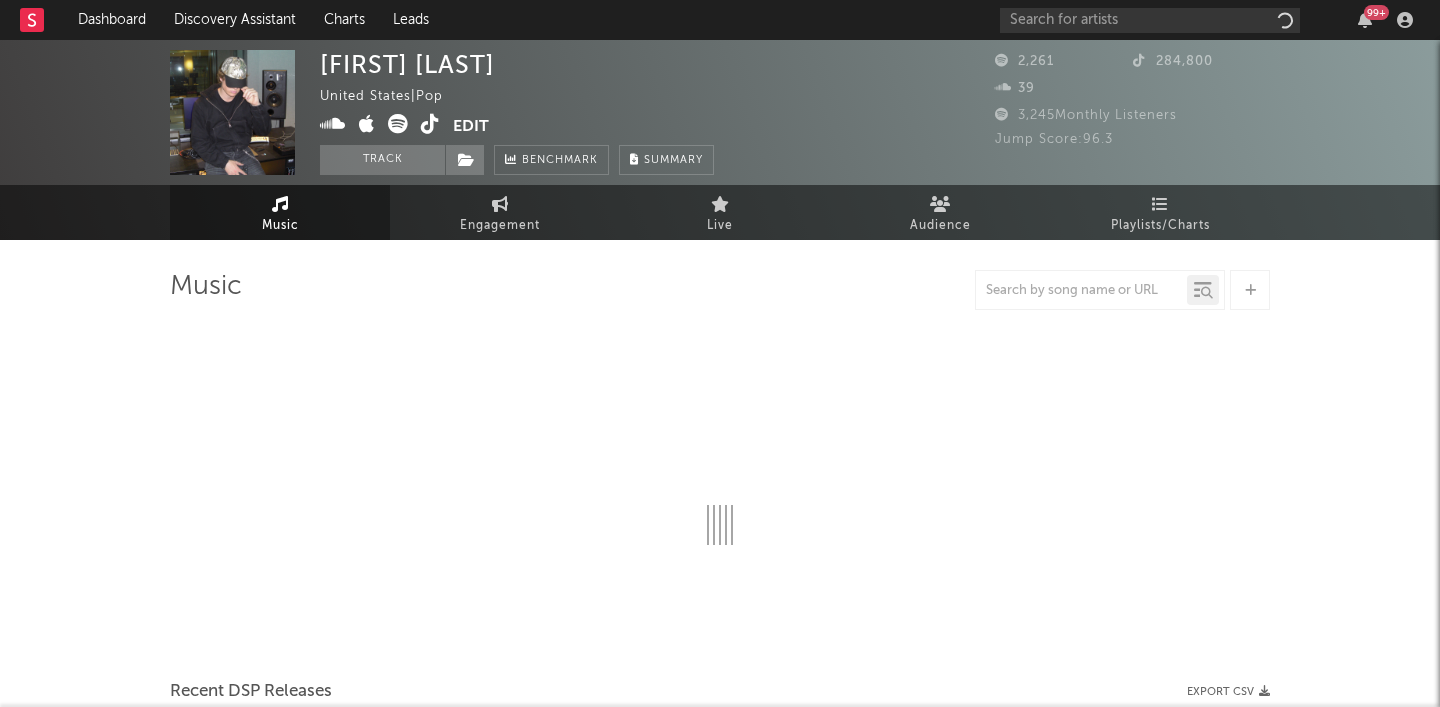select on "1w" 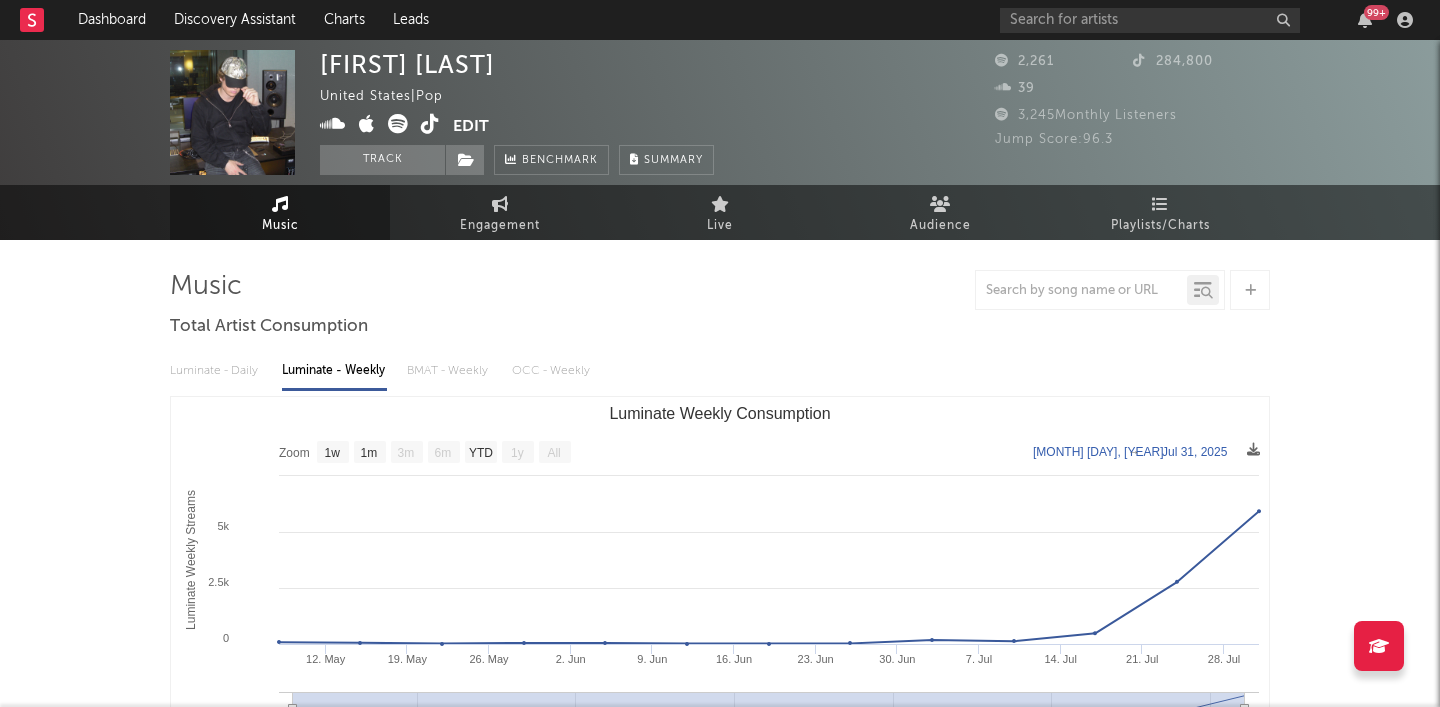 click at bounding box center (430, 124) 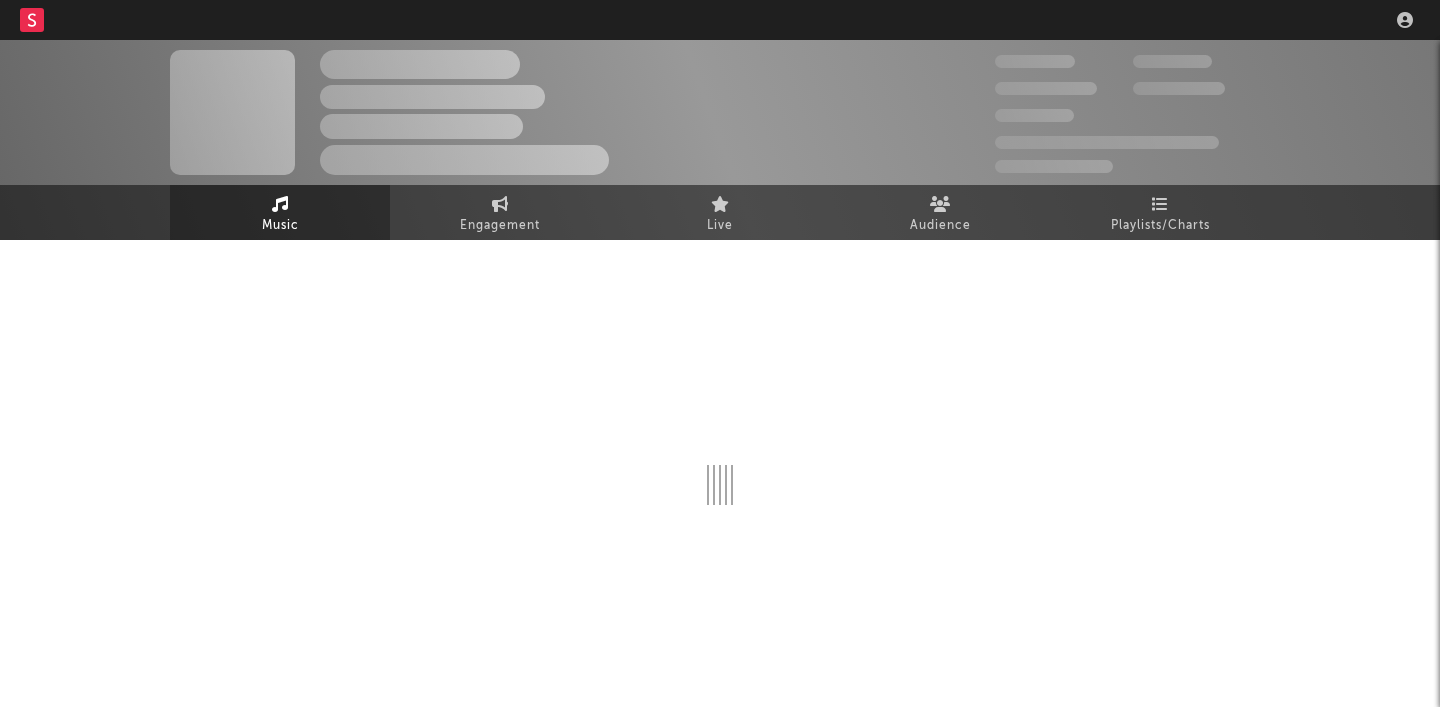 scroll, scrollTop: 0, scrollLeft: 0, axis: both 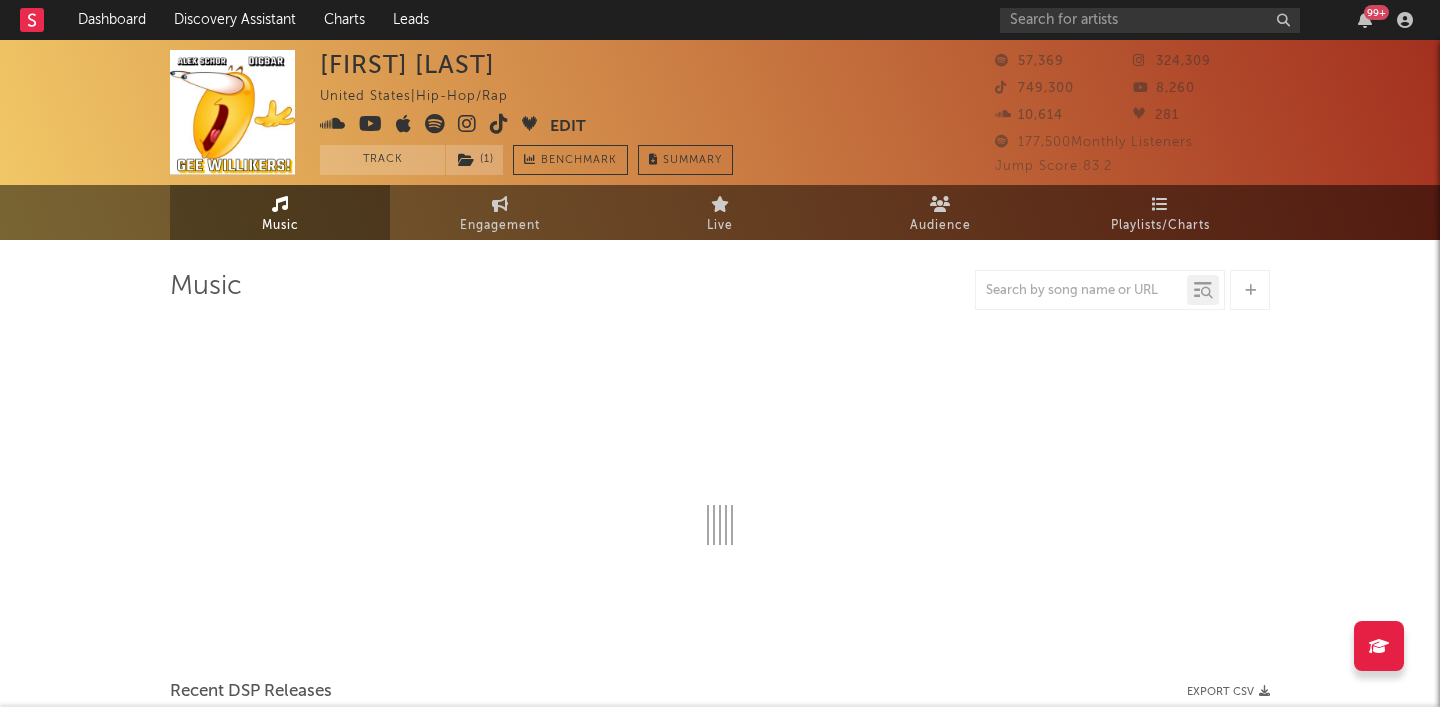 select on "6m" 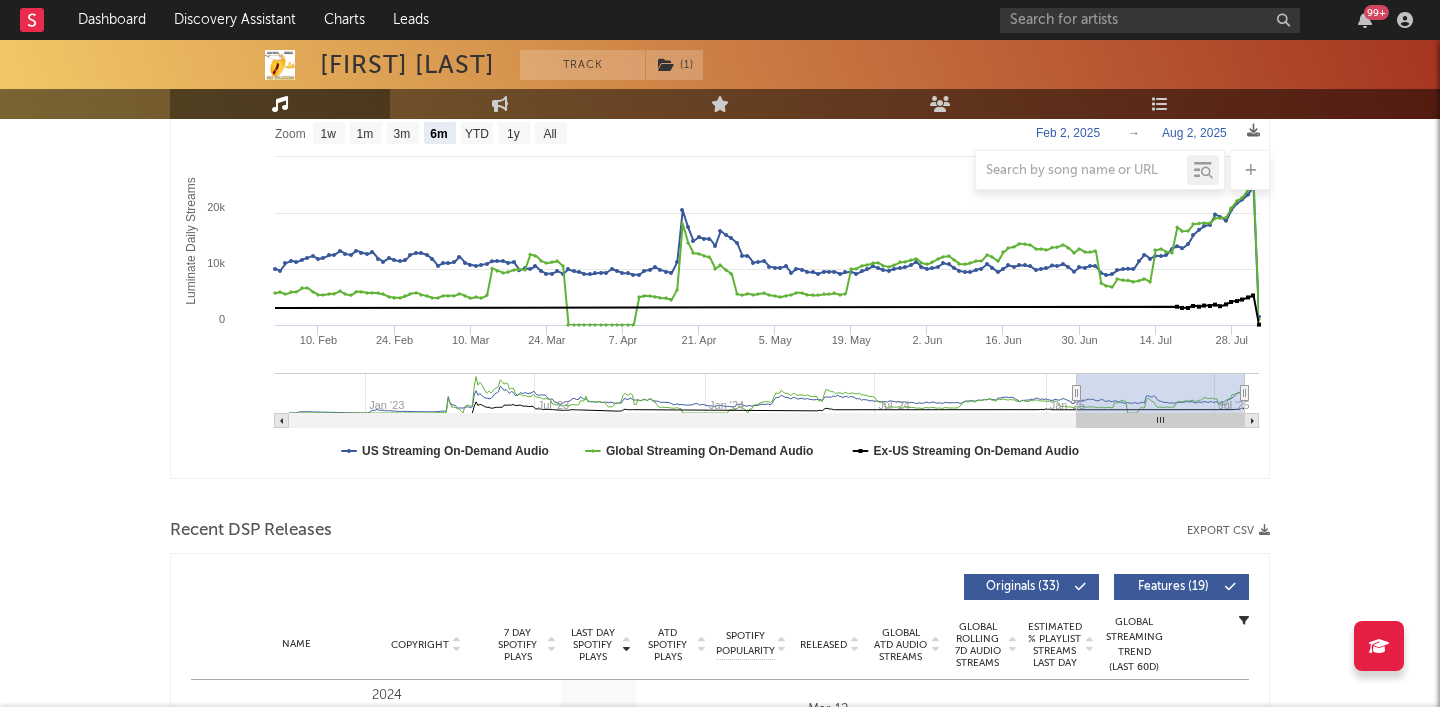 scroll, scrollTop: 0, scrollLeft: 0, axis: both 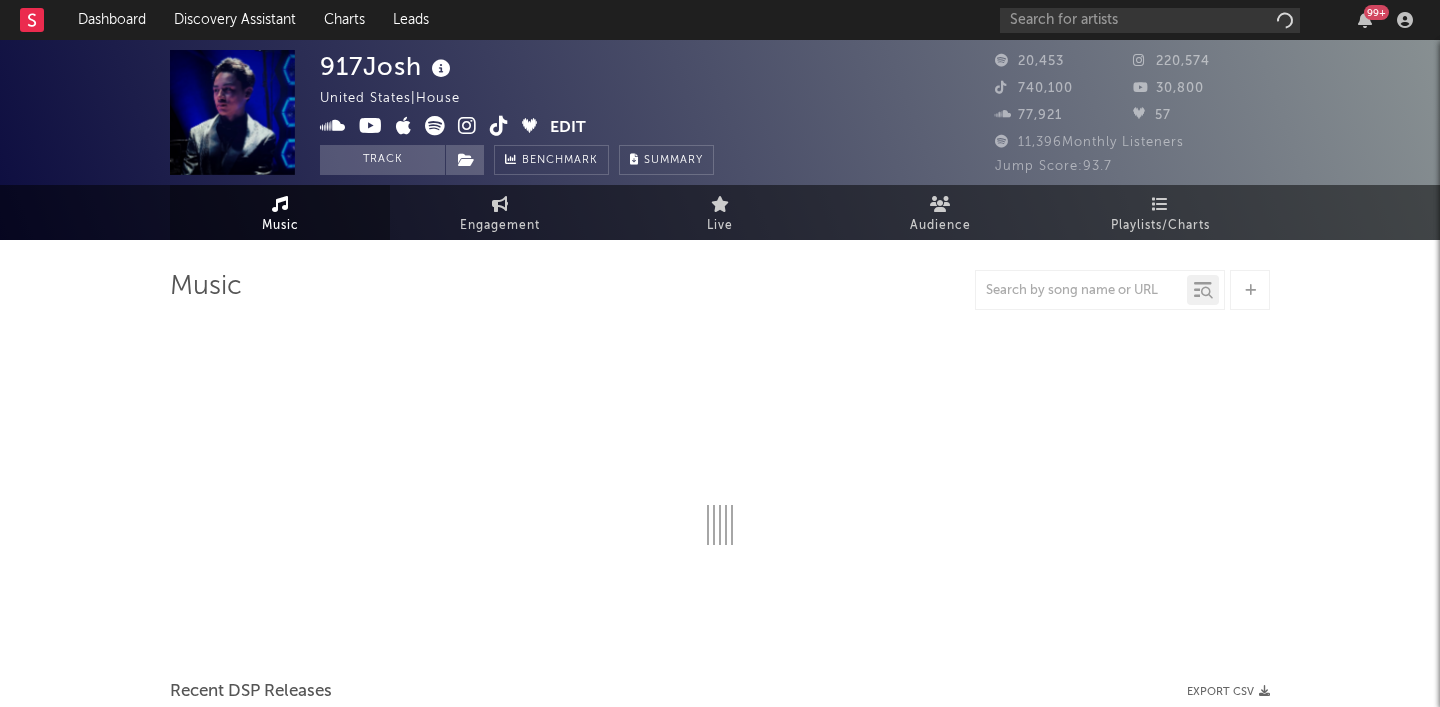 select on "6m" 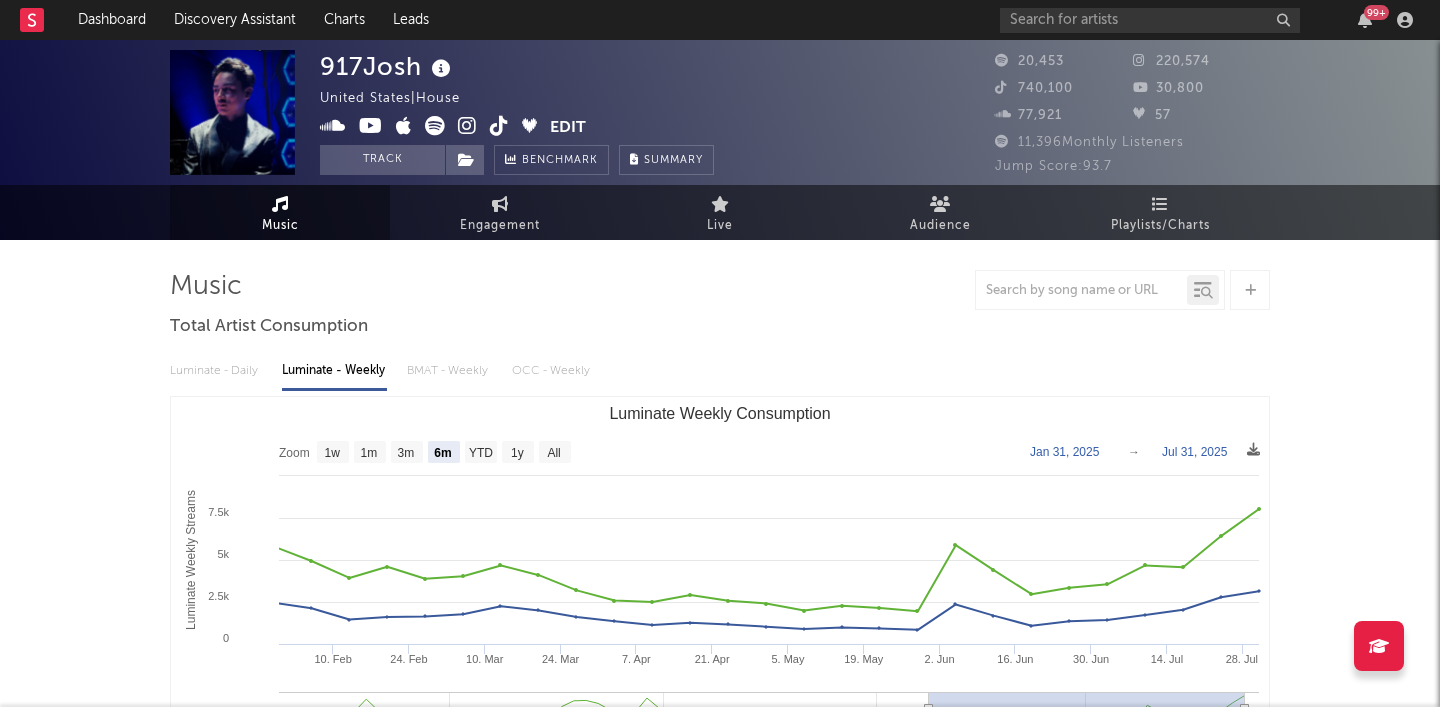 click at bounding box center [499, 126] 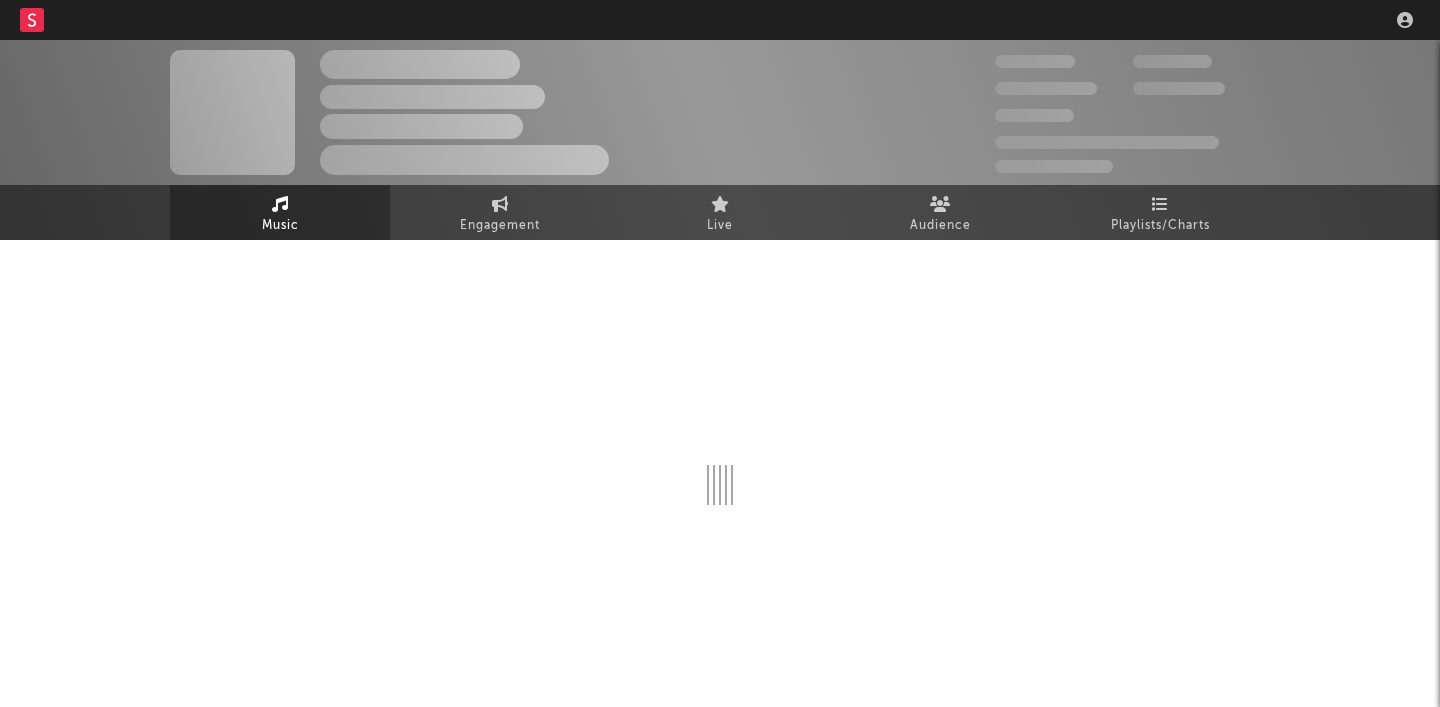 scroll, scrollTop: 0, scrollLeft: 0, axis: both 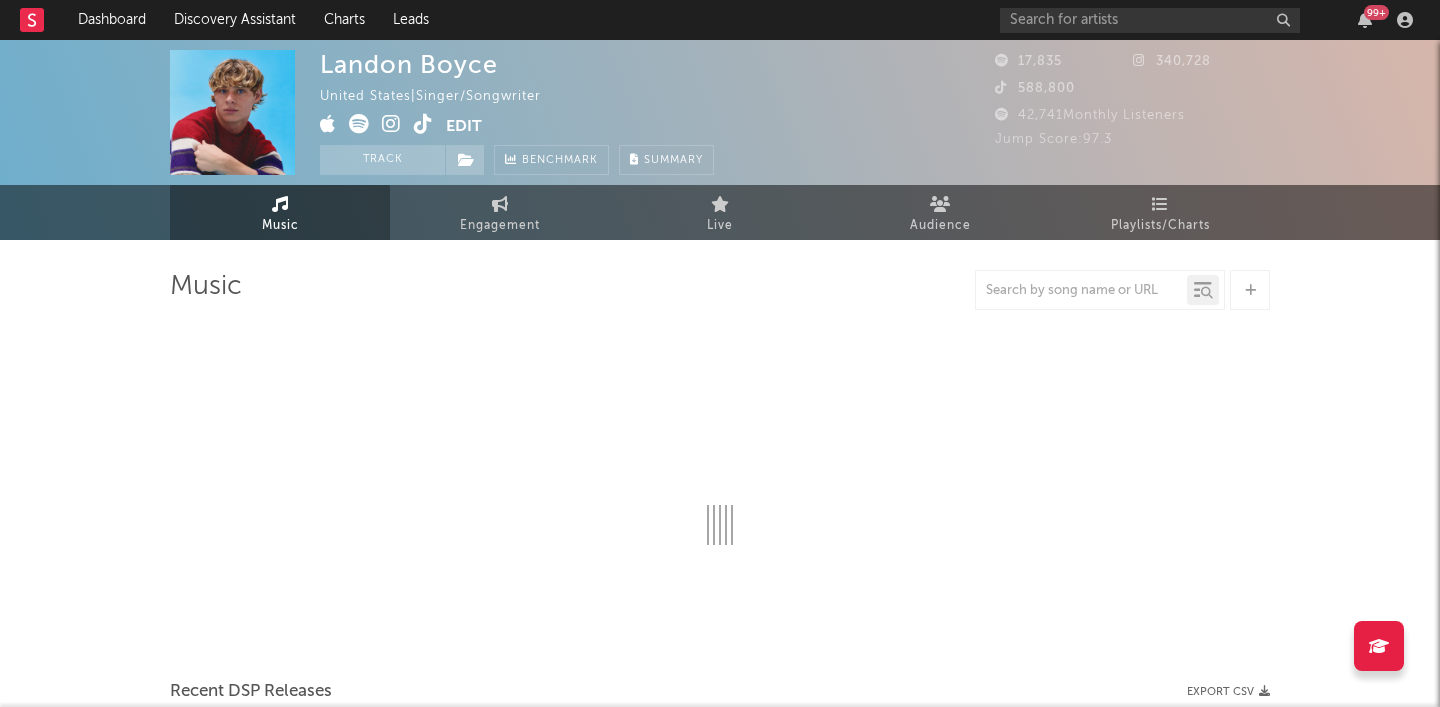 select on "6m" 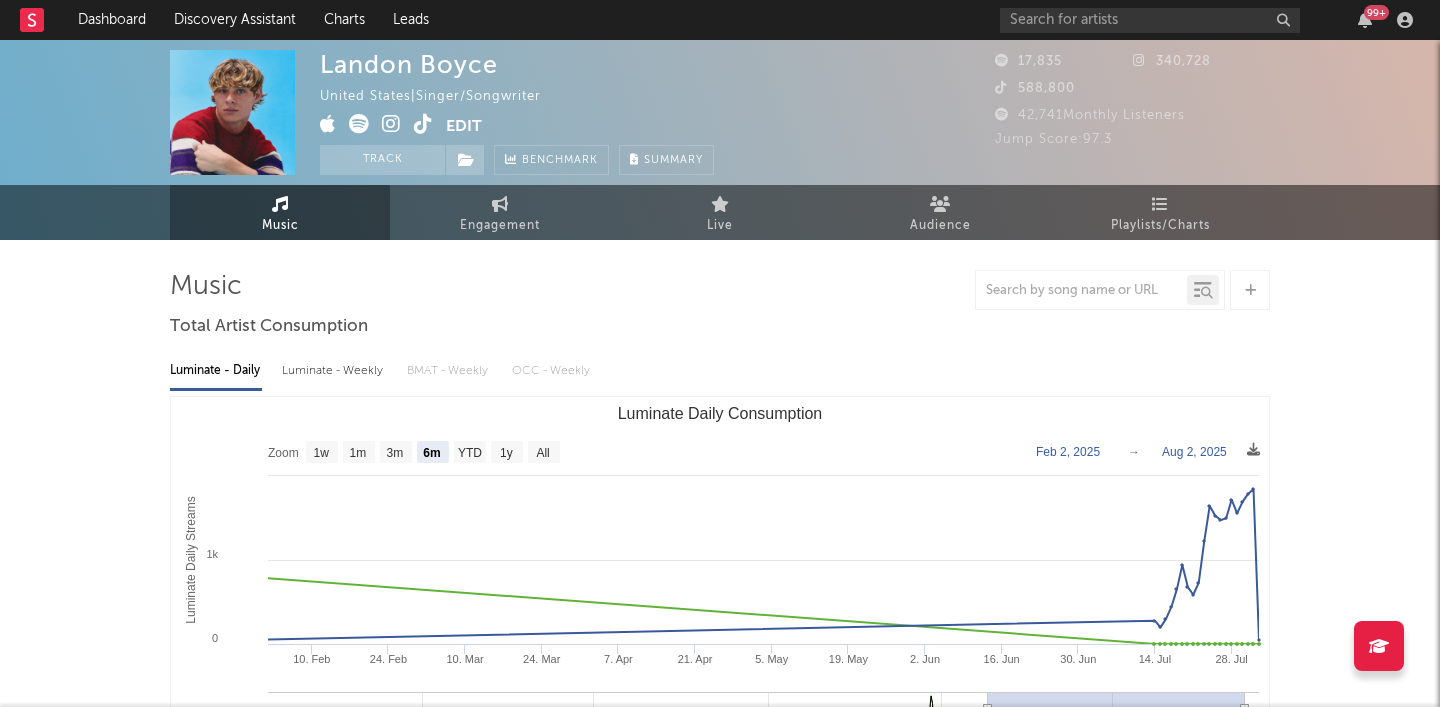 click at bounding box center [423, 124] 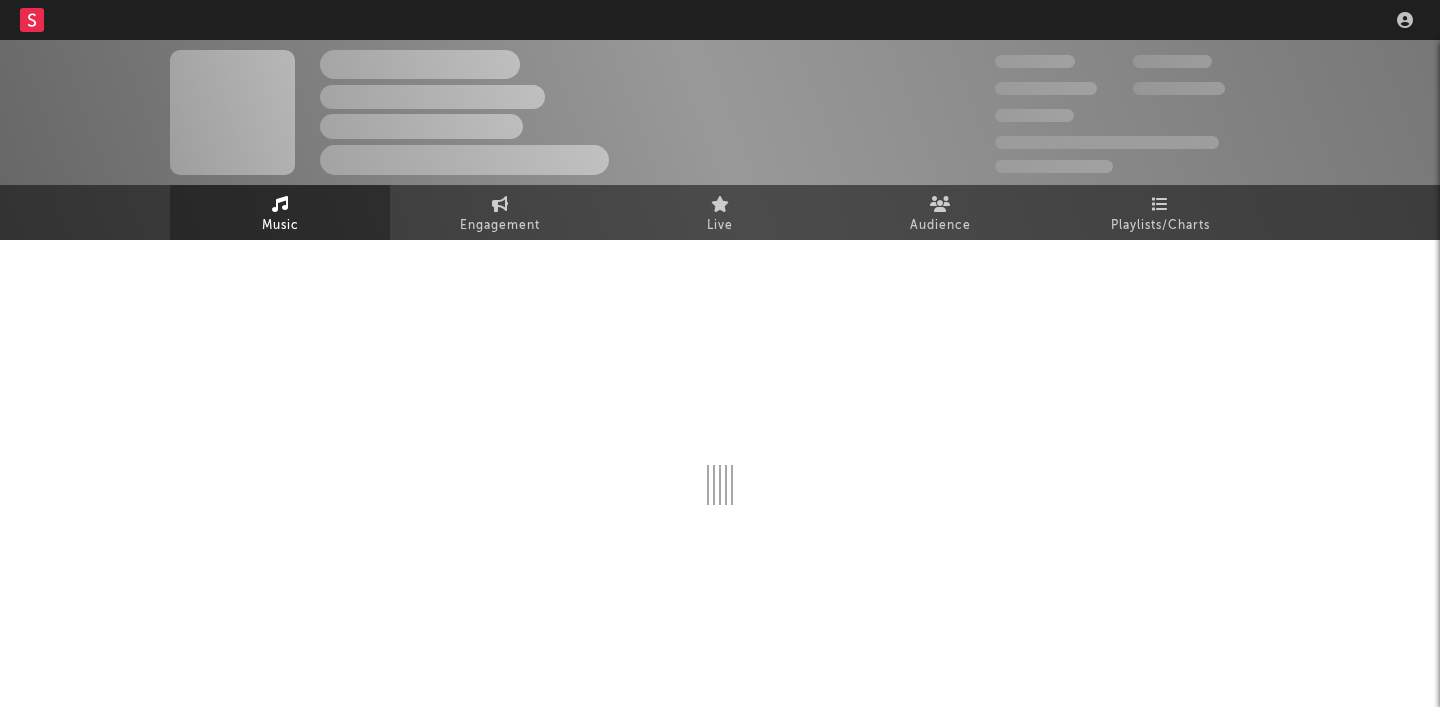scroll, scrollTop: 0, scrollLeft: 0, axis: both 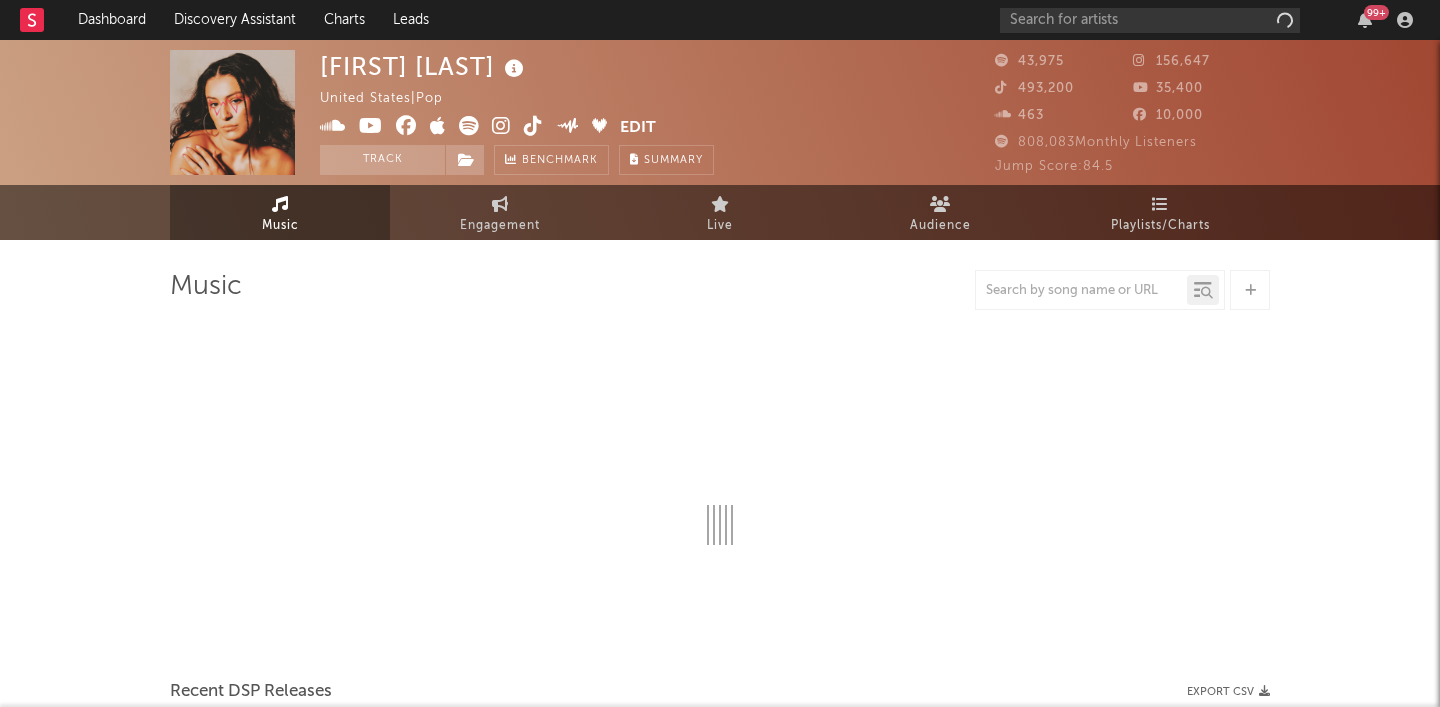 select on "6m" 